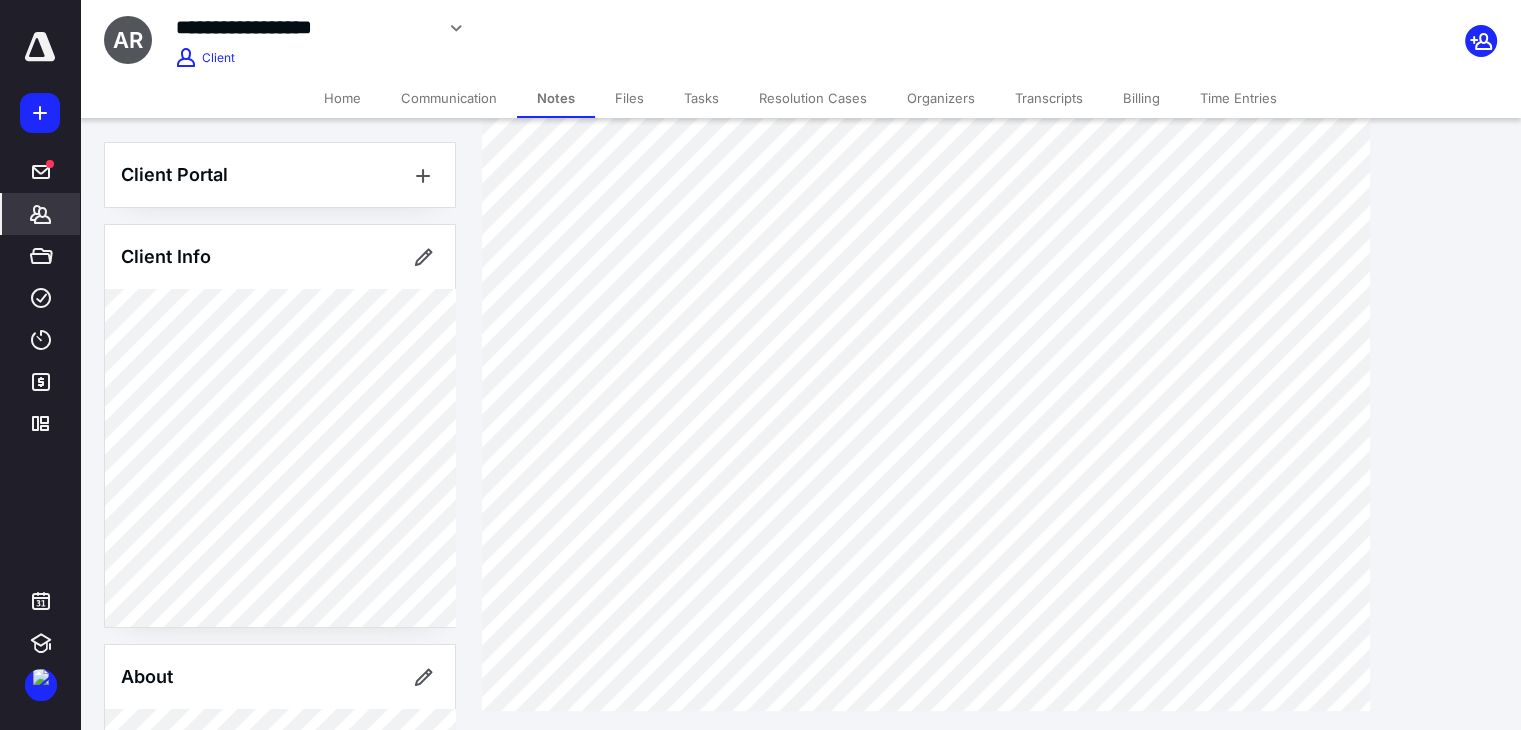scroll, scrollTop: 0, scrollLeft: 0, axis: both 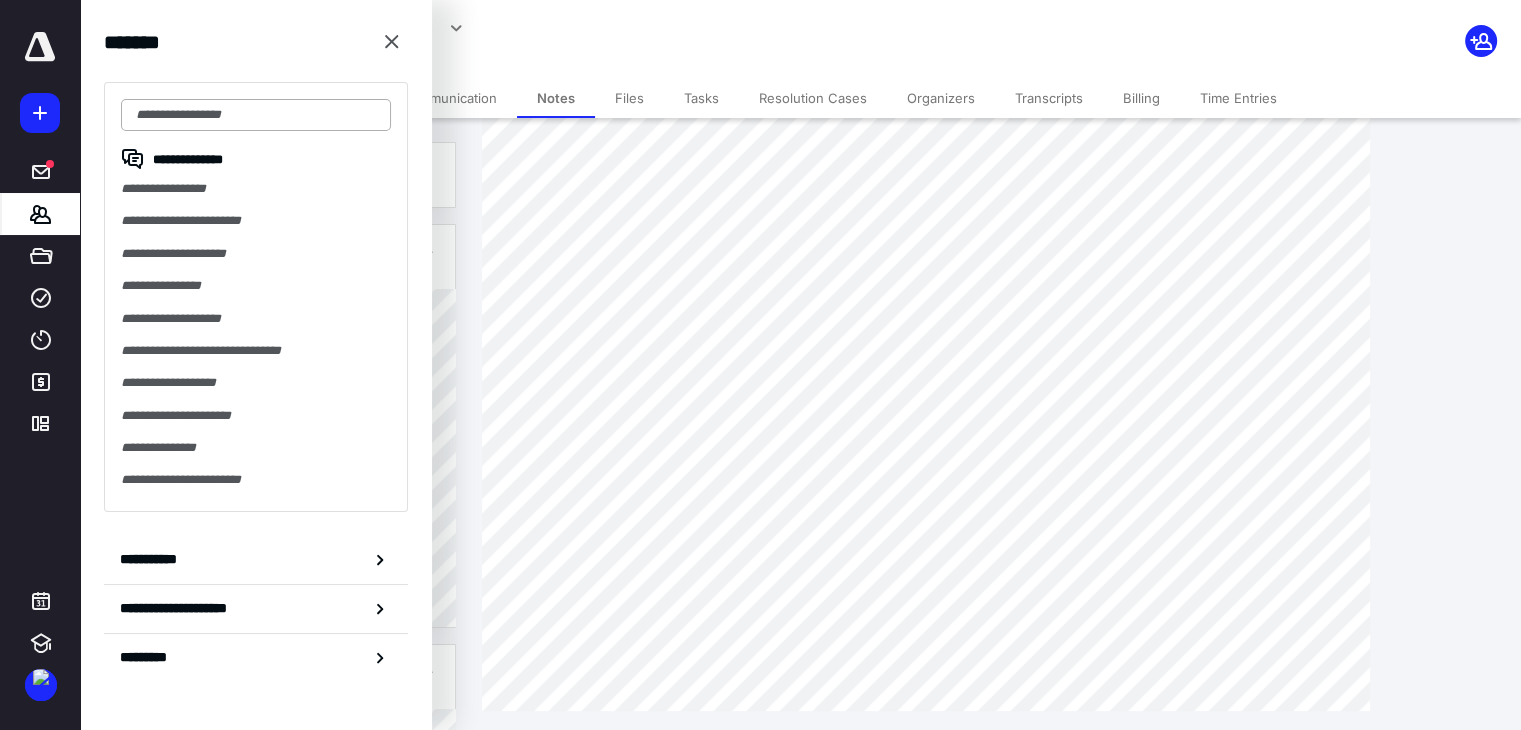 click at bounding box center (256, 115) 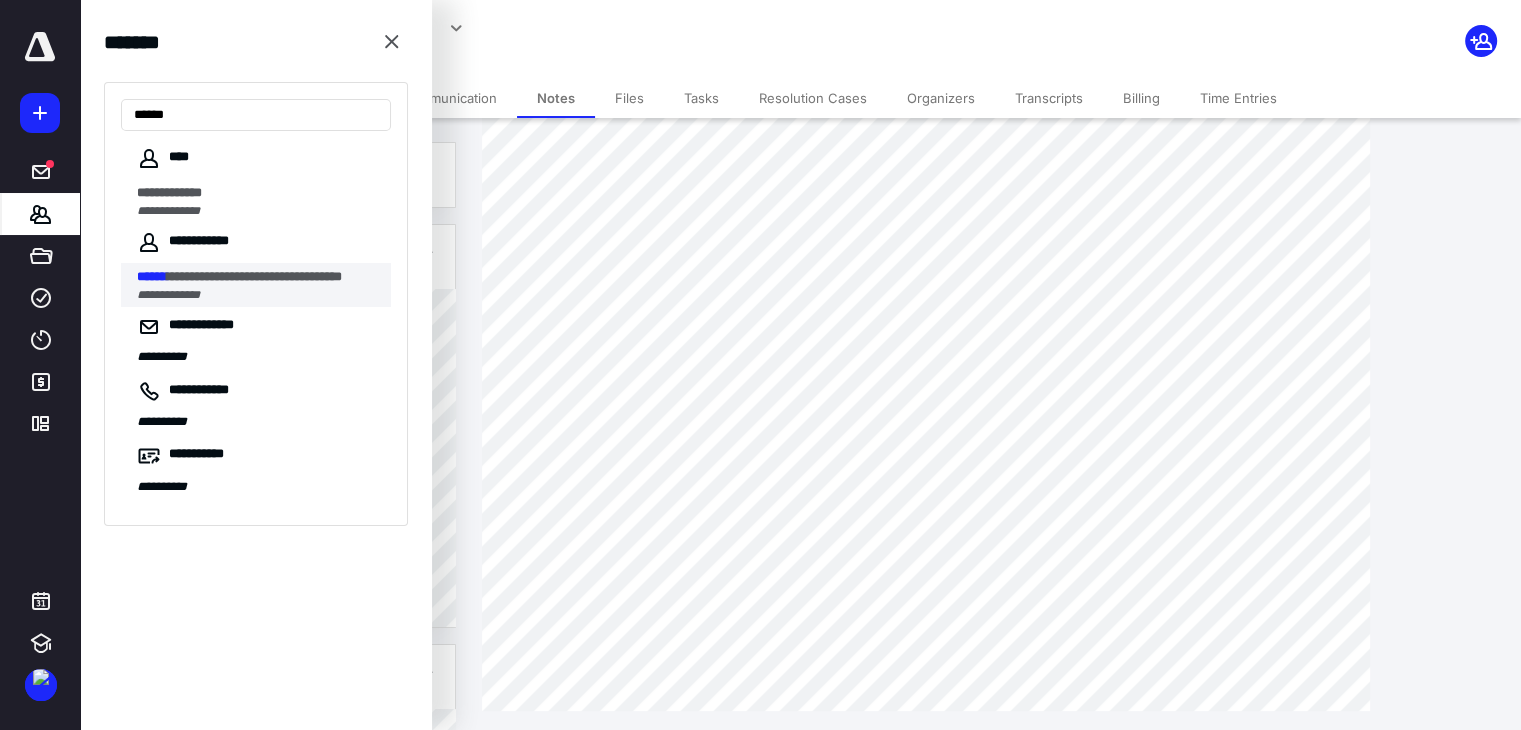 type on "******" 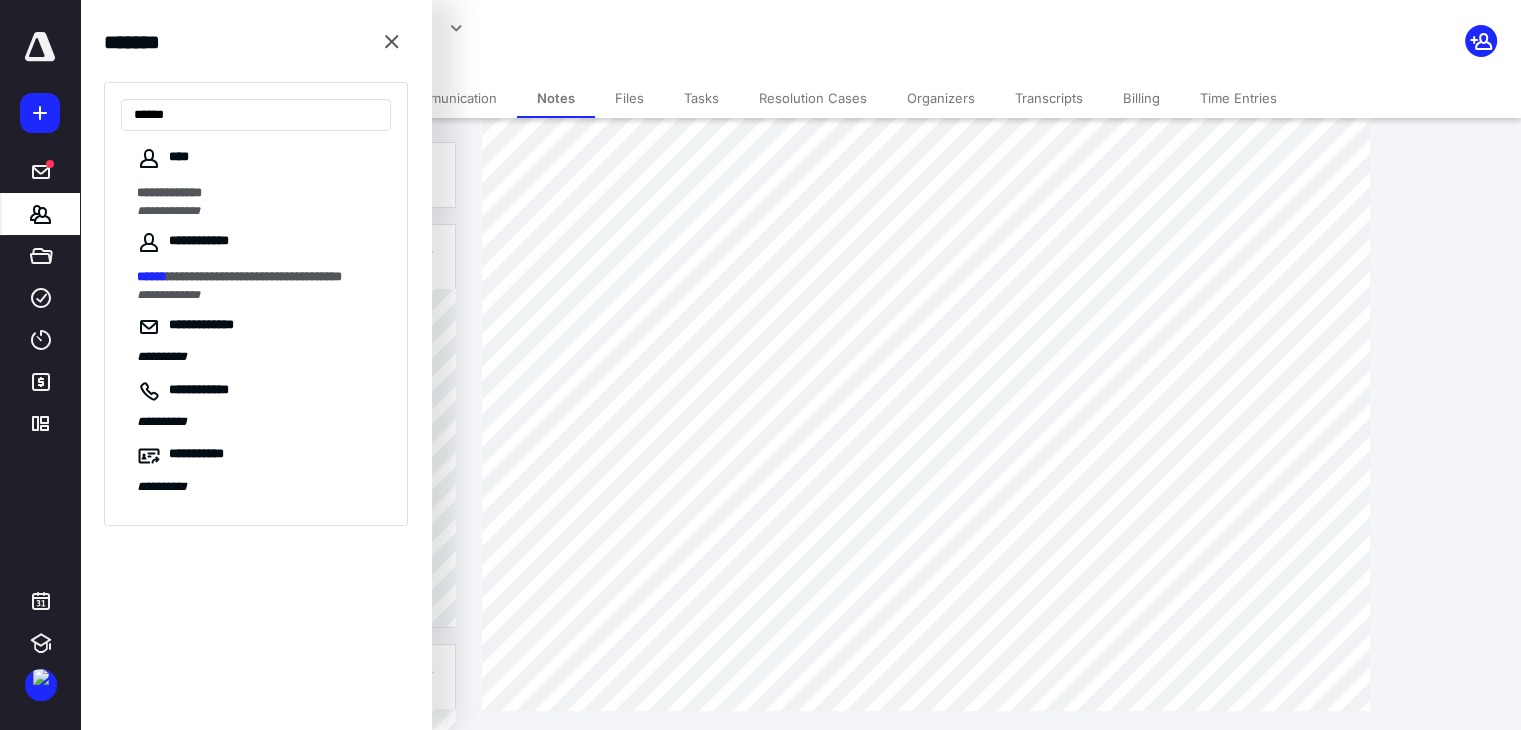 scroll, scrollTop: 0, scrollLeft: 0, axis: both 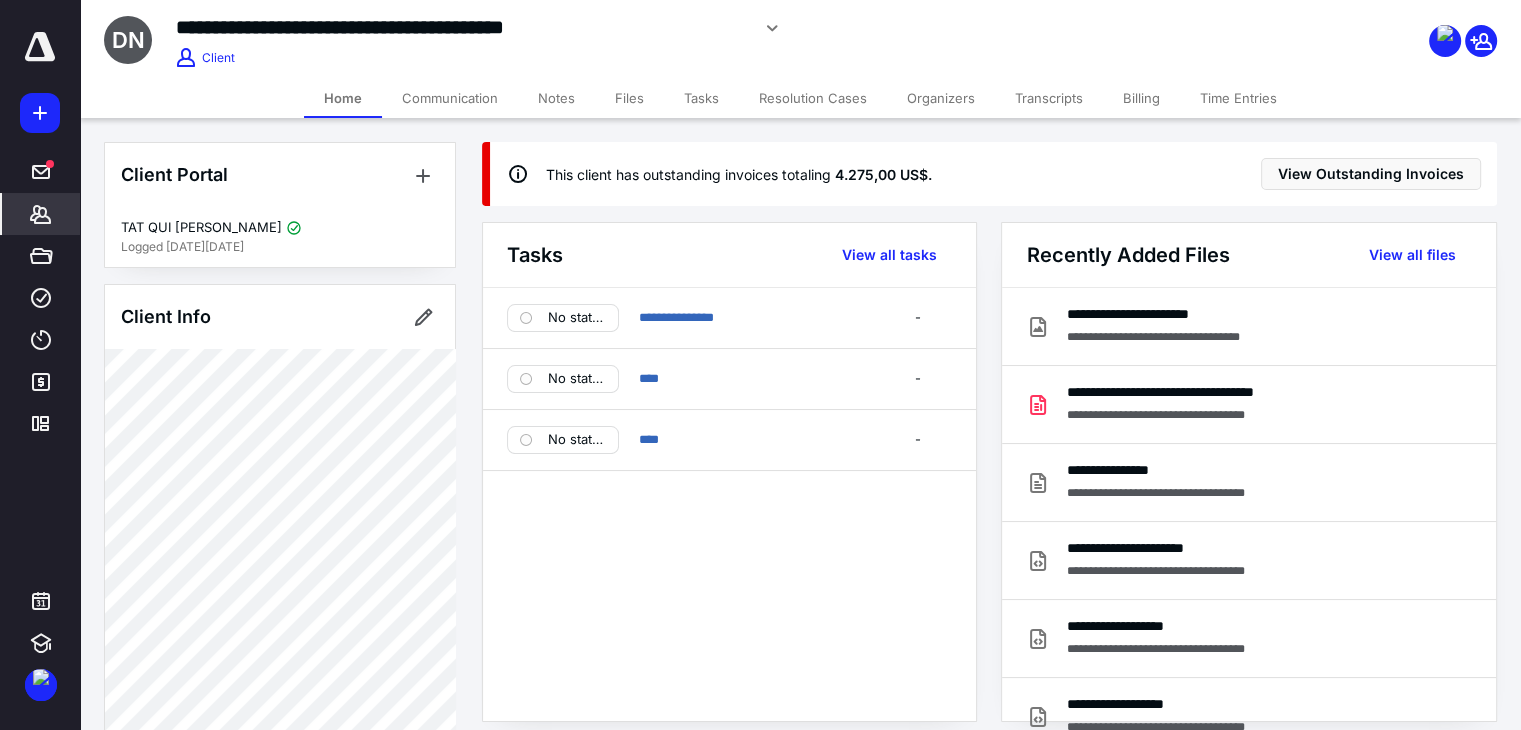 click on "Files" at bounding box center (629, 98) 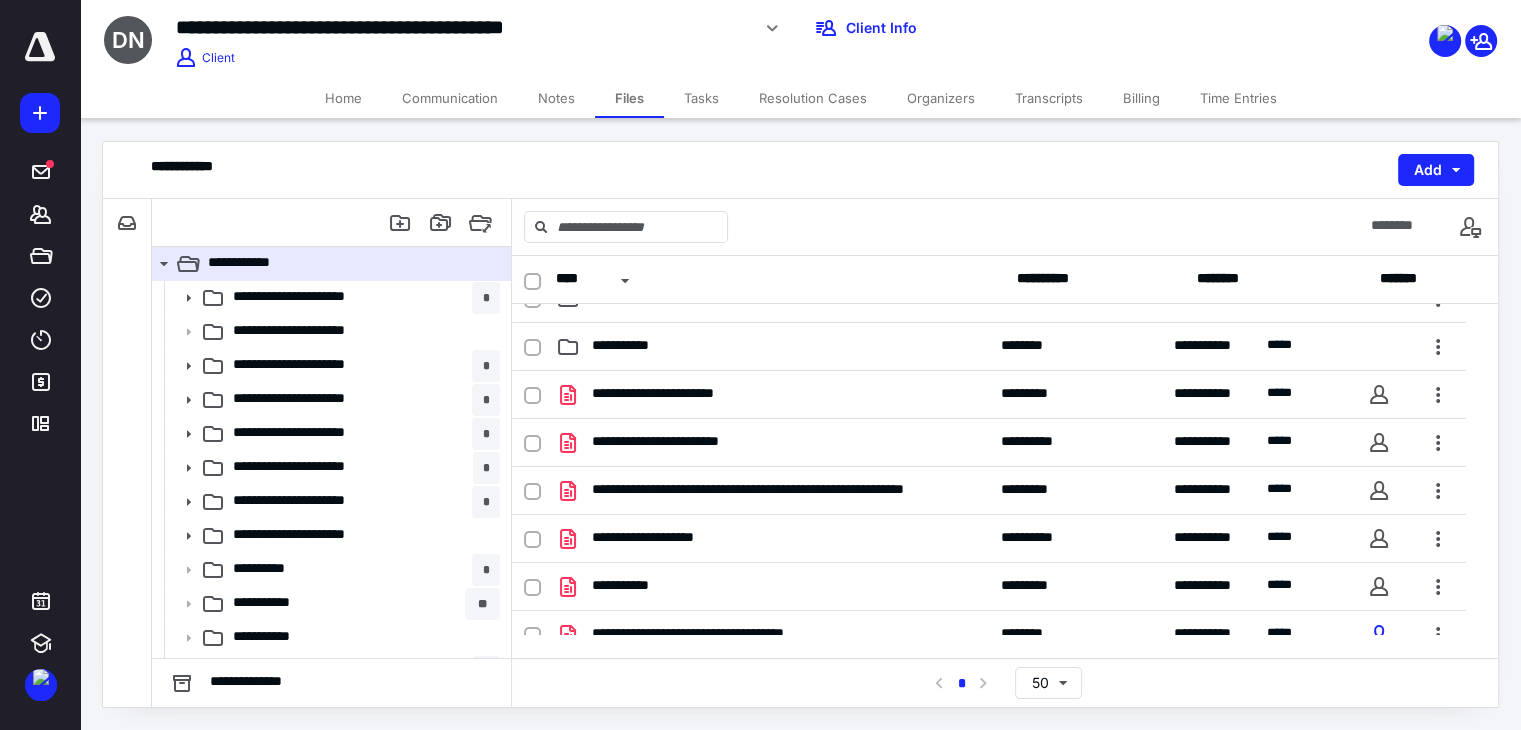 scroll, scrollTop: 800, scrollLeft: 0, axis: vertical 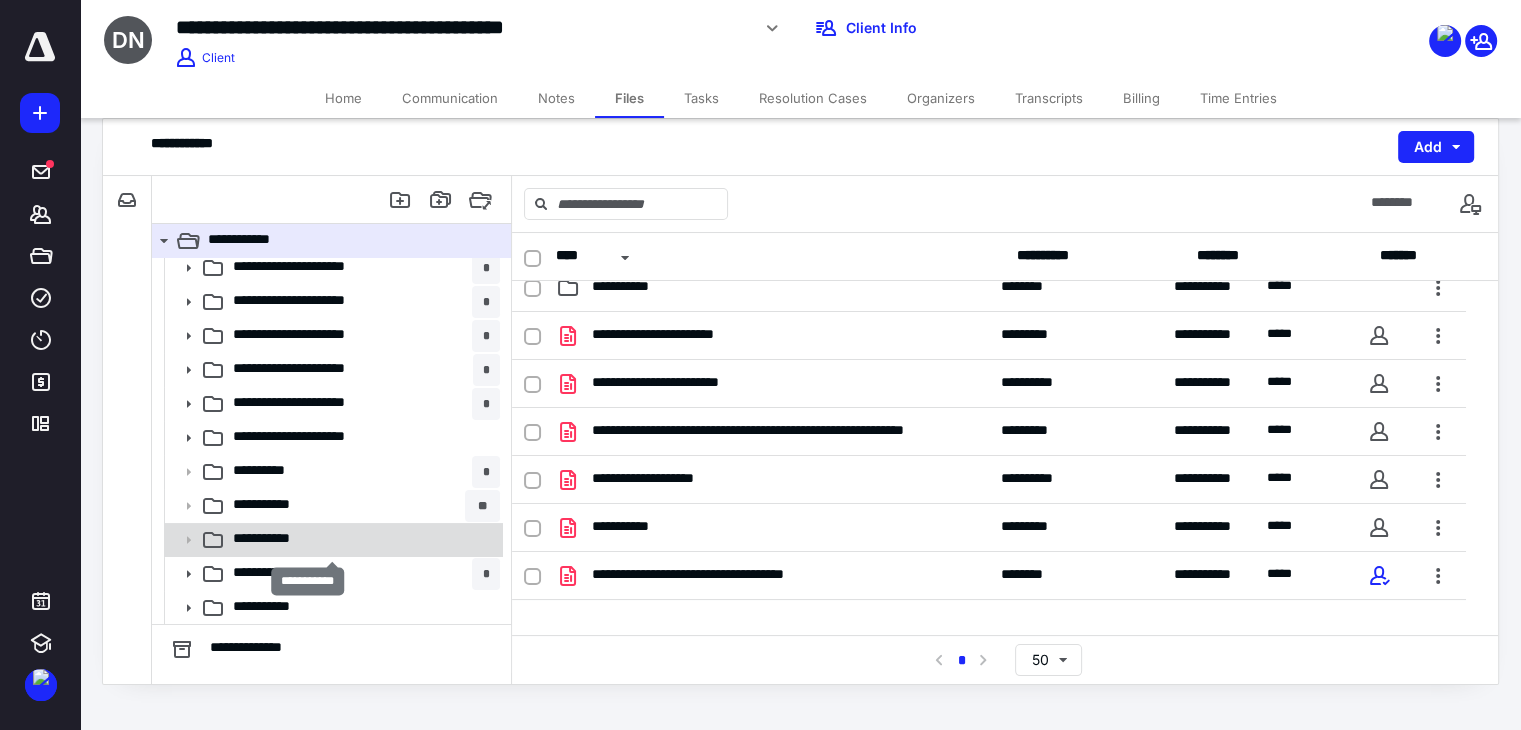 click on "**********" at bounding box center (290, 540) 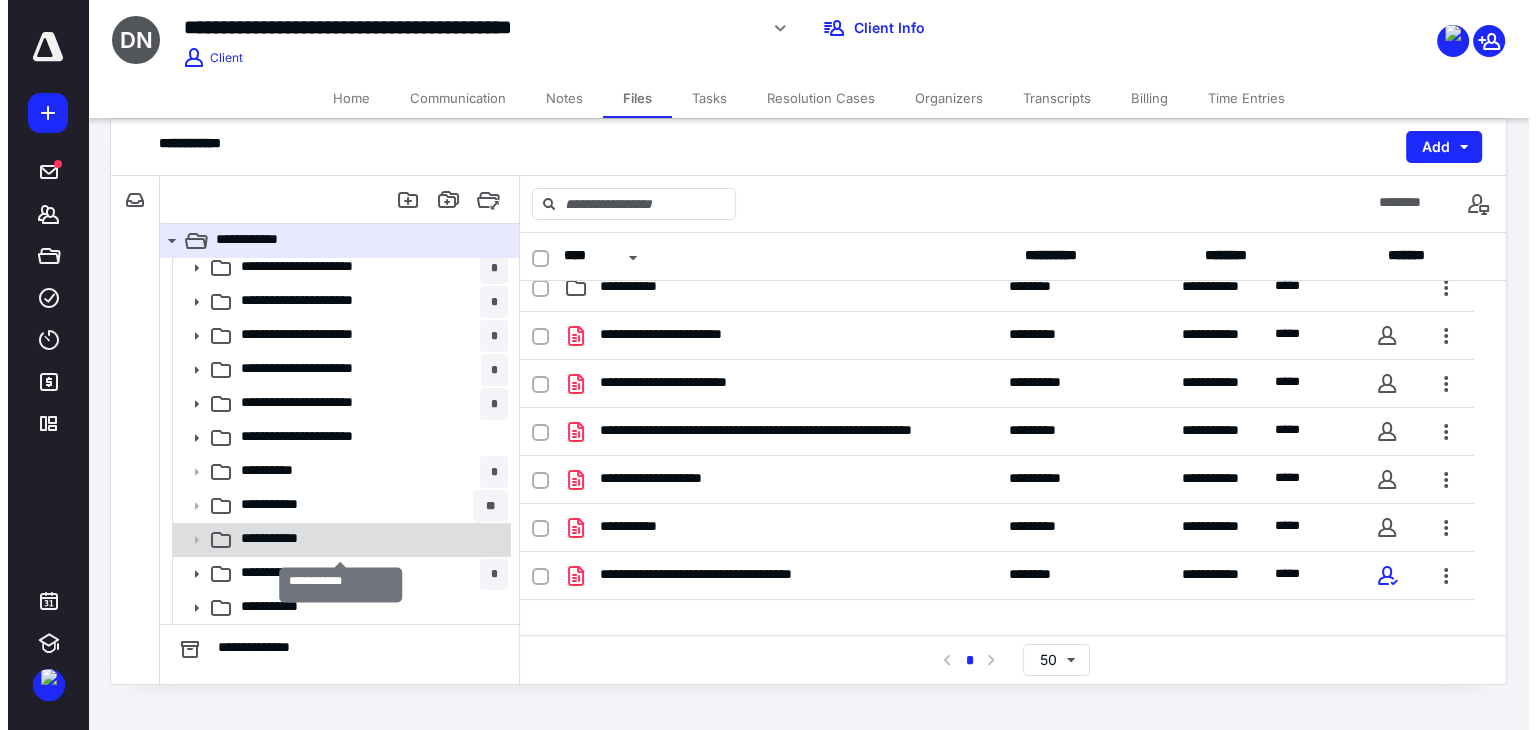 scroll, scrollTop: 0, scrollLeft: 0, axis: both 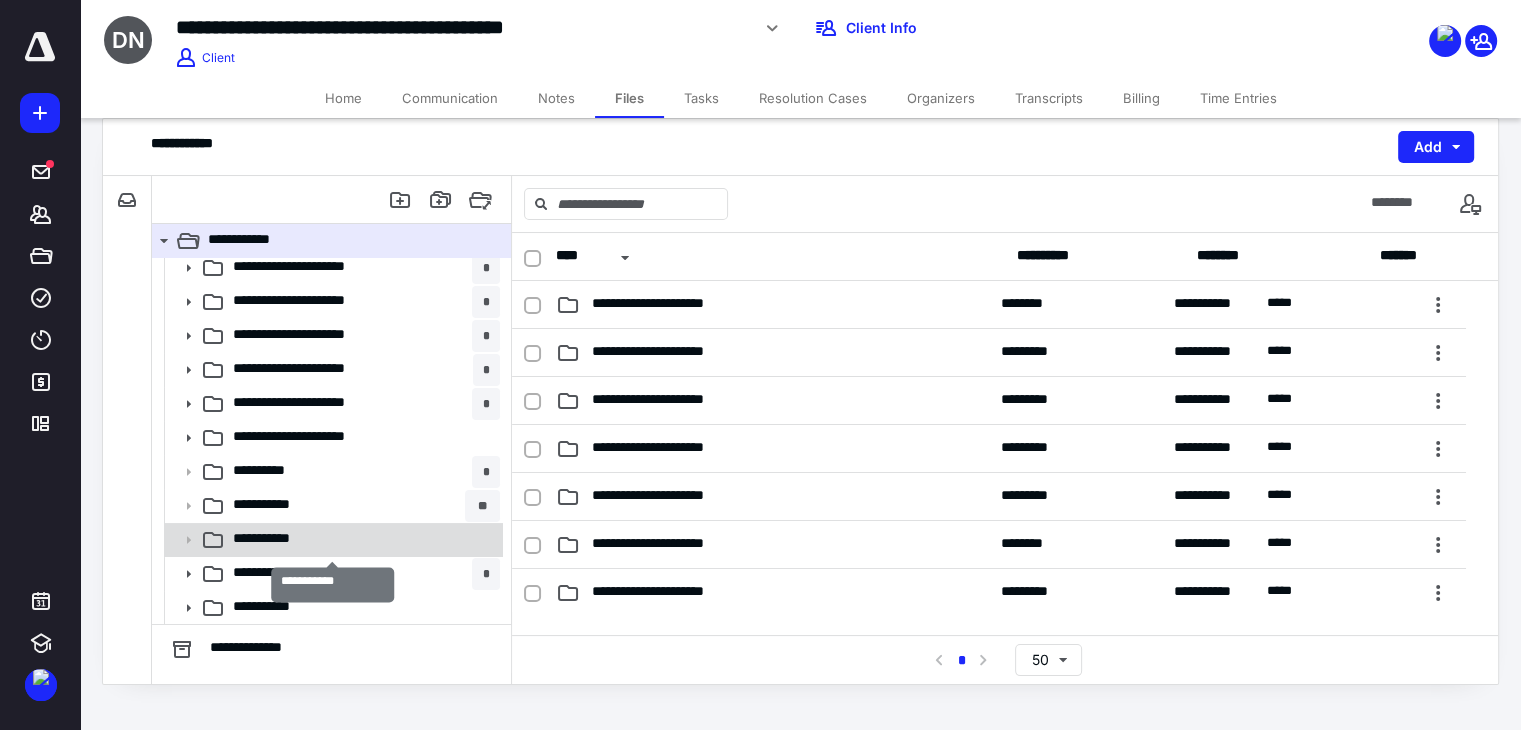 click on "**********" at bounding box center (290, 540) 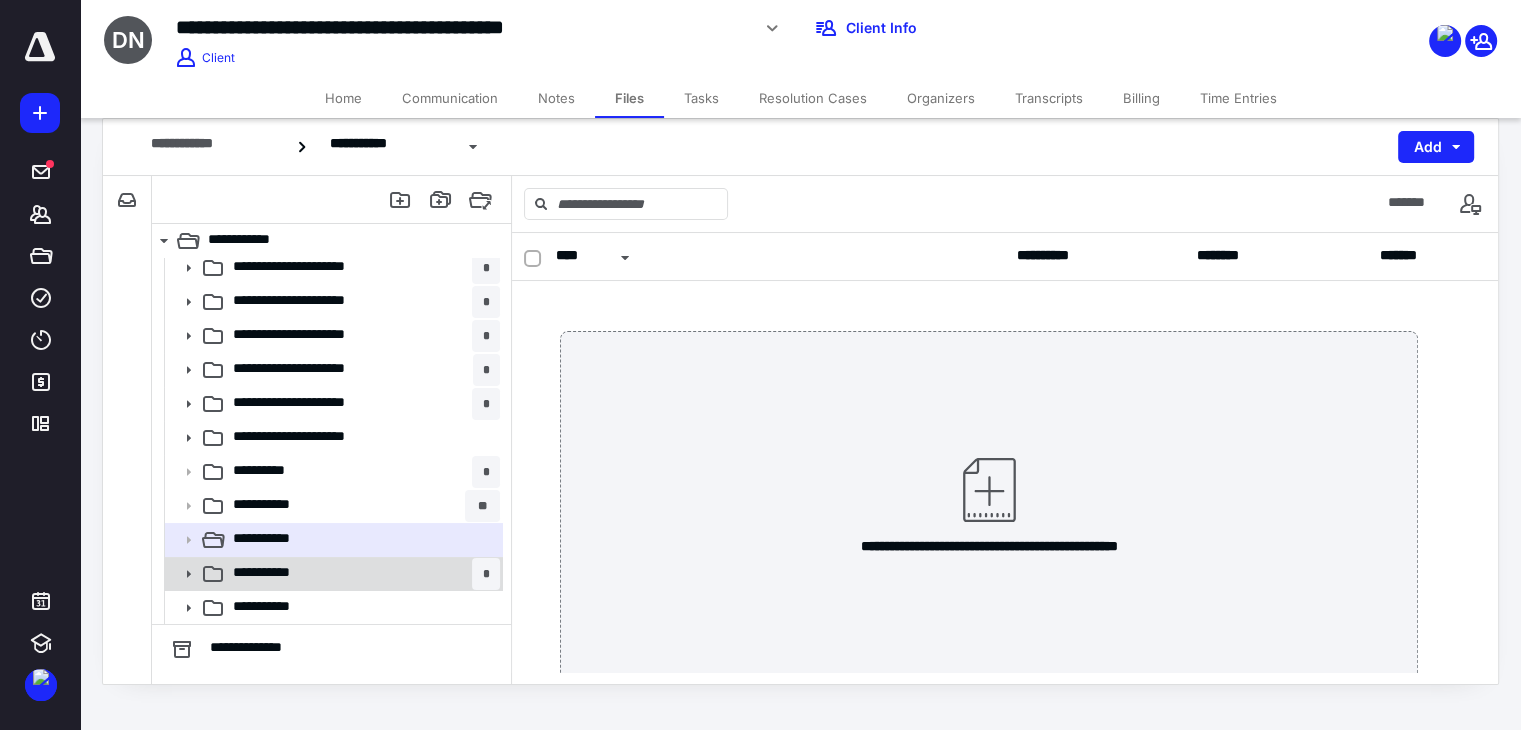 click on "**********" at bounding box center [287, 574] 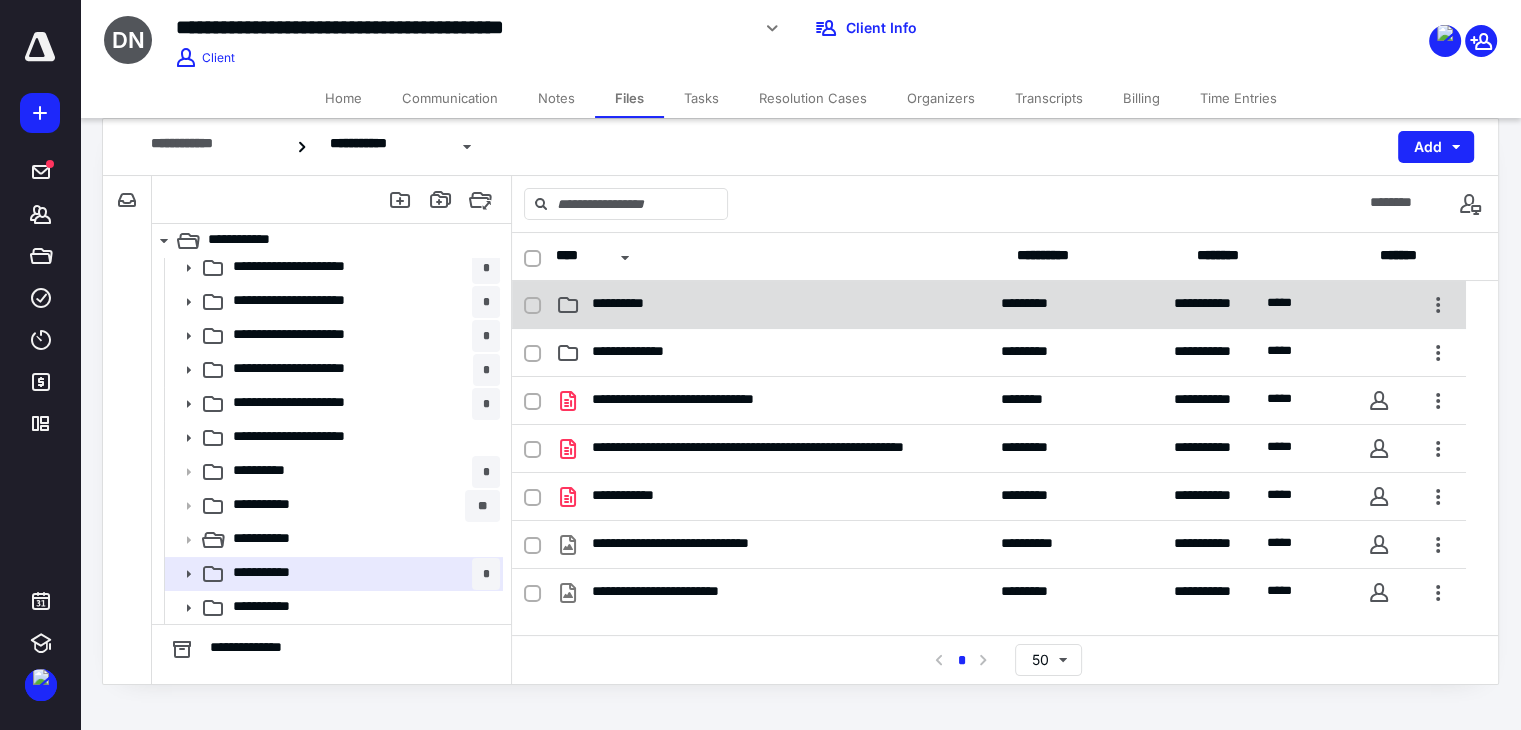 click on "**********" at bounding box center [639, 305] 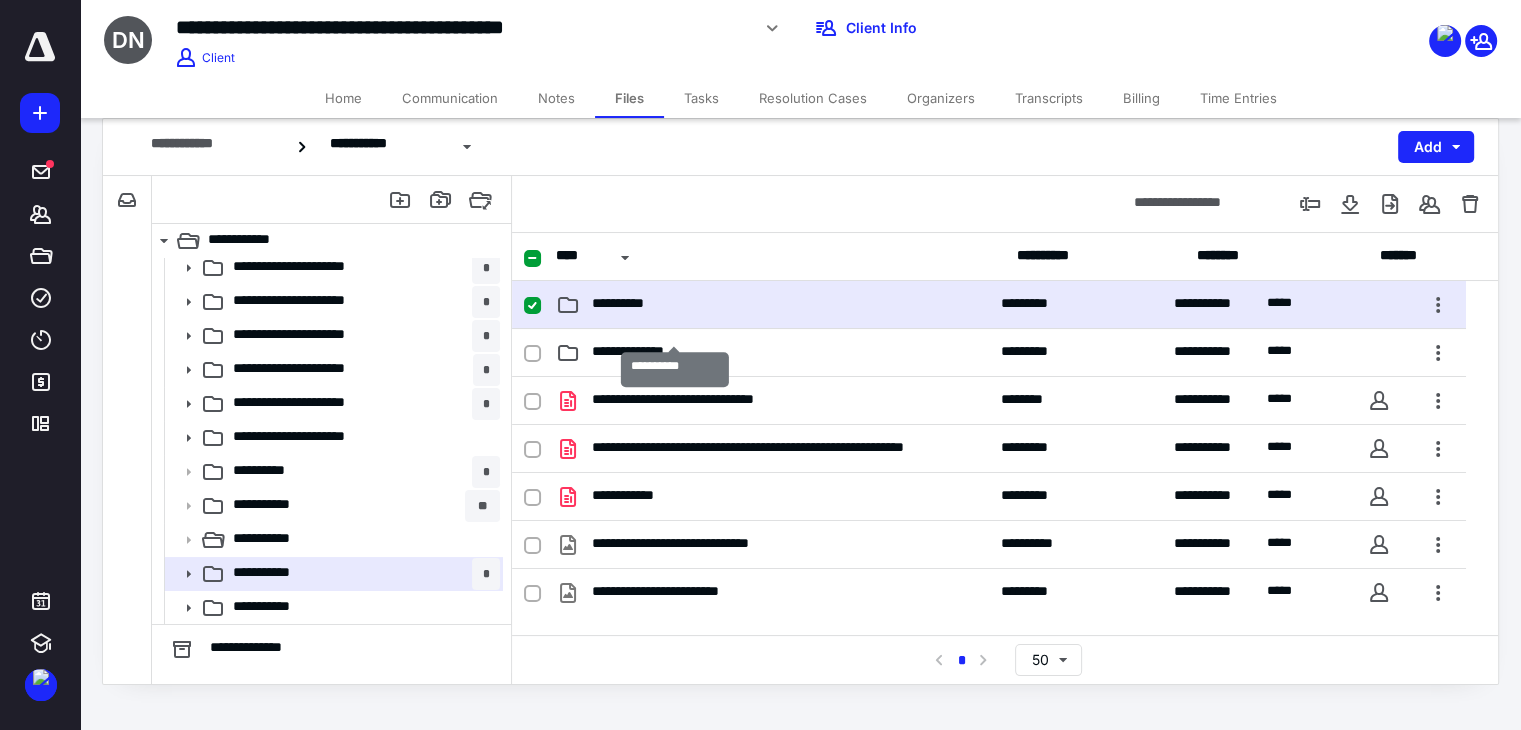 click on "**********" at bounding box center [639, 305] 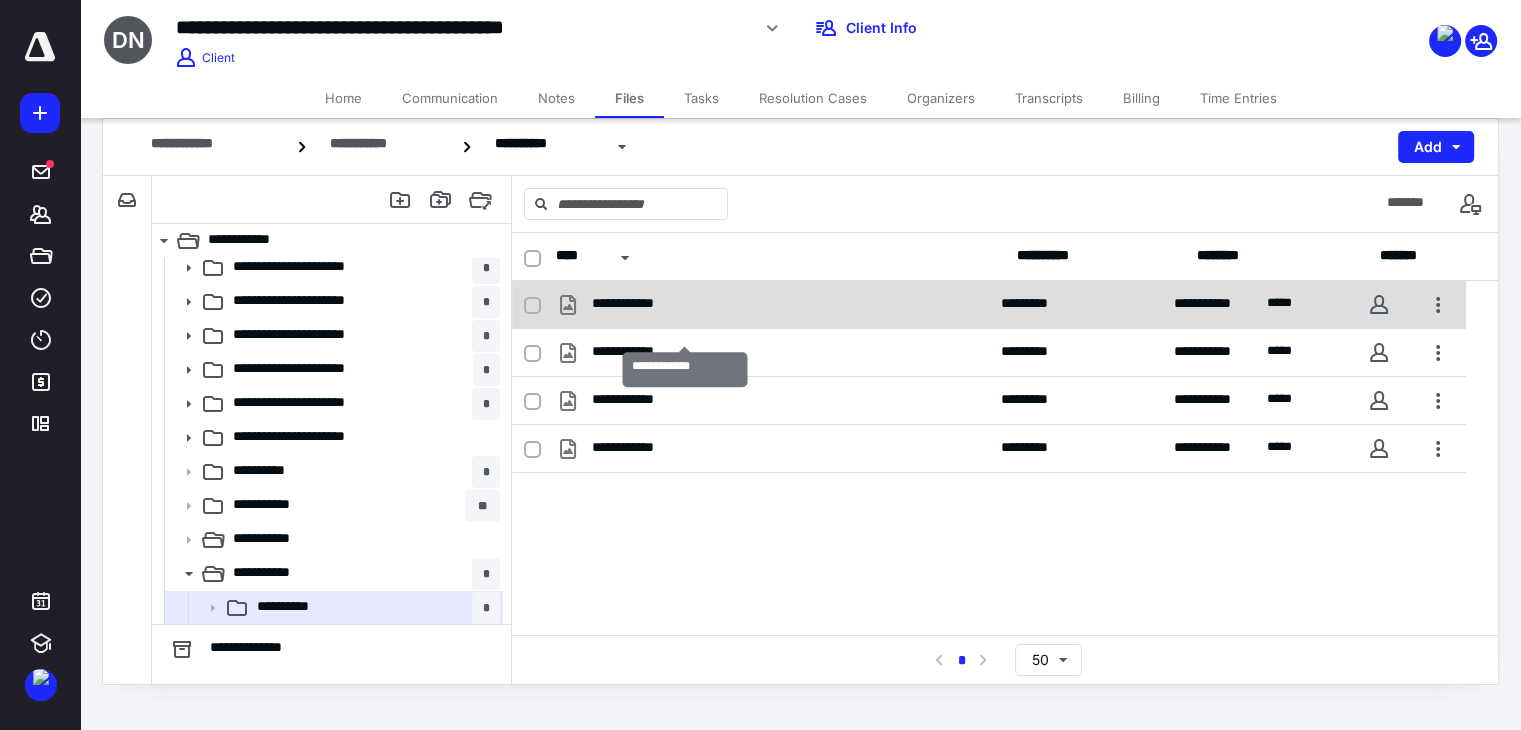 click on "**********" at bounding box center (649, 305) 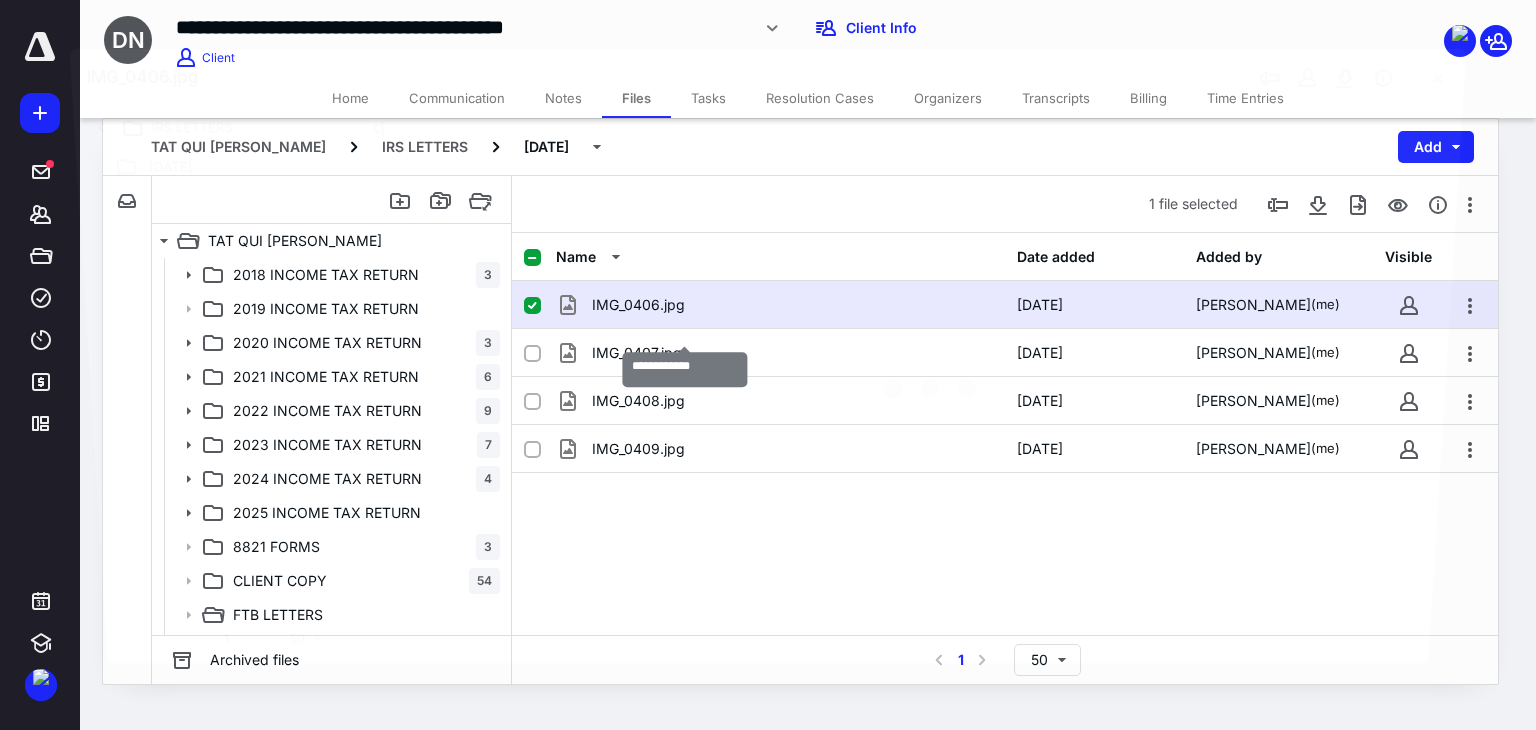 scroll, scrollTop: 75, scrollLeft: 0, axis: vertical 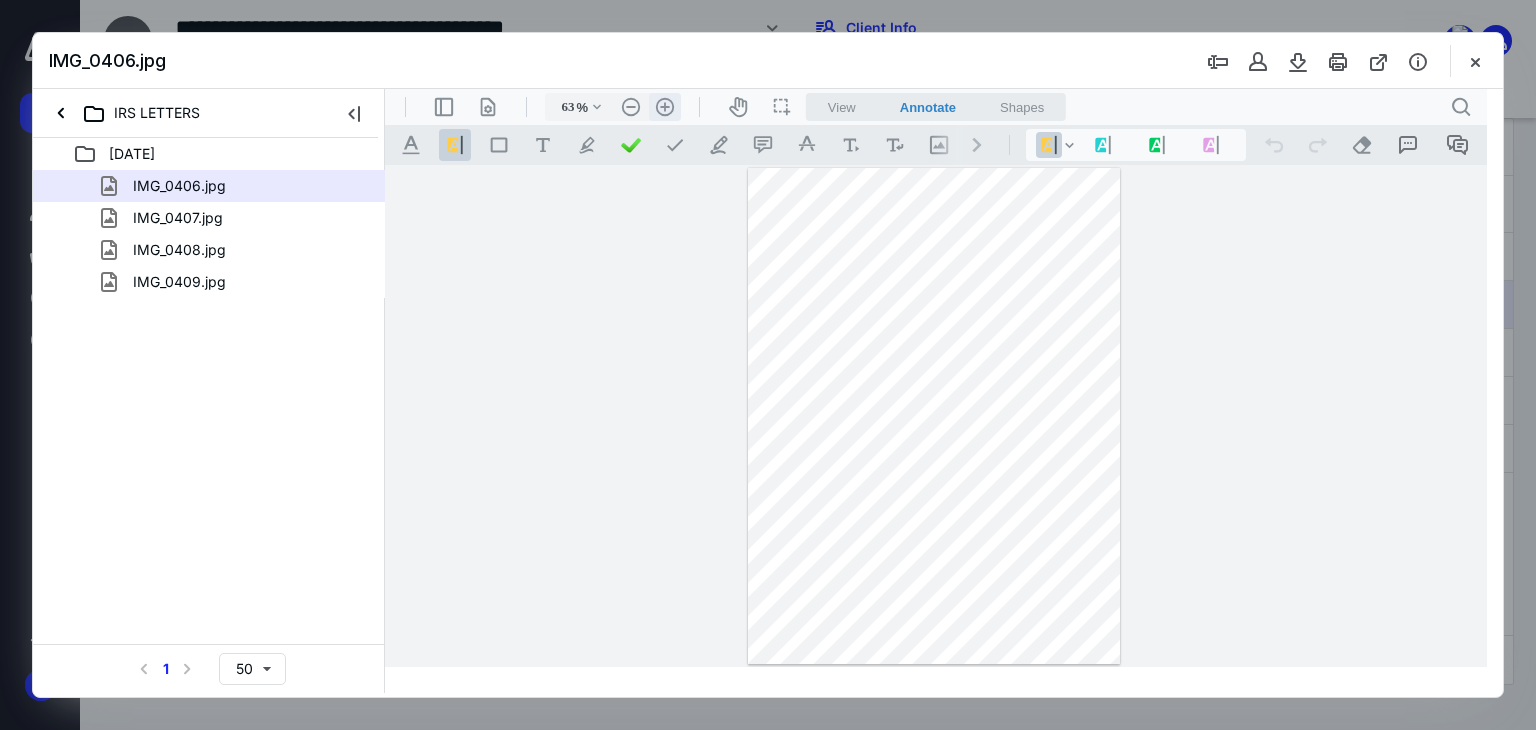 click on ".cls-1{fill:#abb0c4;} icon - header - zoom - in - line" at bounding box center [665, 107] 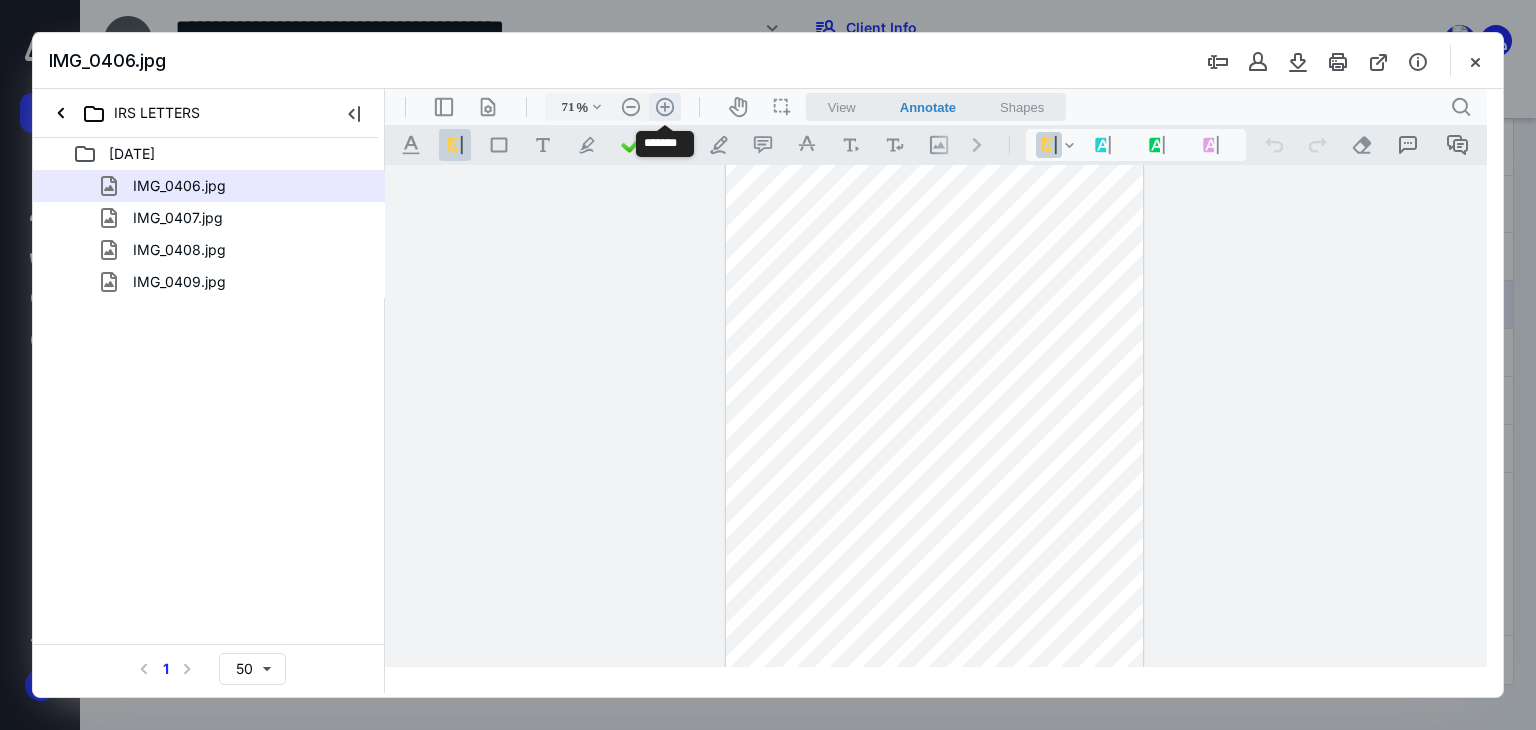 click on ".cls-1{fill:#abb0c4;} icon - header - zoom - in - line" at bounding box center [665, 107] 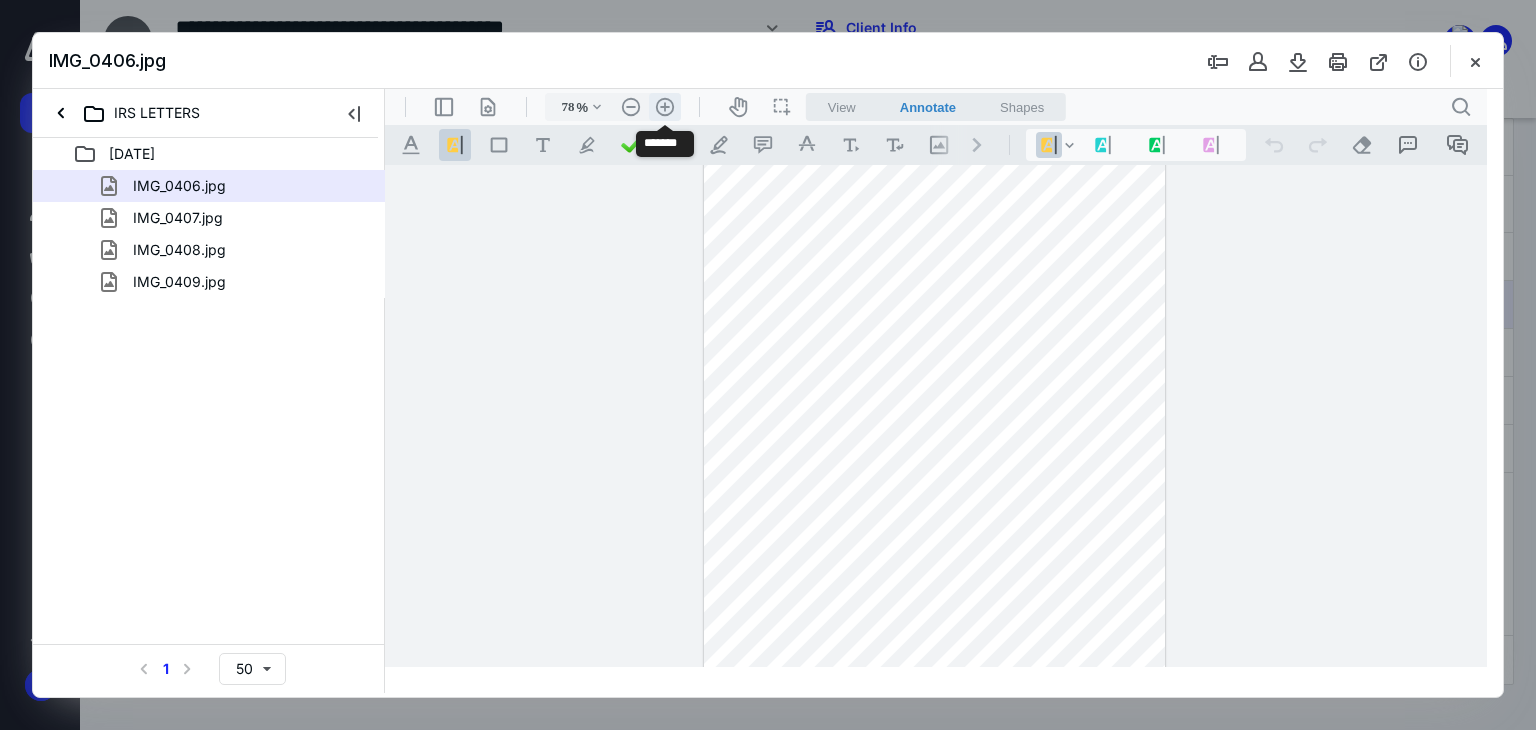 click on ".cls-1{fill:#abb0c4;} icon - header - zoom - in - line" at bounding box center [665, 107] 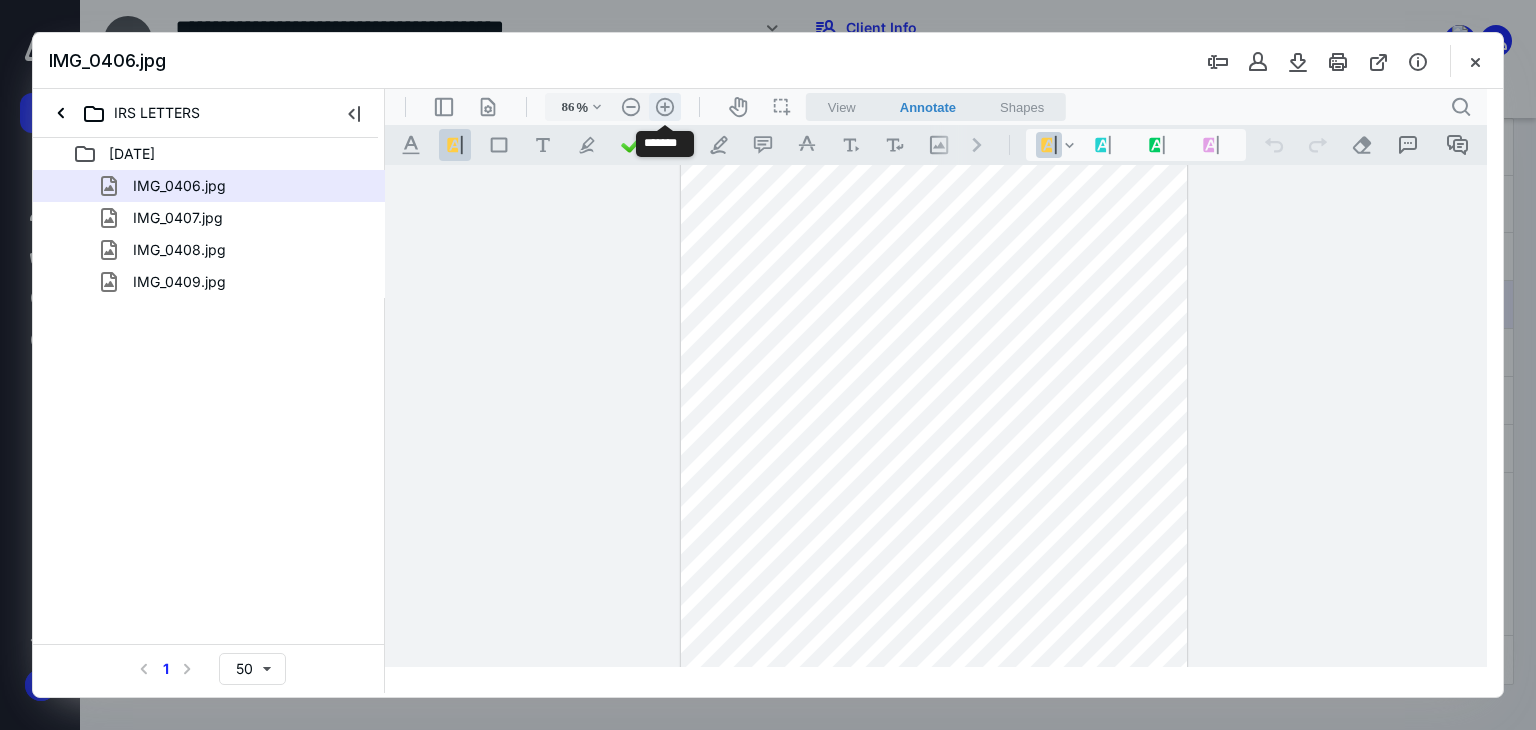 click on ".cls-1{fill:#abb0c4;} icon - header - zoom - in - line" at bounding box center [665, 107] 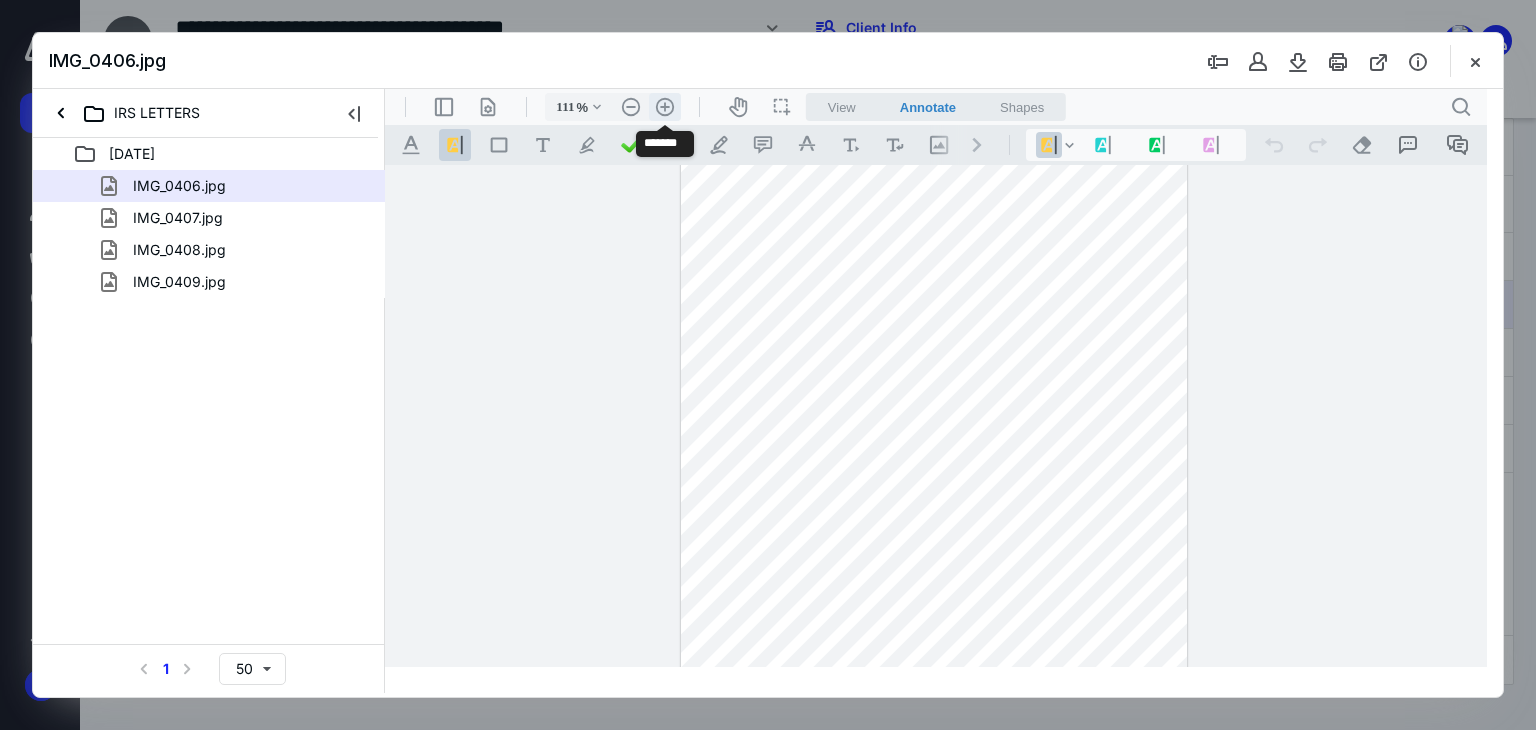 click on ".cls-1{fill:#abb0c4;} icon - header - zoom - in - line" at bounding box center [665, 107] 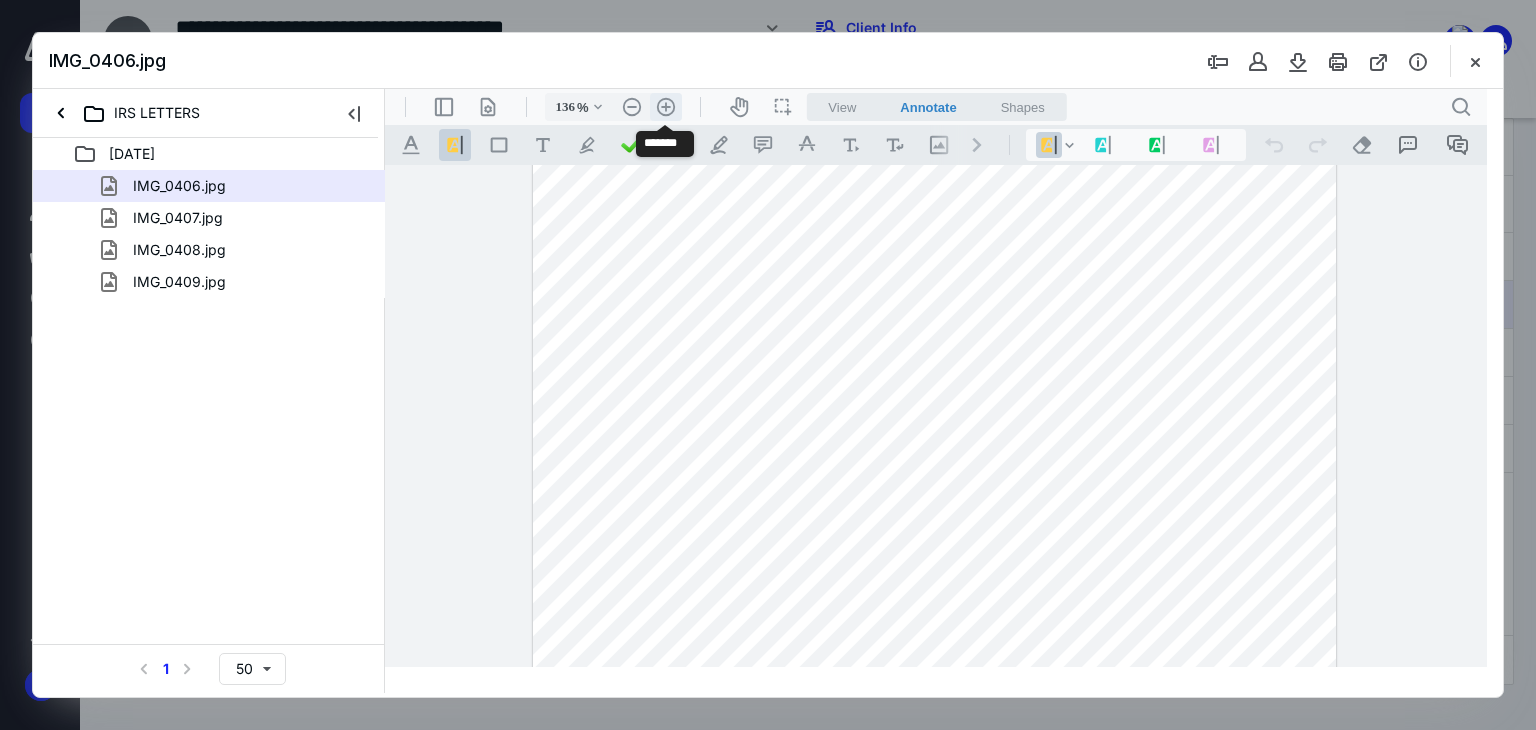 scroll, scrollTop: 246, scrollLeft: 0, axis: vertical 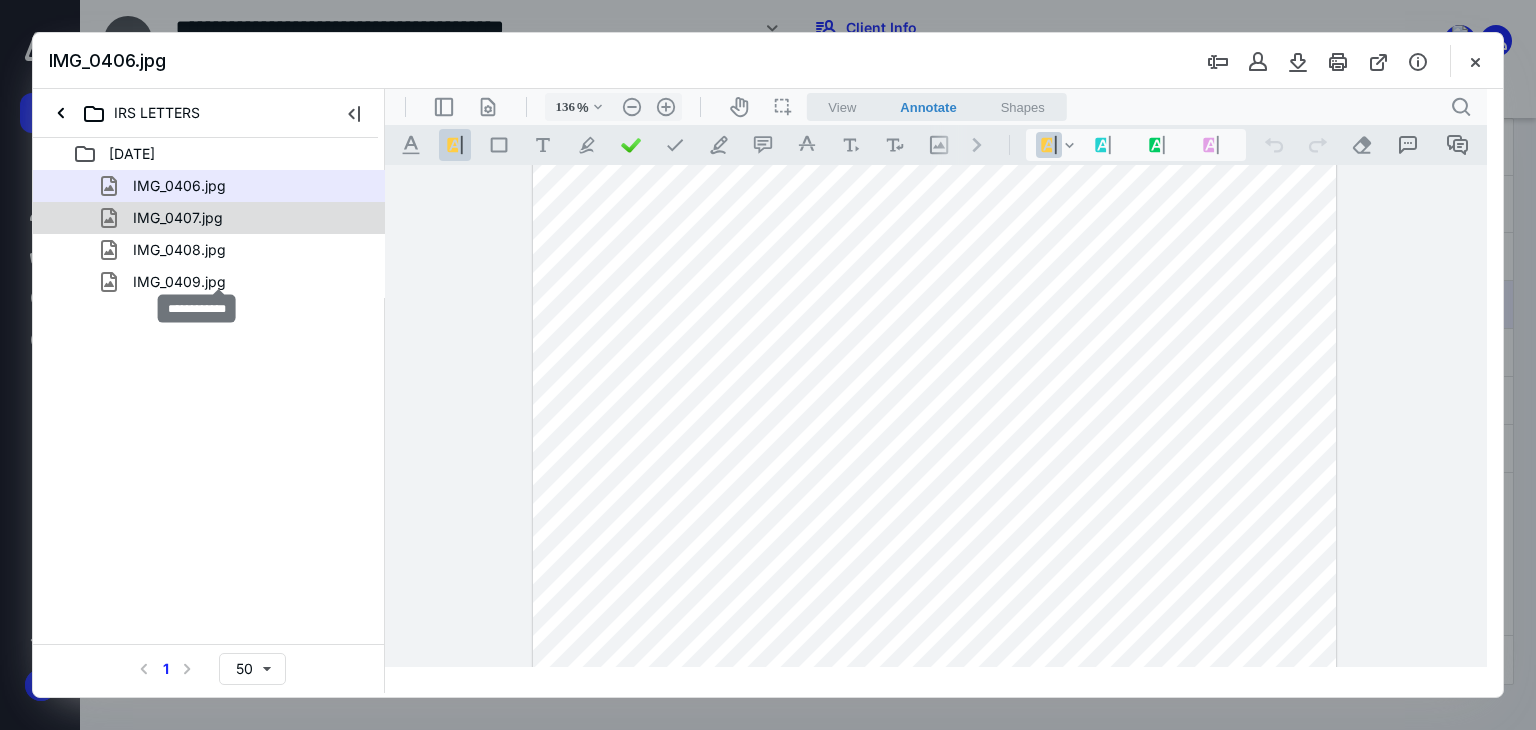 click on "IMG_0407.jpg" at bounding box center (178, 218) 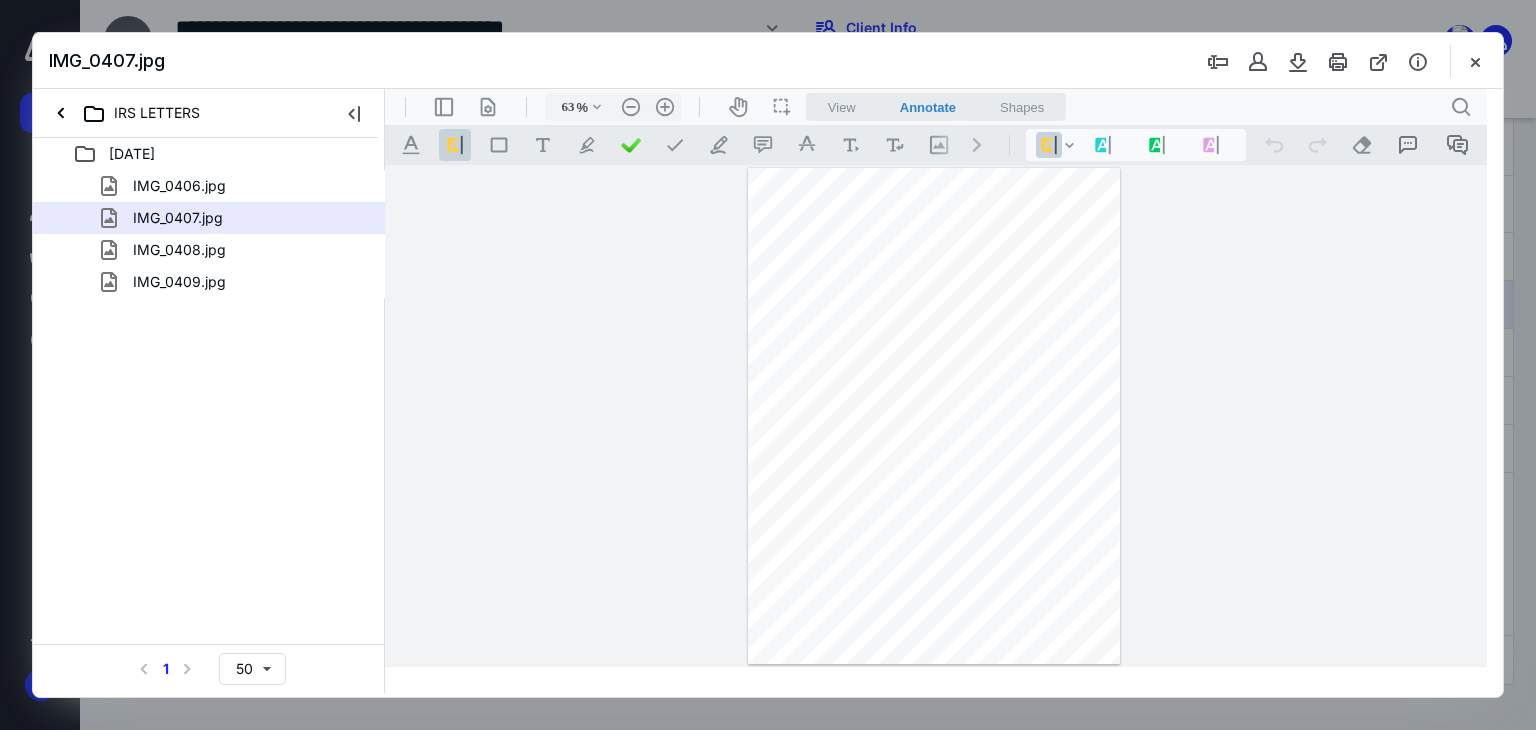 scroll, scrollTop: 0, scrollLeft: 0, axis: both 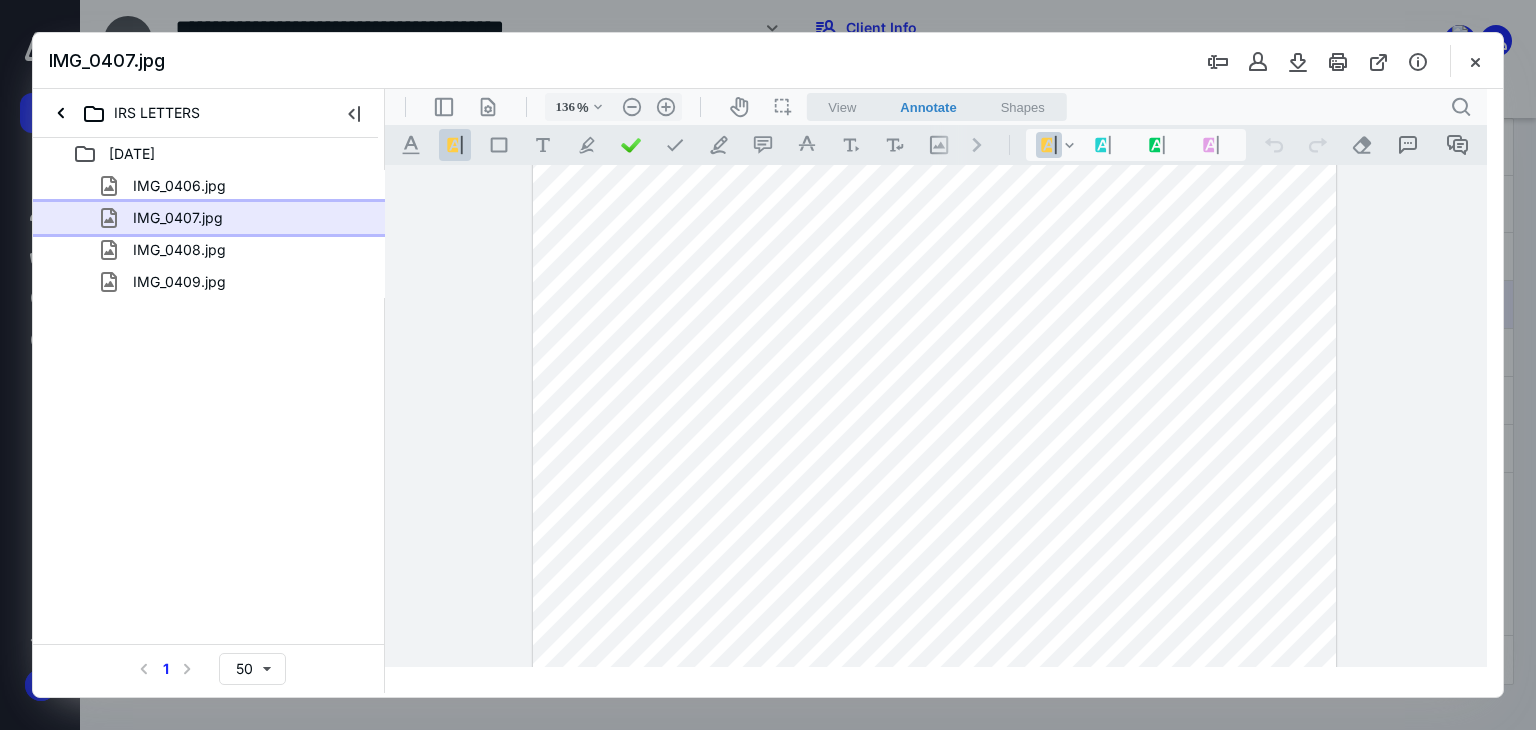 type on "161" 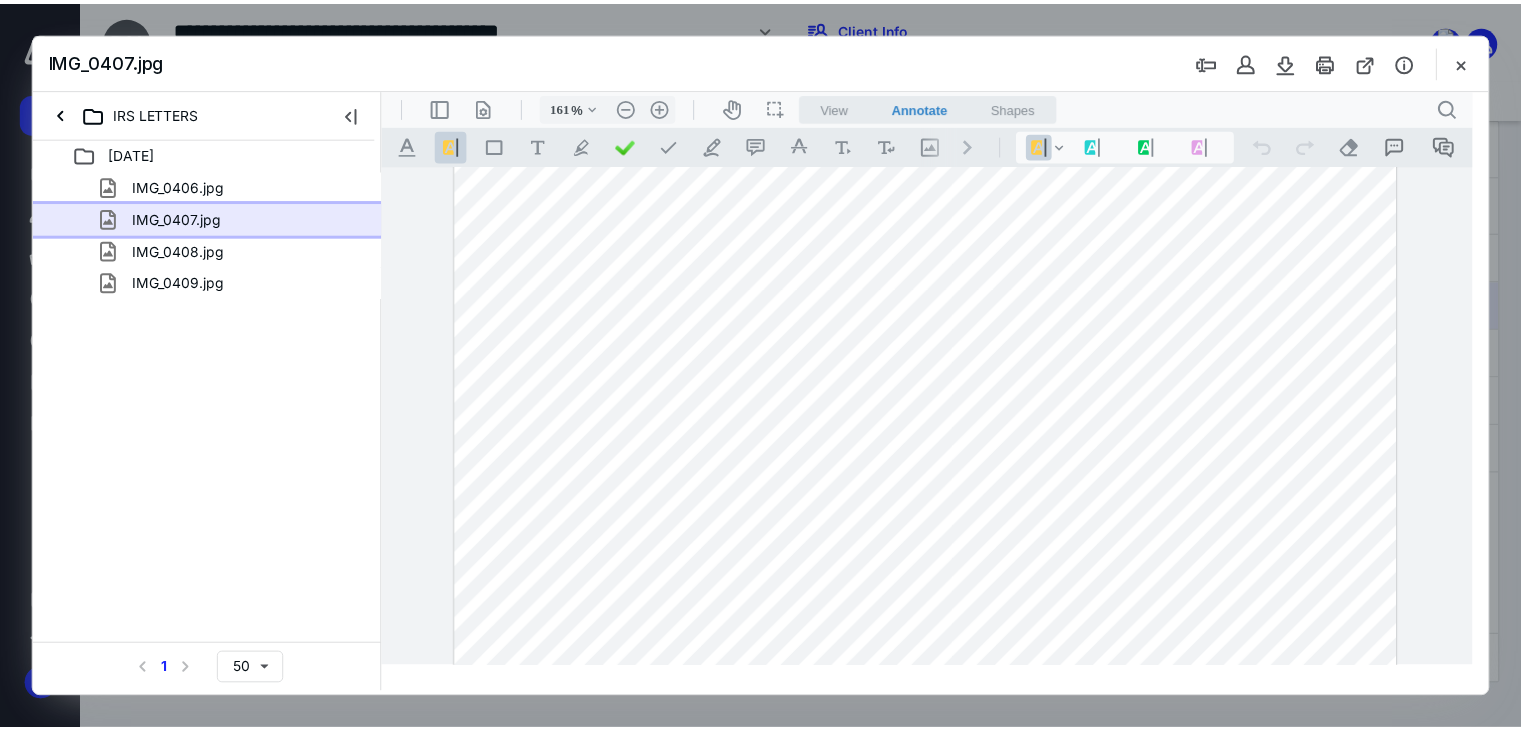 scroll, scrollTop: 0, scrollLeft: 0, axis: both 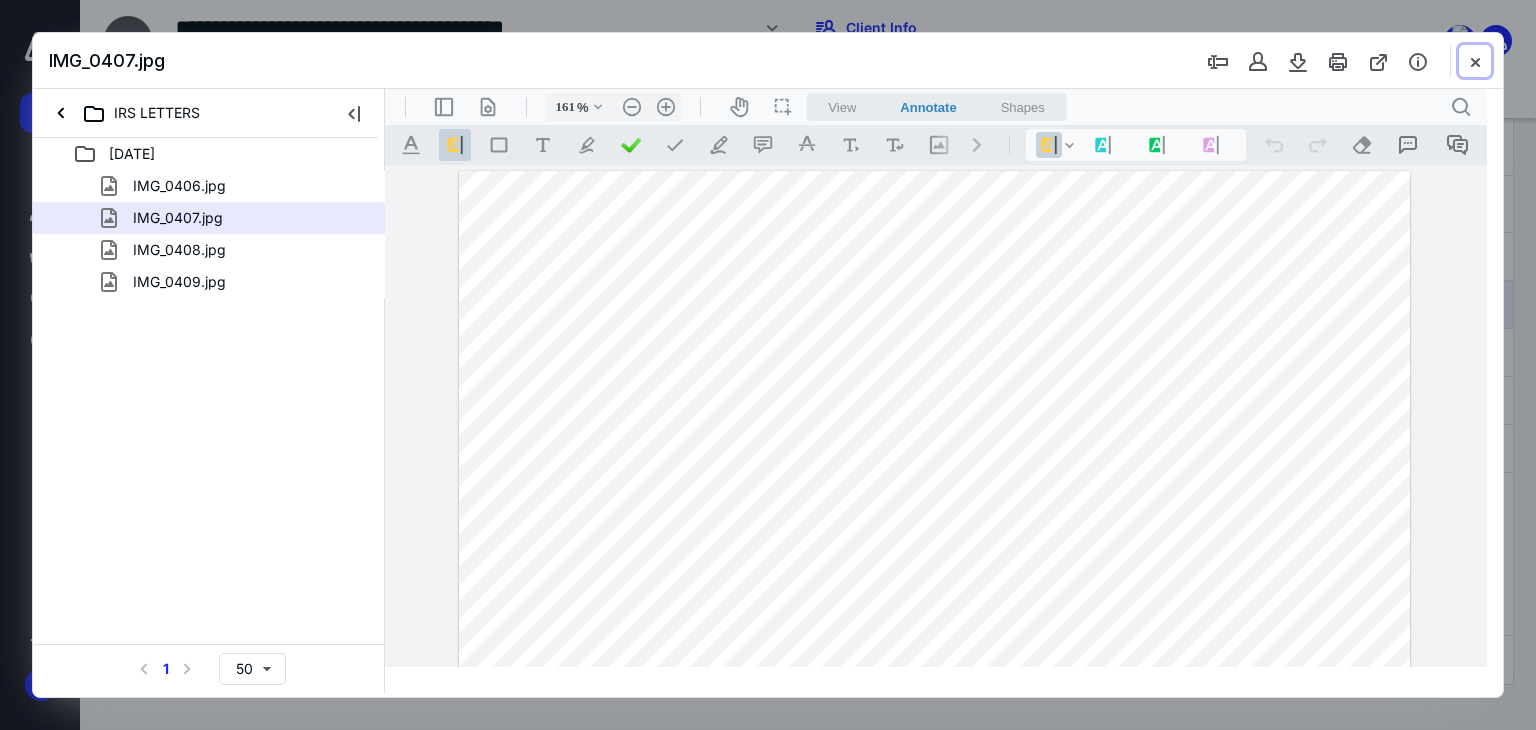 drag, startPoint x: 1465, startPoint y: 76, endPoint x: 1428, endPoint y: 97, distance: 42.544094 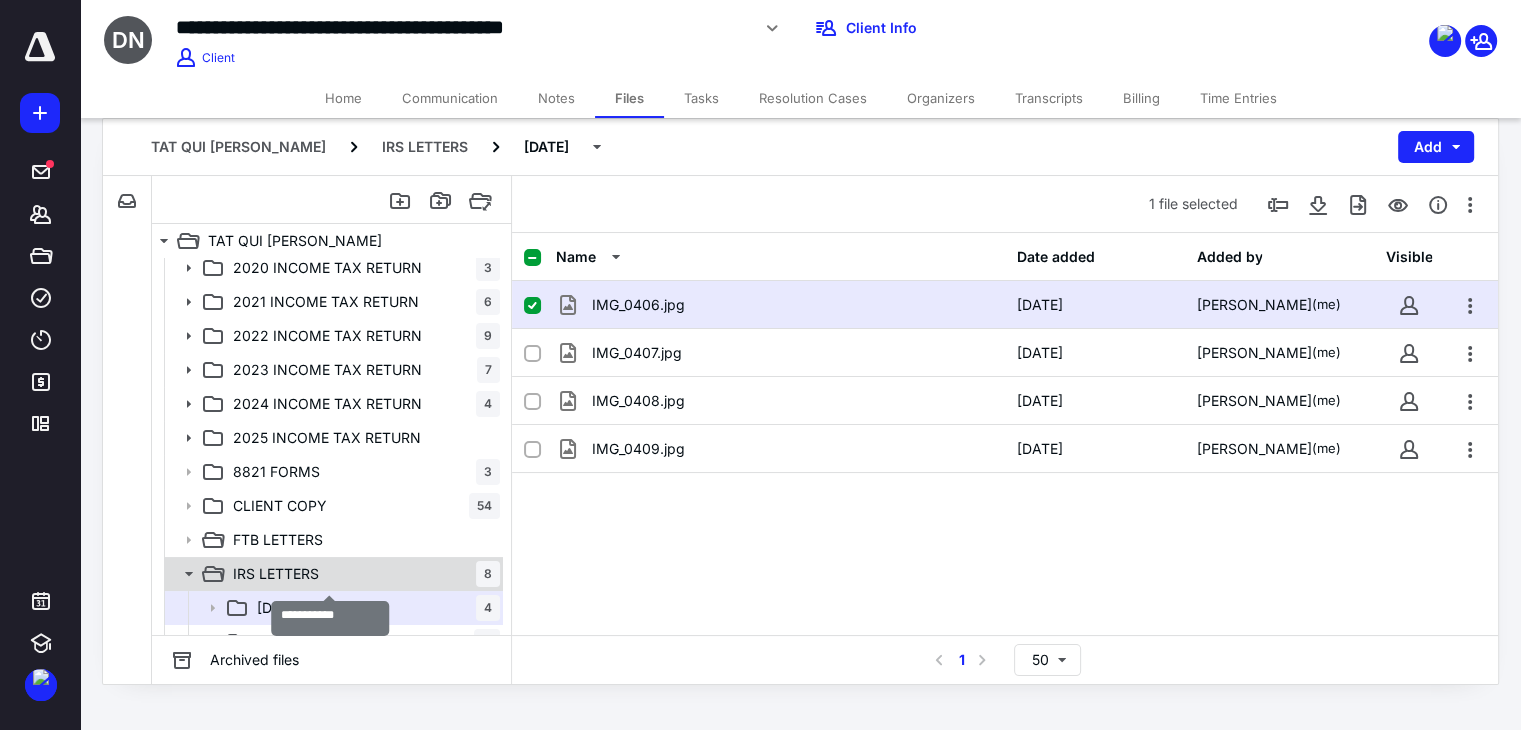 click on "IRS LETTERS" at bounding box center [276, 574] 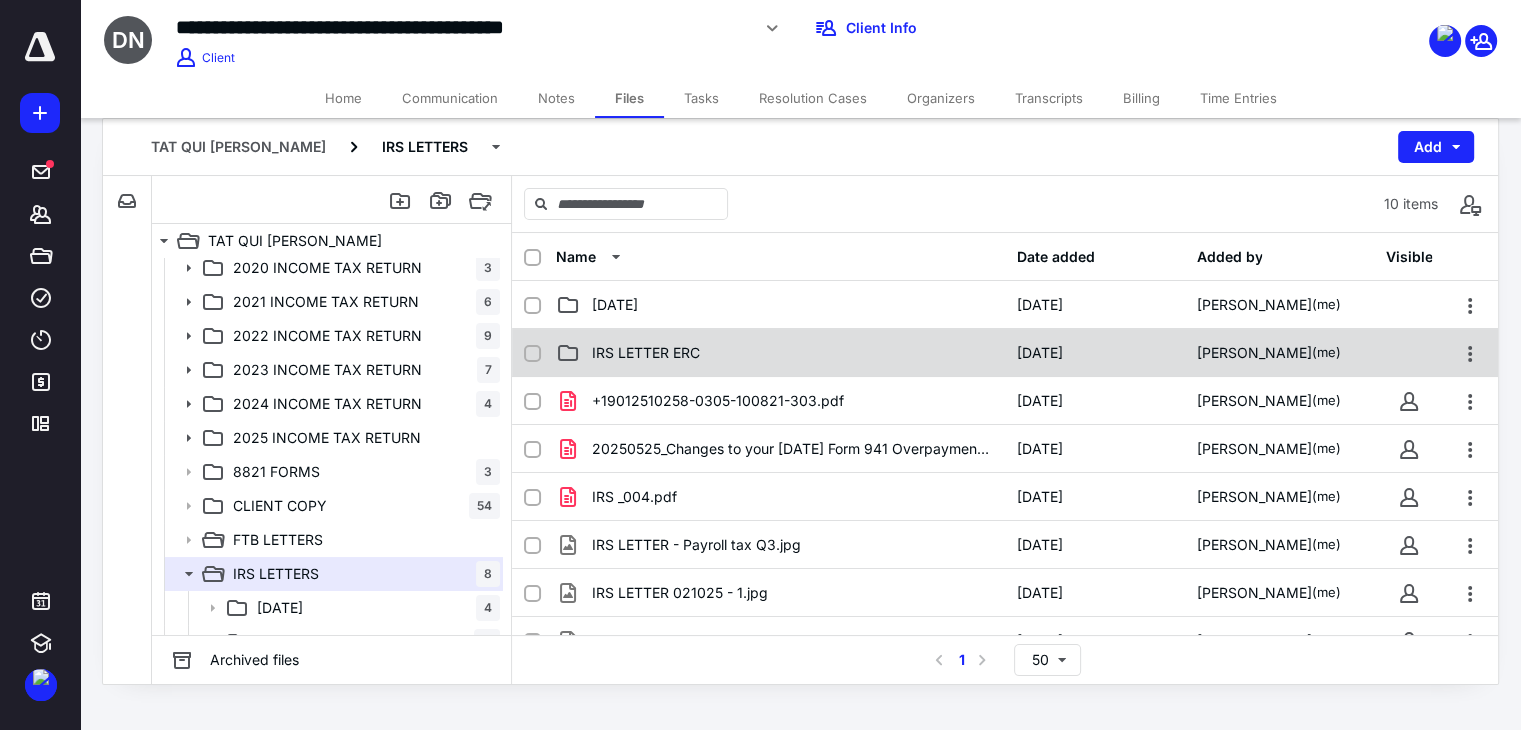 click on "IRS LETTER ERC" at bounding box center [646, 353] 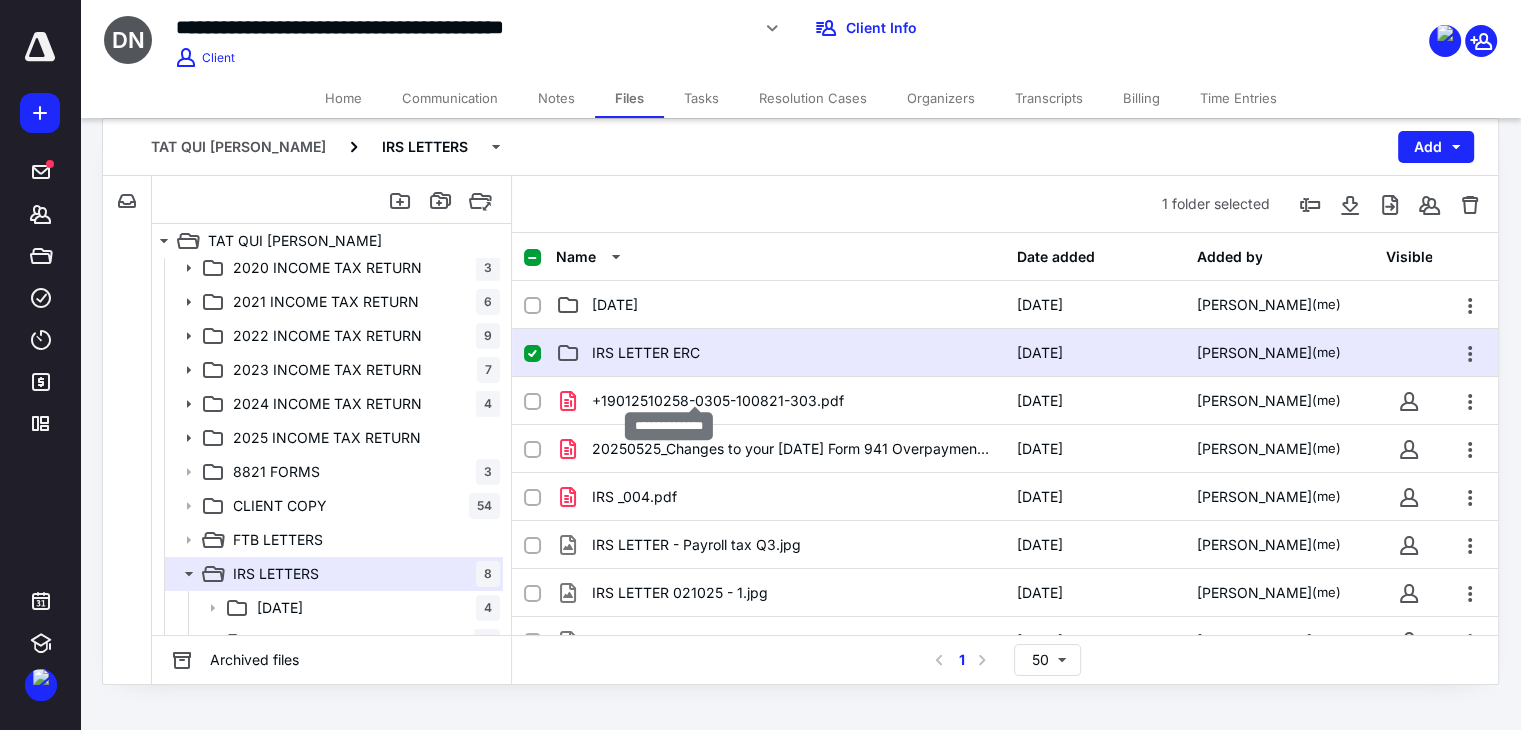 click on "IRS LETTER ERC" at bounding box center [646, 353] 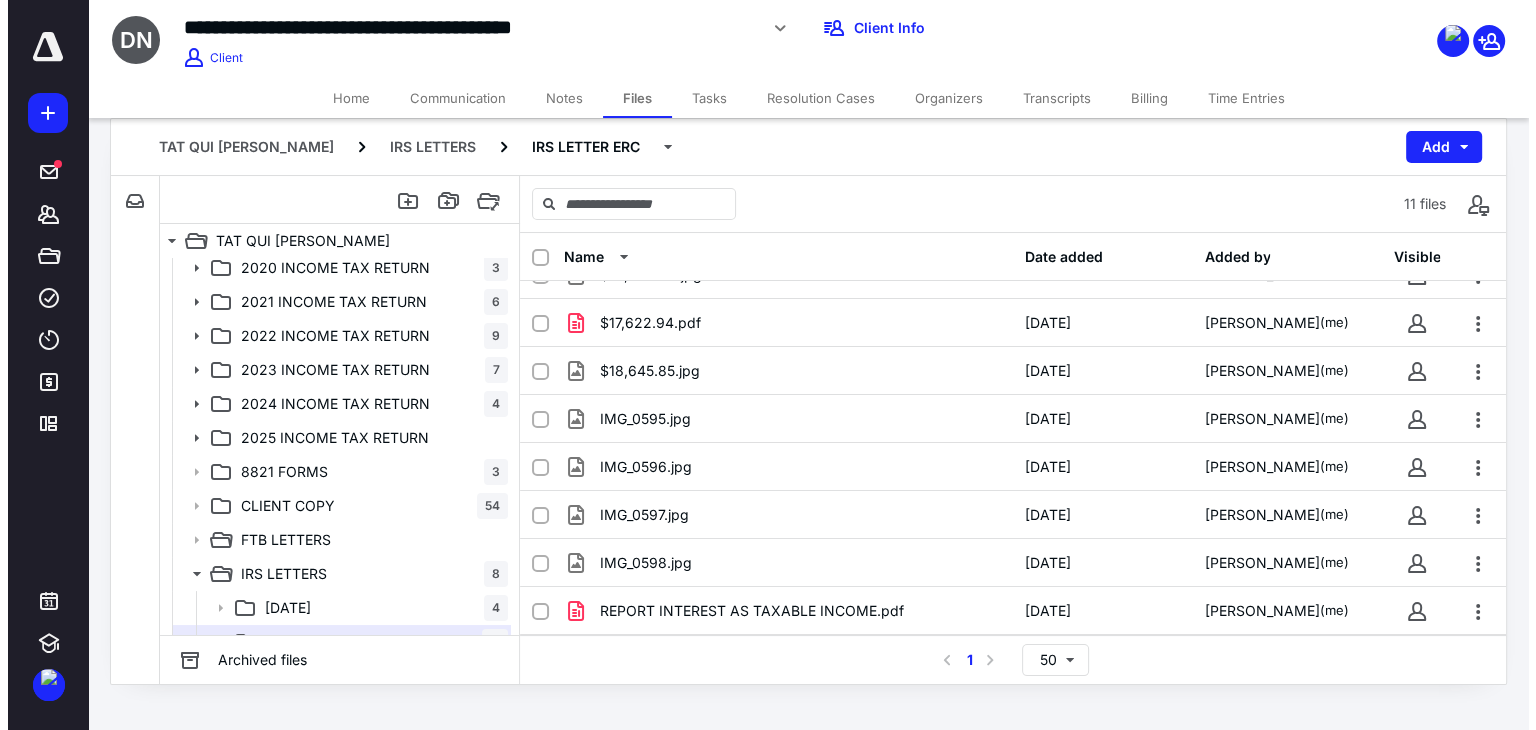 scroll, scrollTop: 323, scrollLeft: 0, axis: vertical 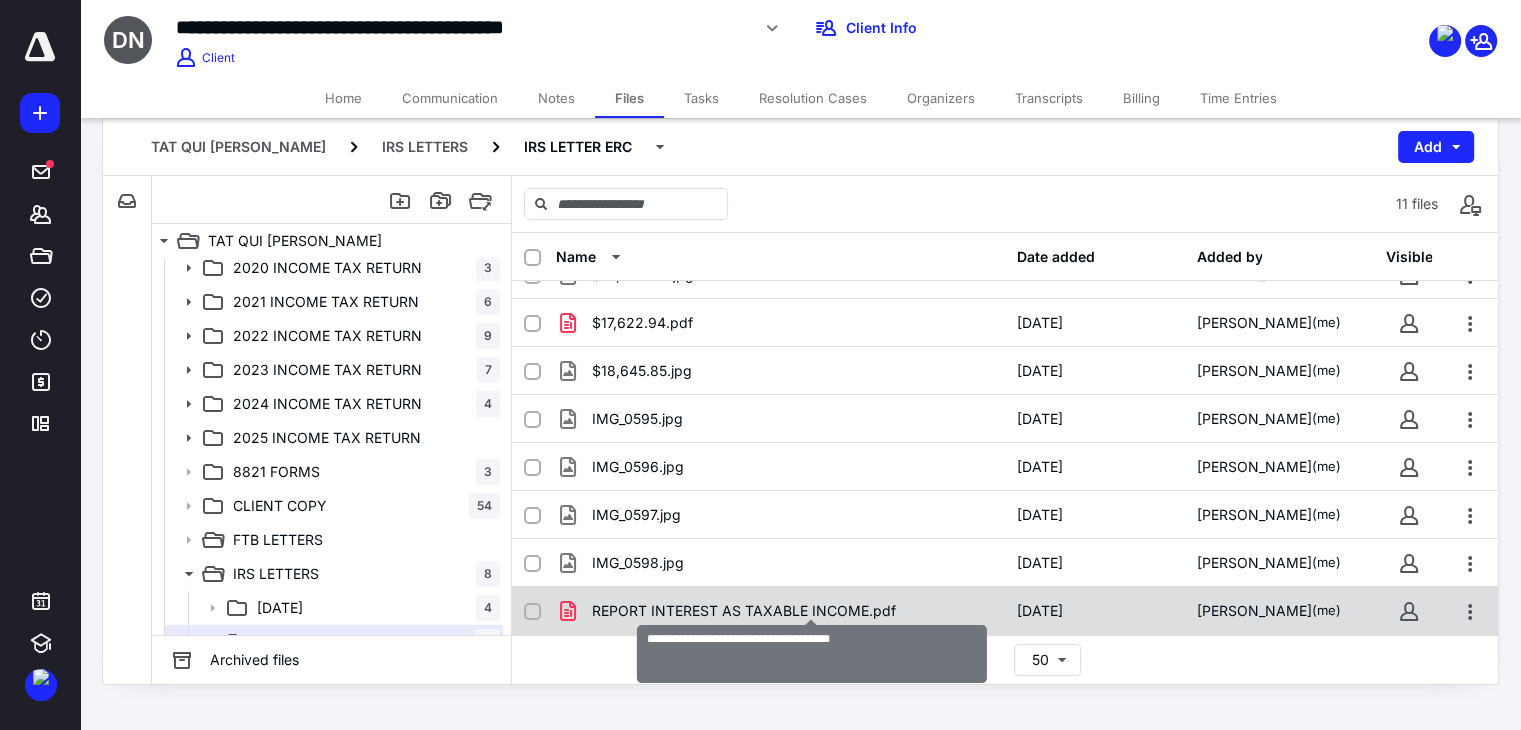 click on "REPORT INTEREST AS TAXABLE INCOME.pdf" at bounding box center [744, 611] 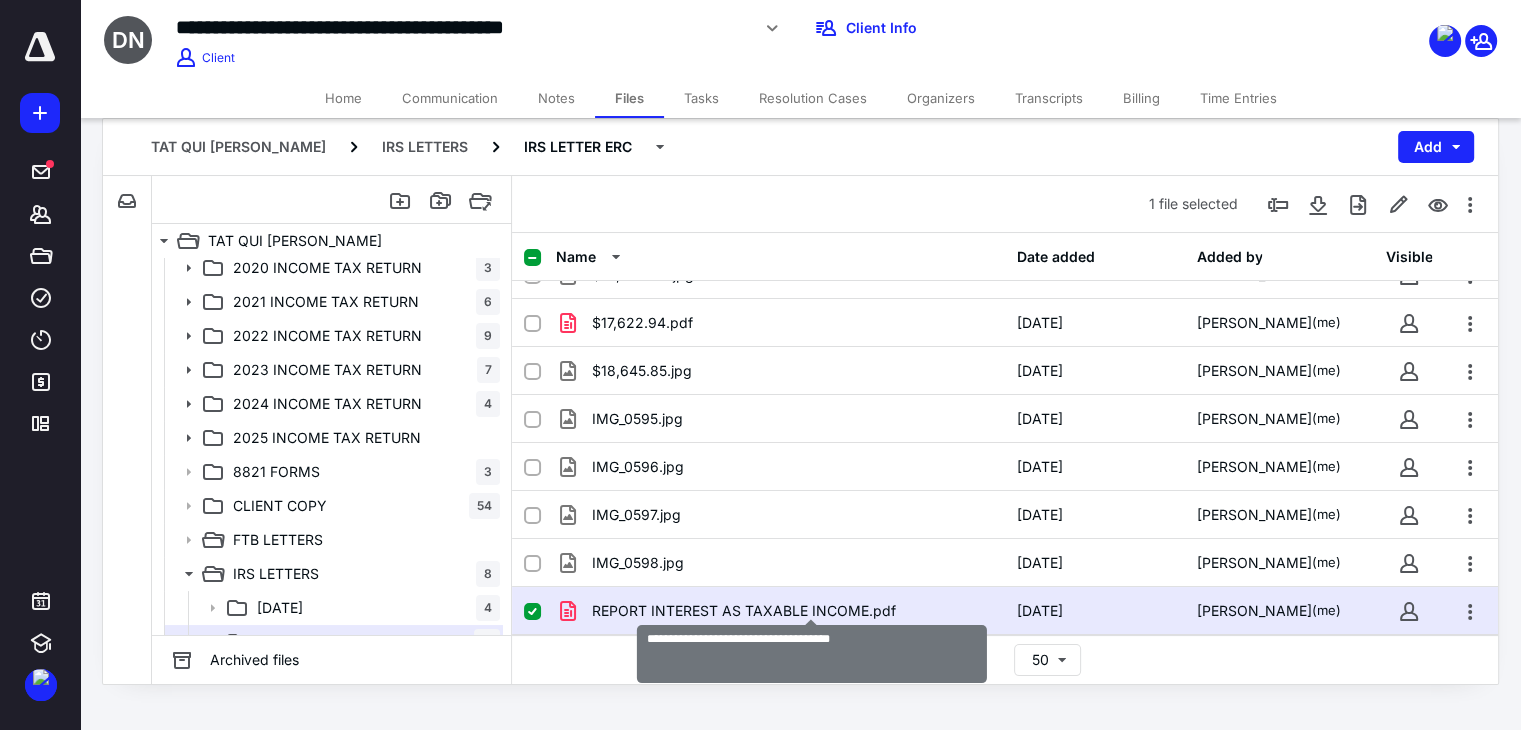 click on "REPORT INTEREST AS TAXABLE INCOME.pdf" at bounding box center (744, 611) 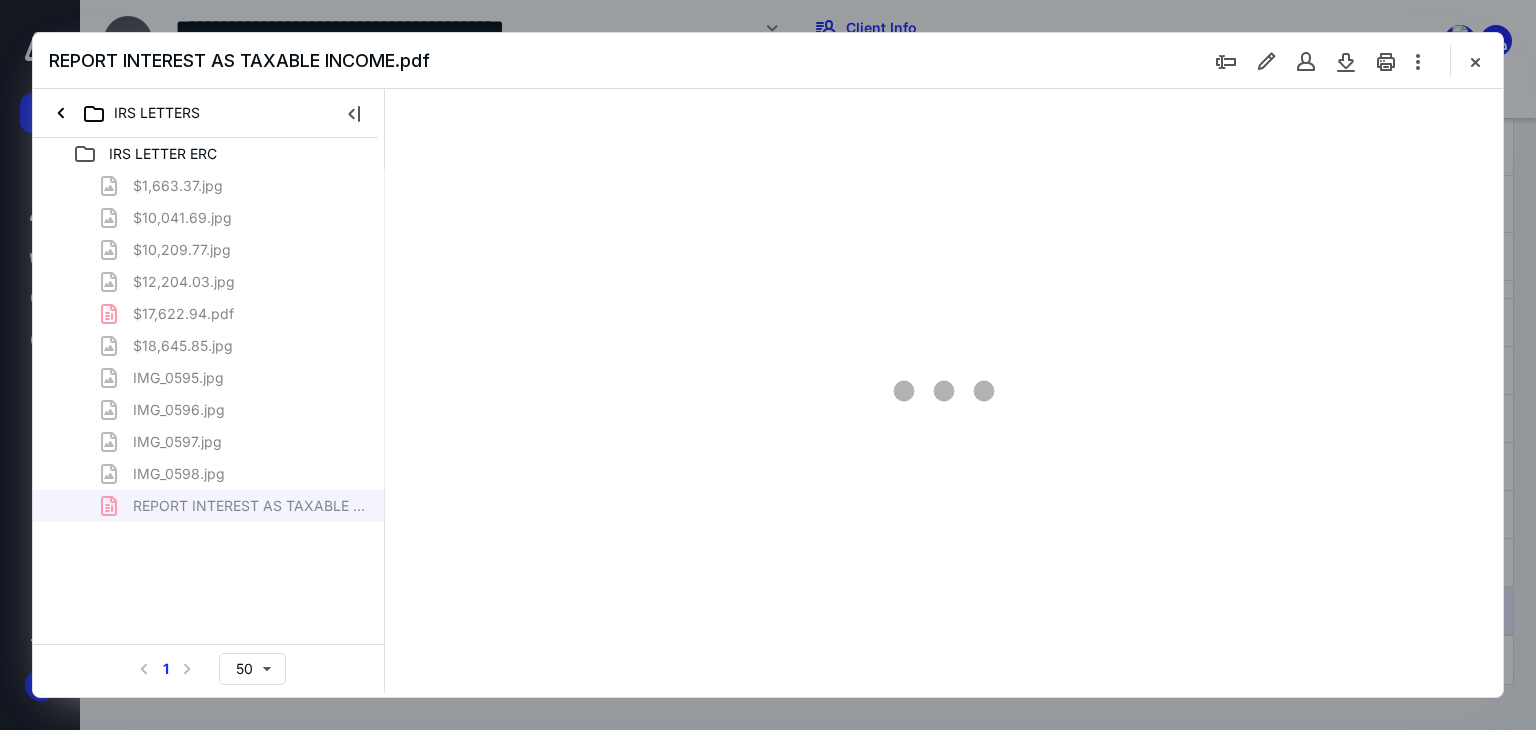 scroll, scrollTop: 0, scrollLeft: 0, axis: both 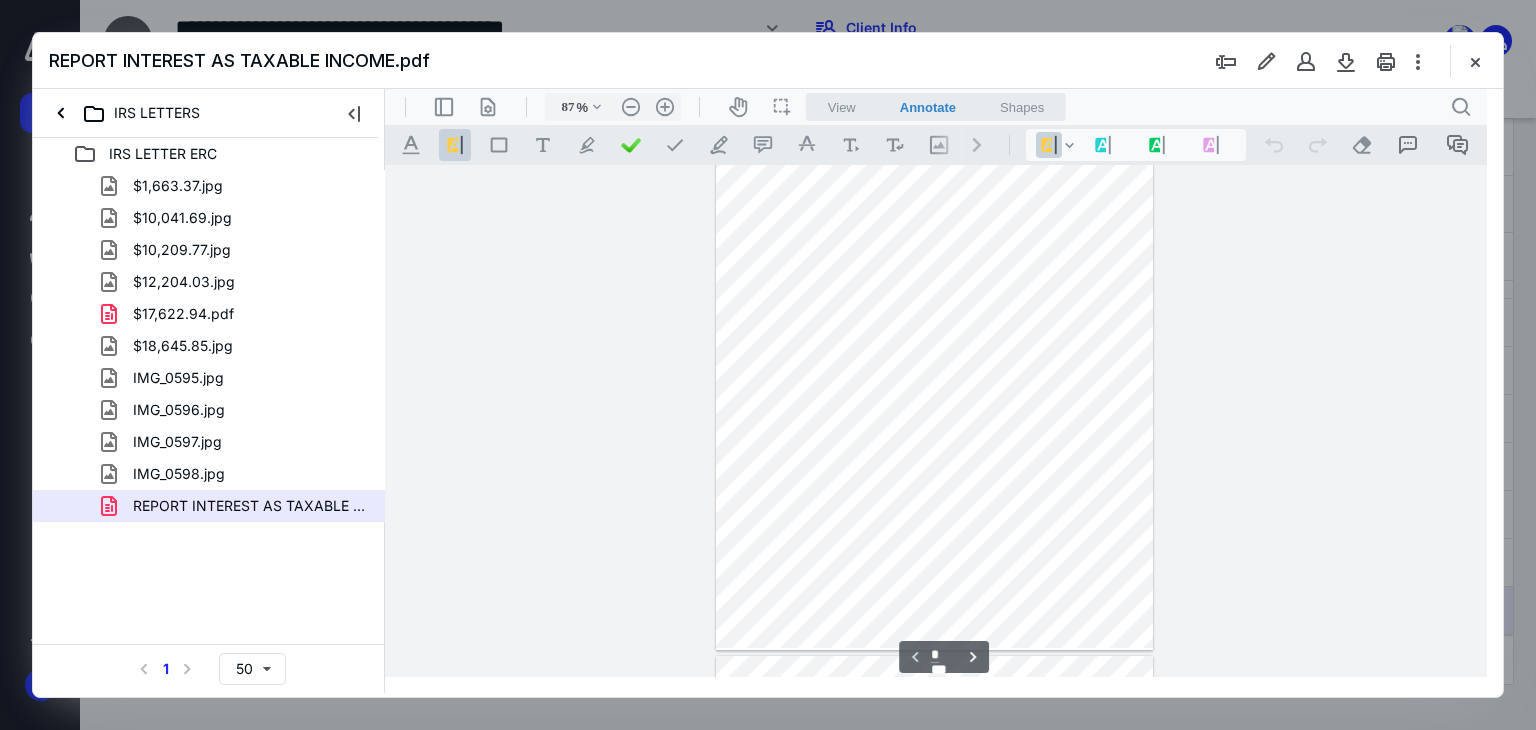 type on "112" 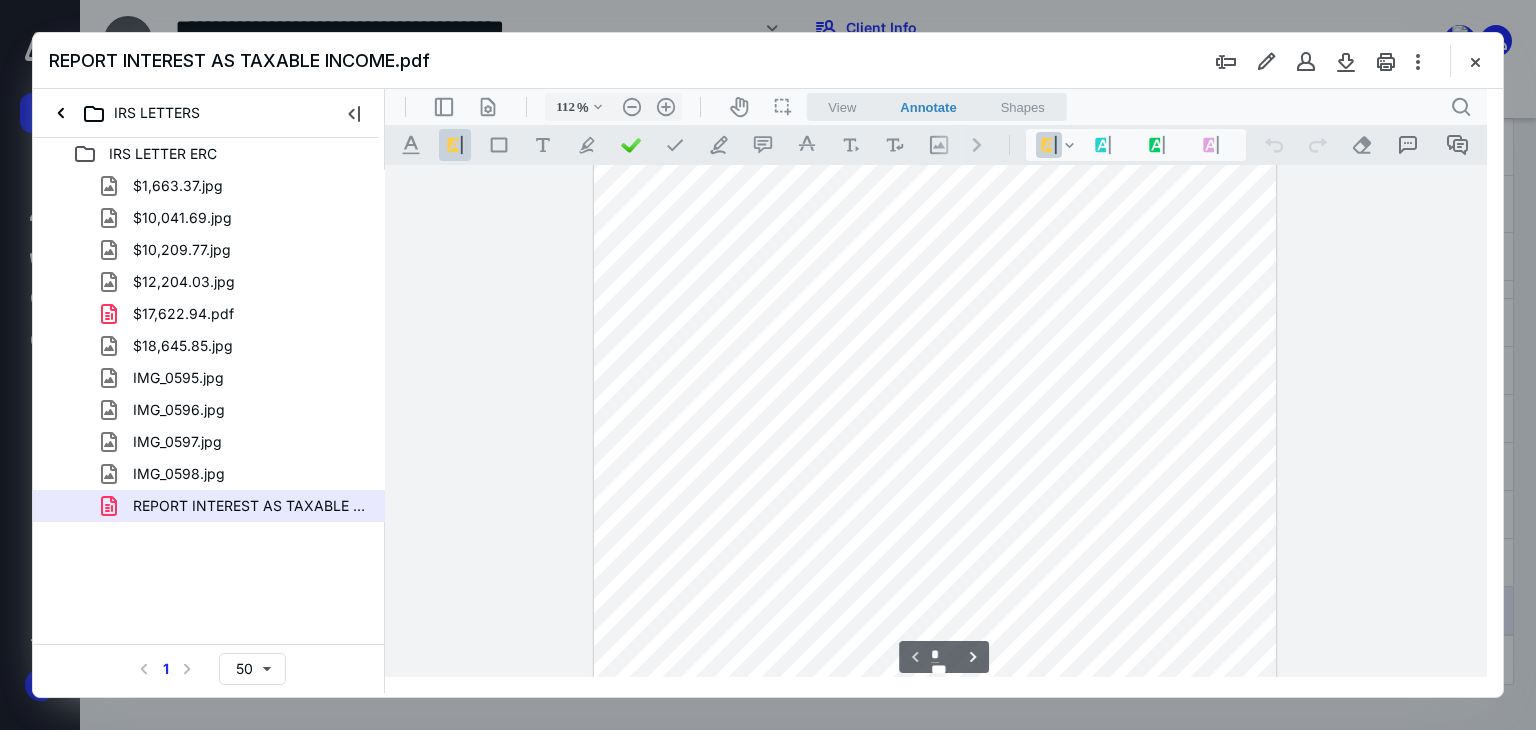 scroll, scrollTop: 178, scrollLeft: 0, axis: vertical 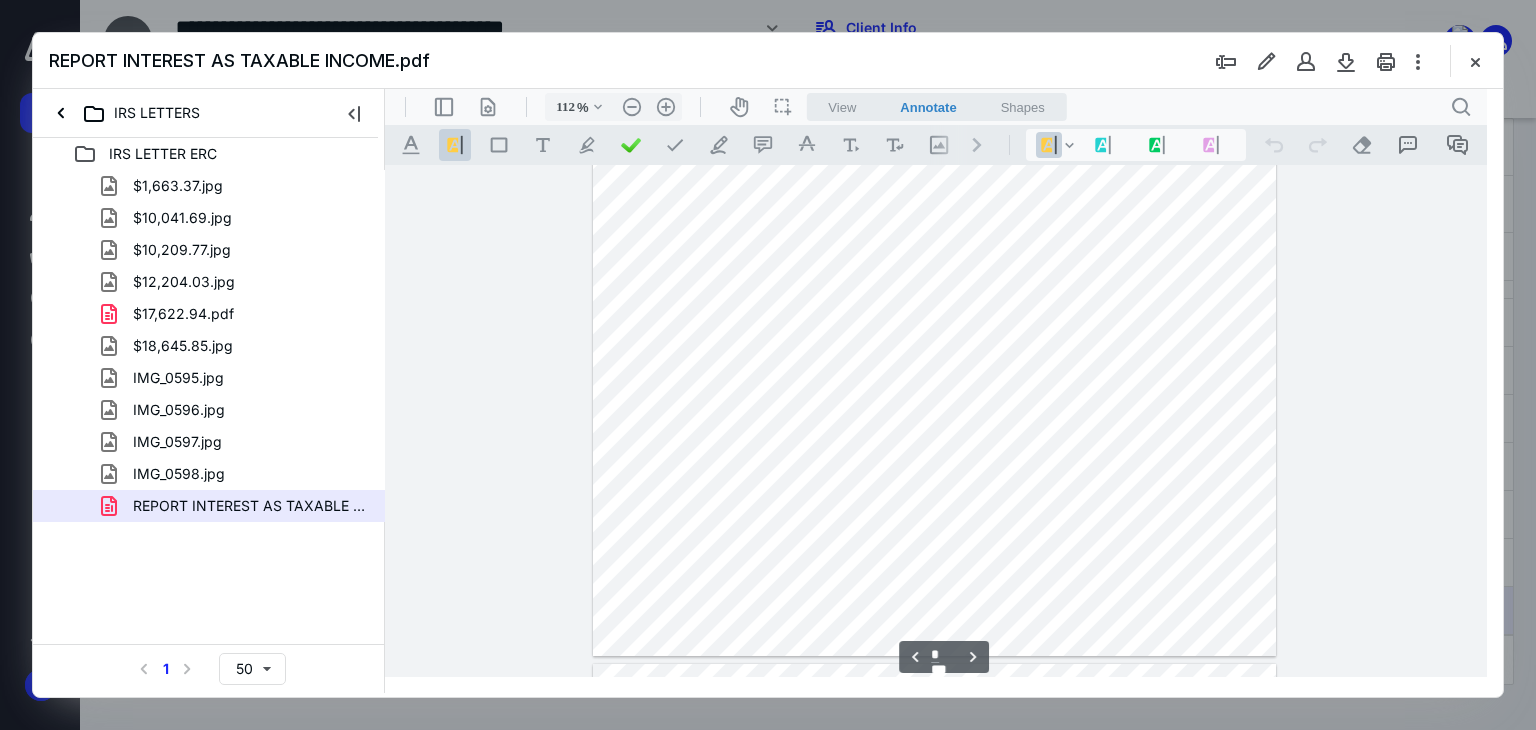 type on "*" 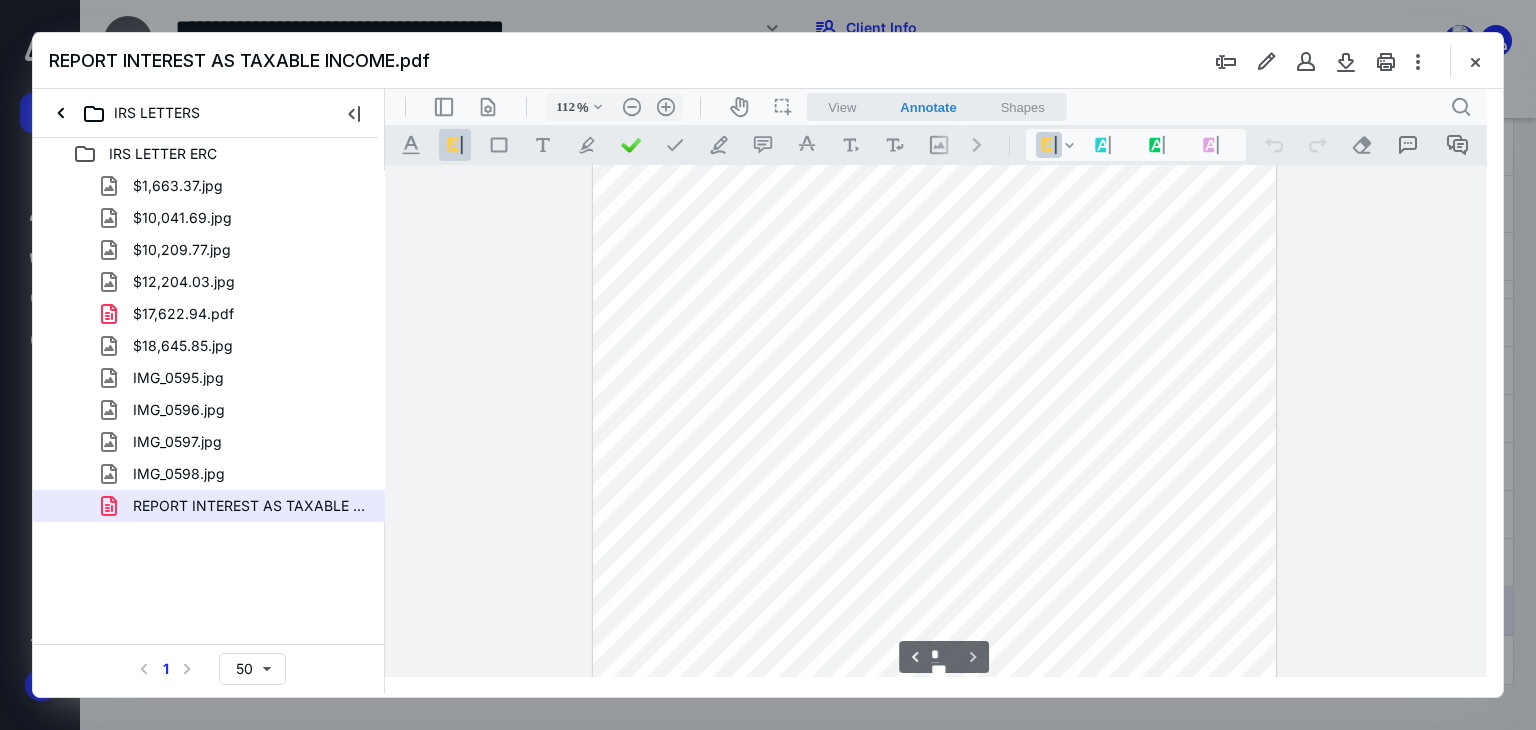 scroll, scrollTop: 3048, scrollLeft: 0, axis: vertical 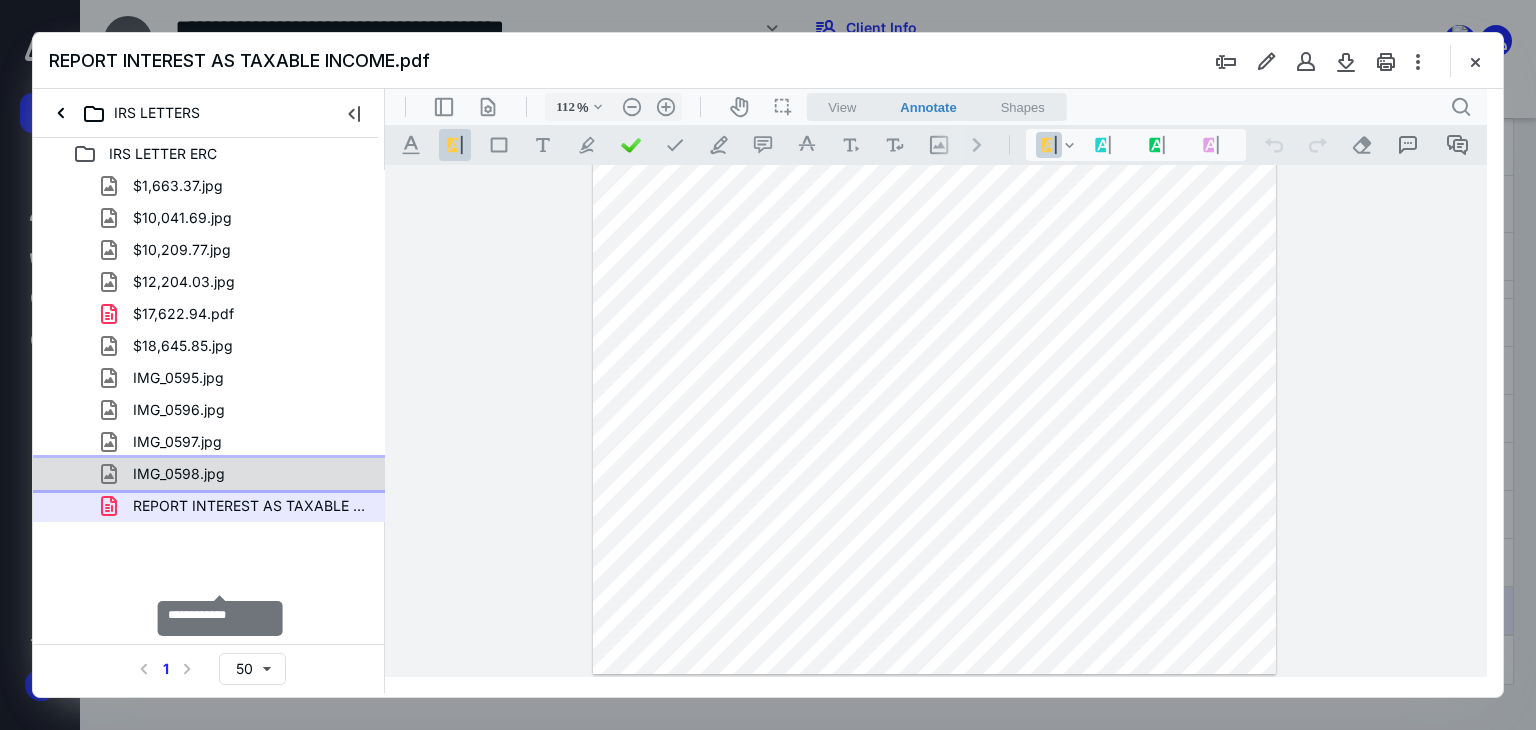 click on "IMG_0598.jpg" at bounding box center [179, 474] 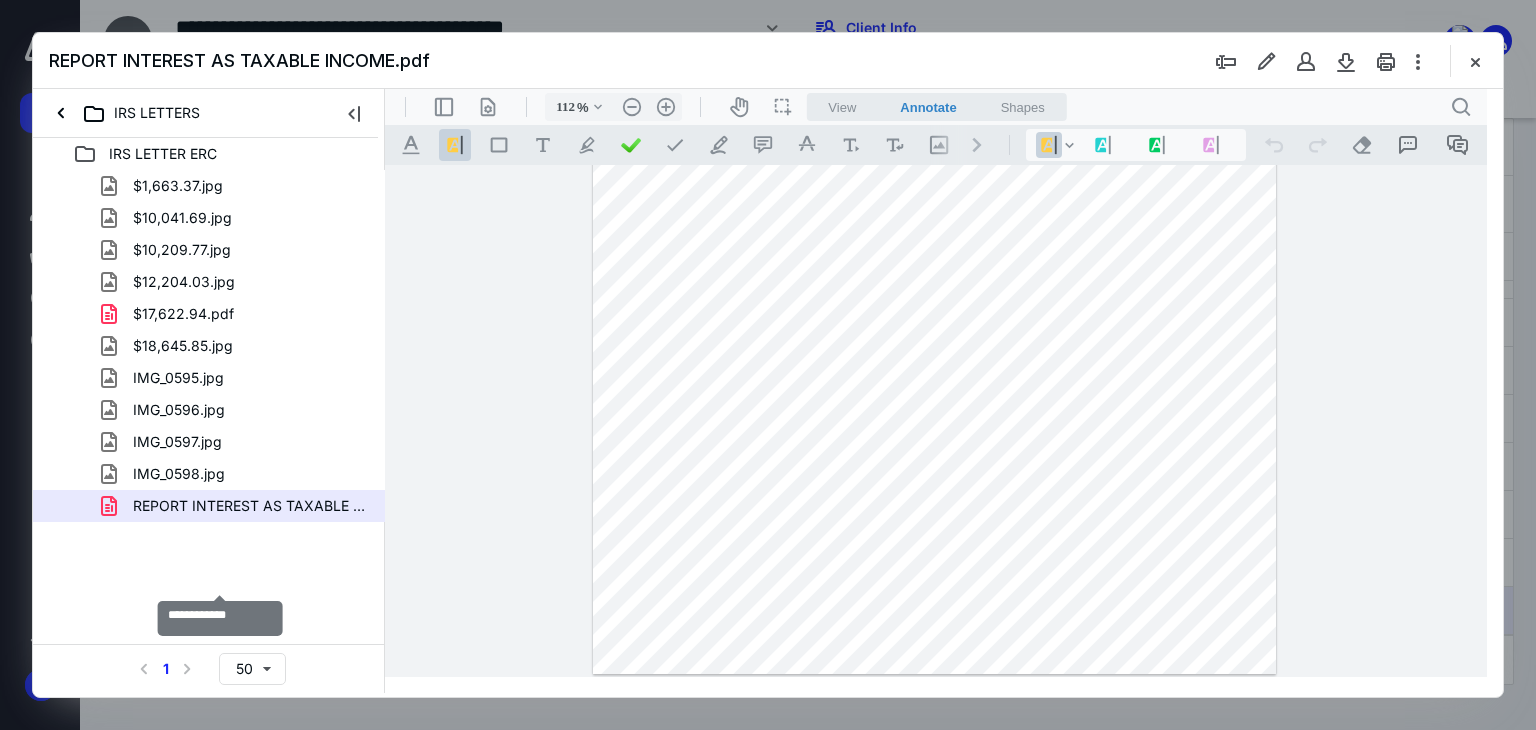 click on "$1,663.37.jpg $10,041.69.jpg $10,209.77.jpg $12,204.03.jpg $17,622.94.pdf $18,645.85.jpg IMG_0595.jpg IMG_0596.jpg IMG_0597.jpg IMG_0598.jpg REPORT INTEREST AS TAXABLE INCOME.pdf" at bounding box center (209, 346) 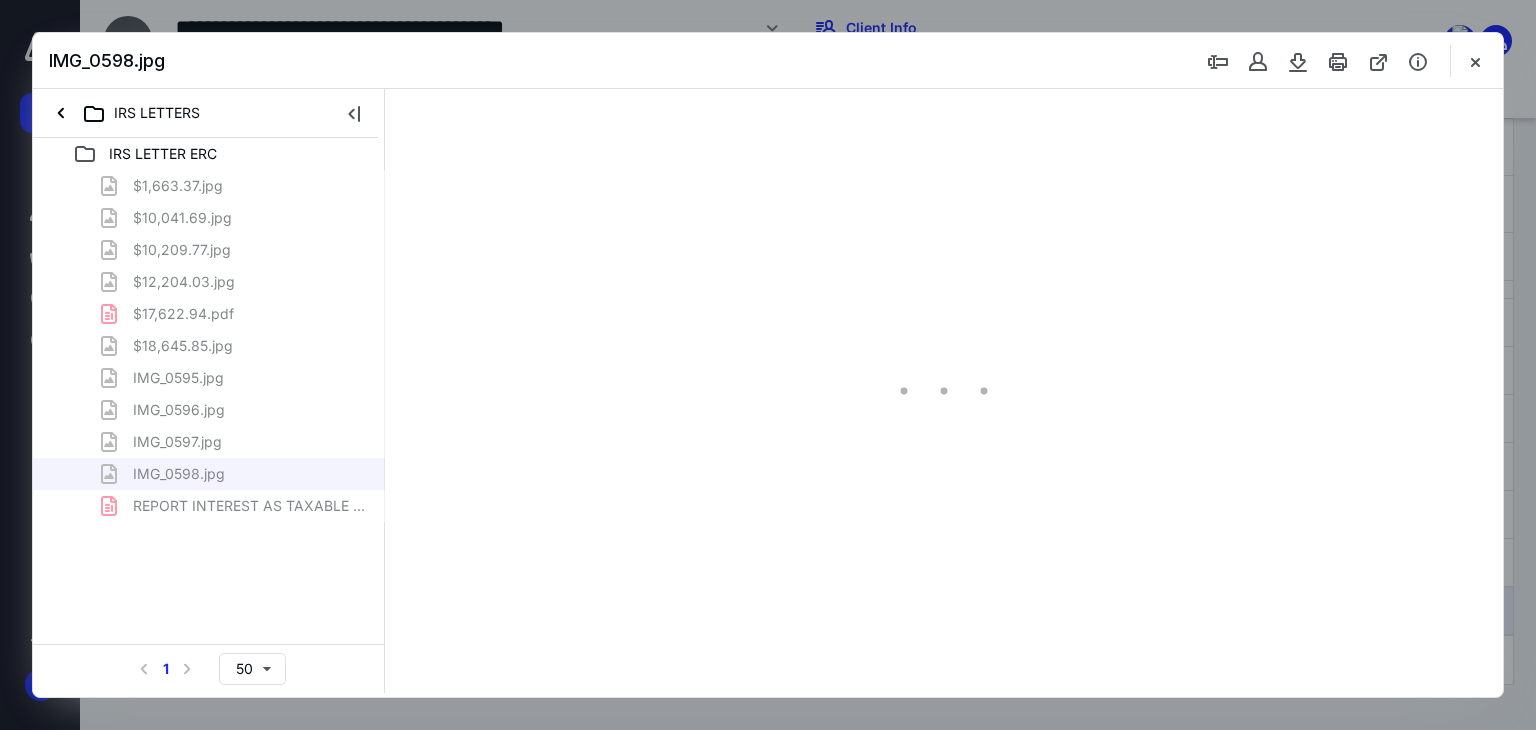 scroll, scrollTop: 0, scrollLeft: 0, axis: both 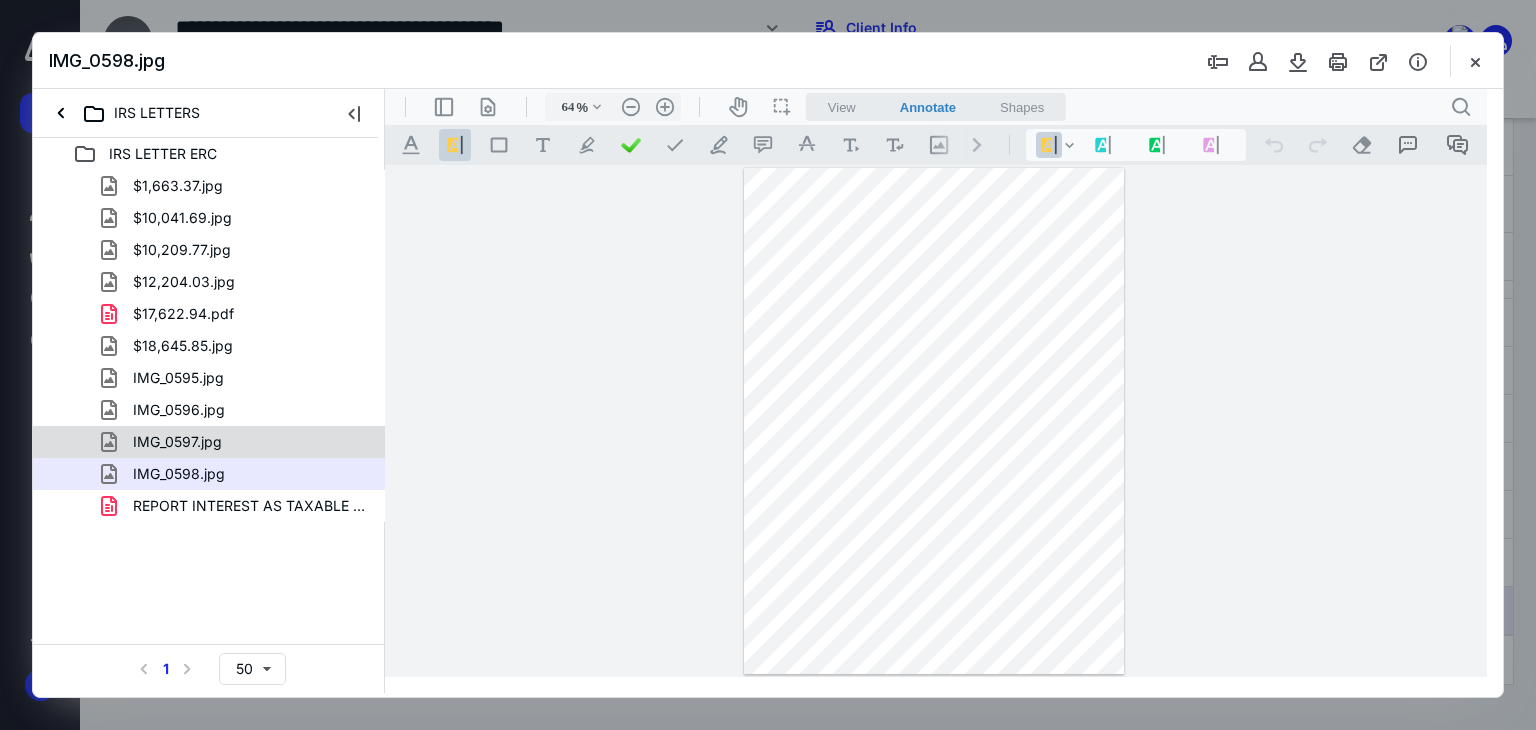click on "IMG_0597.jpg" at bounding box center [177, 442] 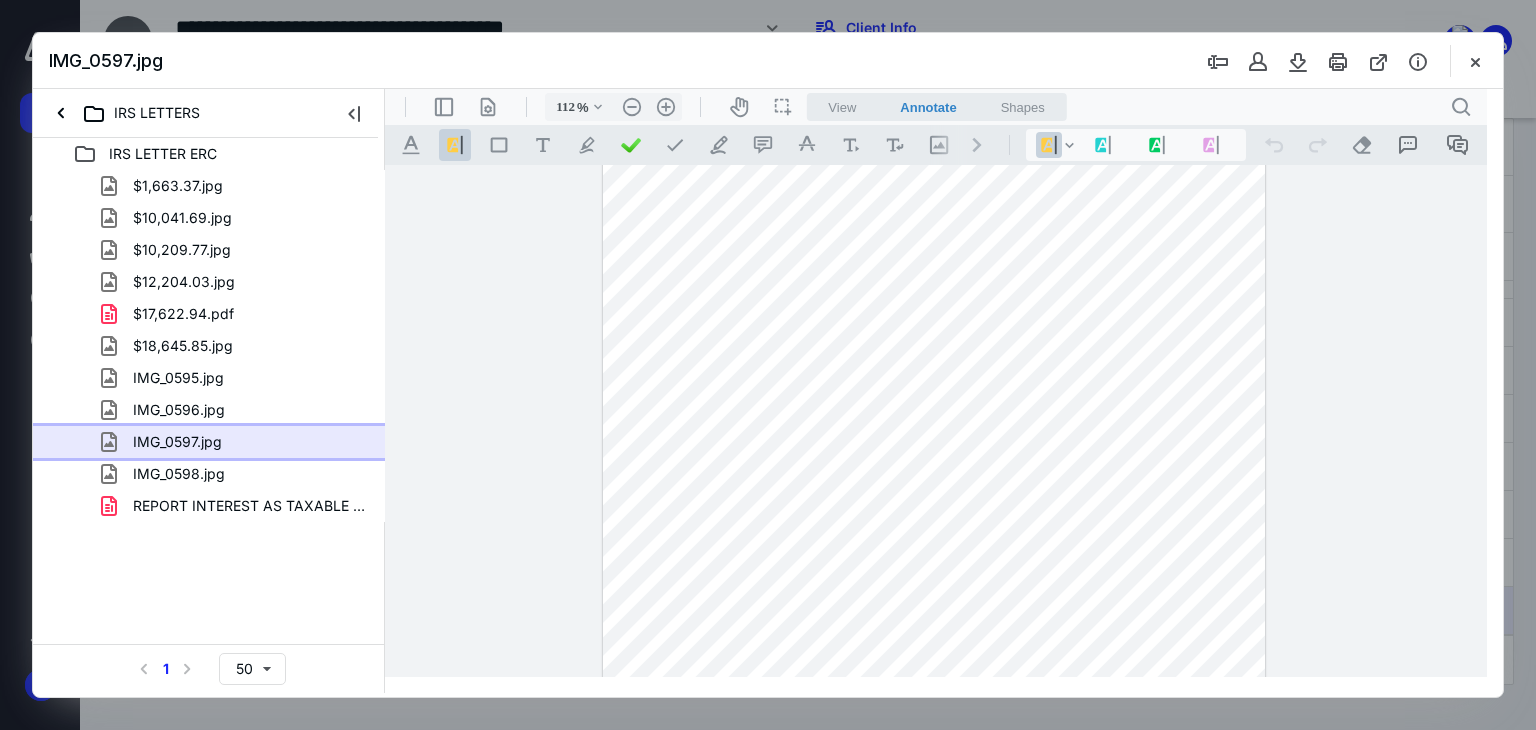 scroll, scrollTop: 167, scrollLeft: 0, axis: vertical 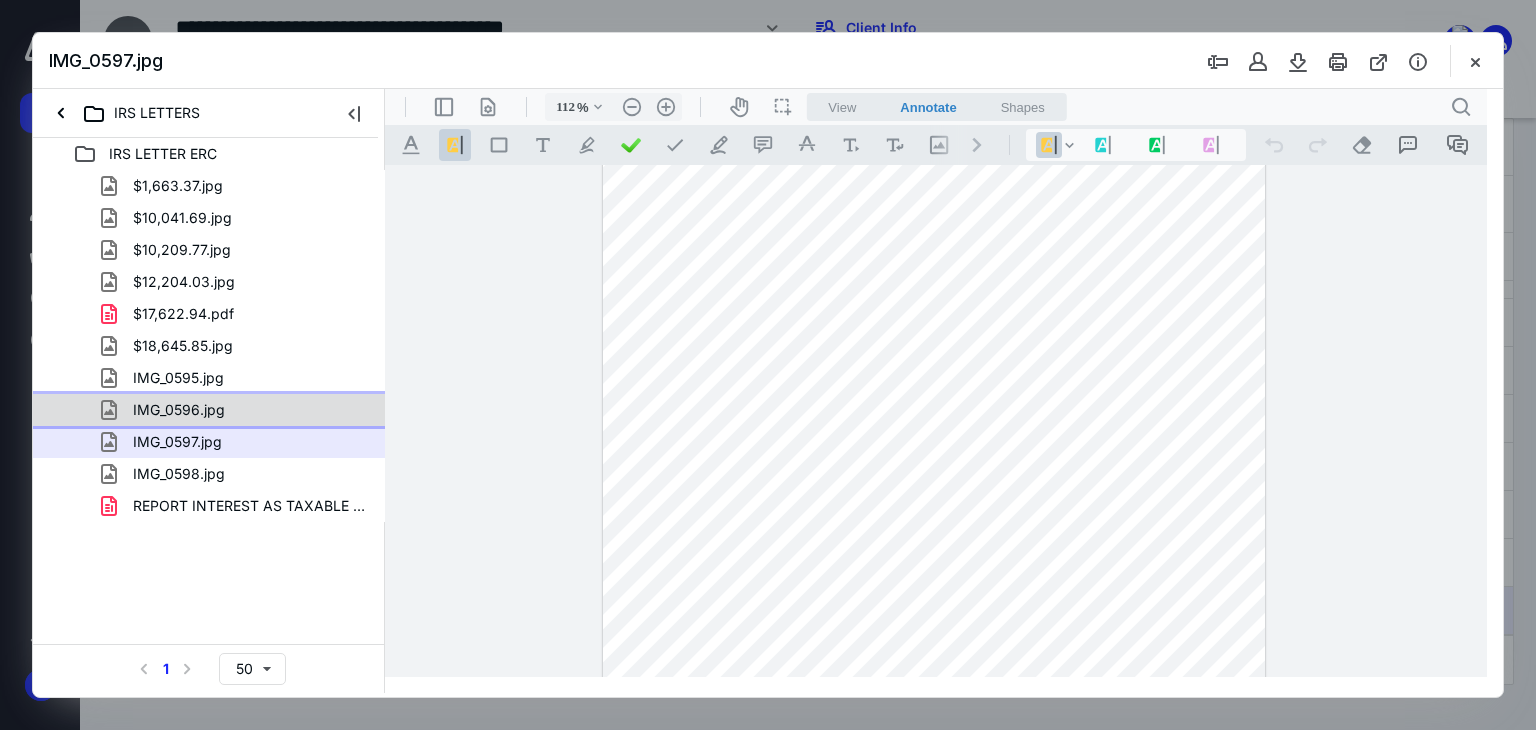 click on "IMG_0596.jpg" at bounding box center [179, 410] 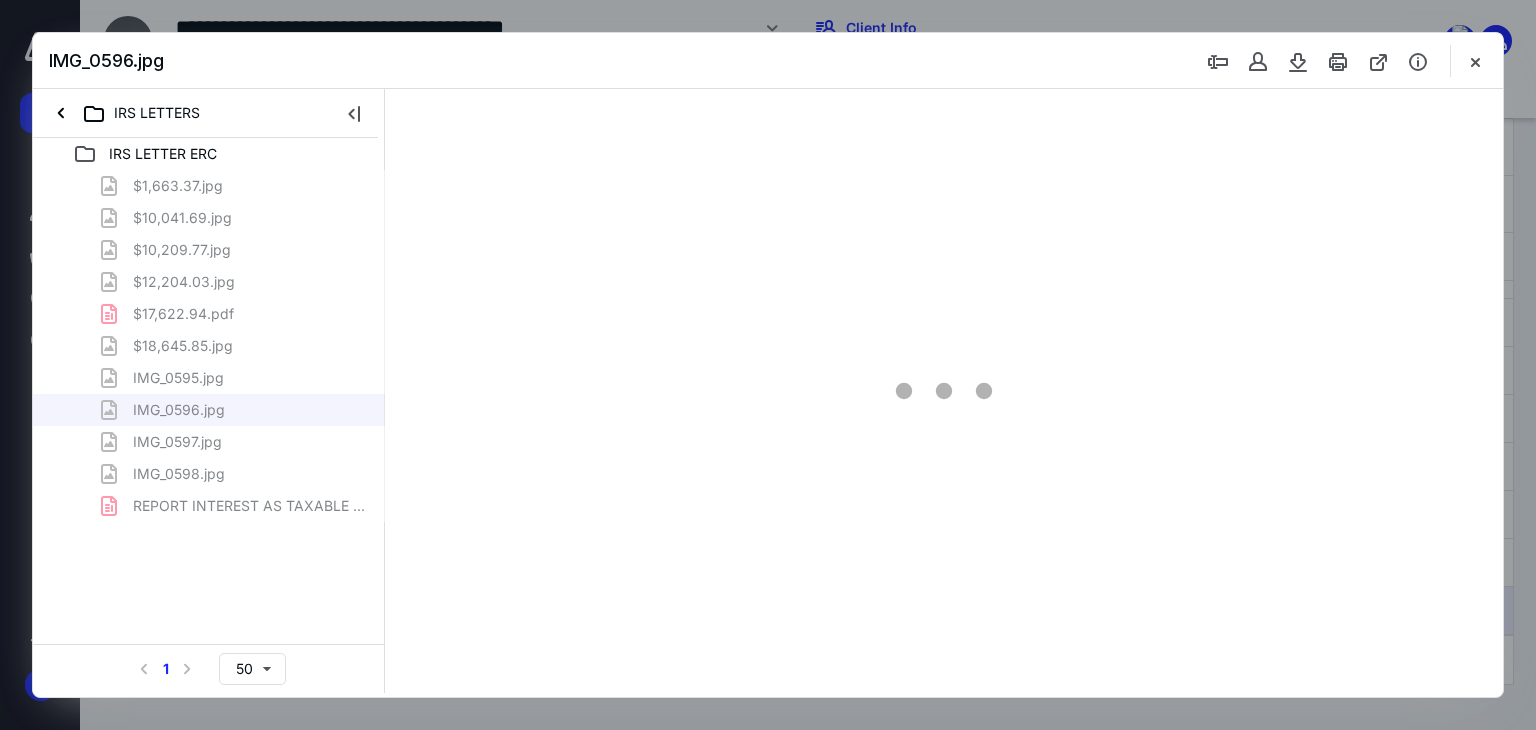 scroll, scrollTop: 0, scrollLeft: 0, axis: both 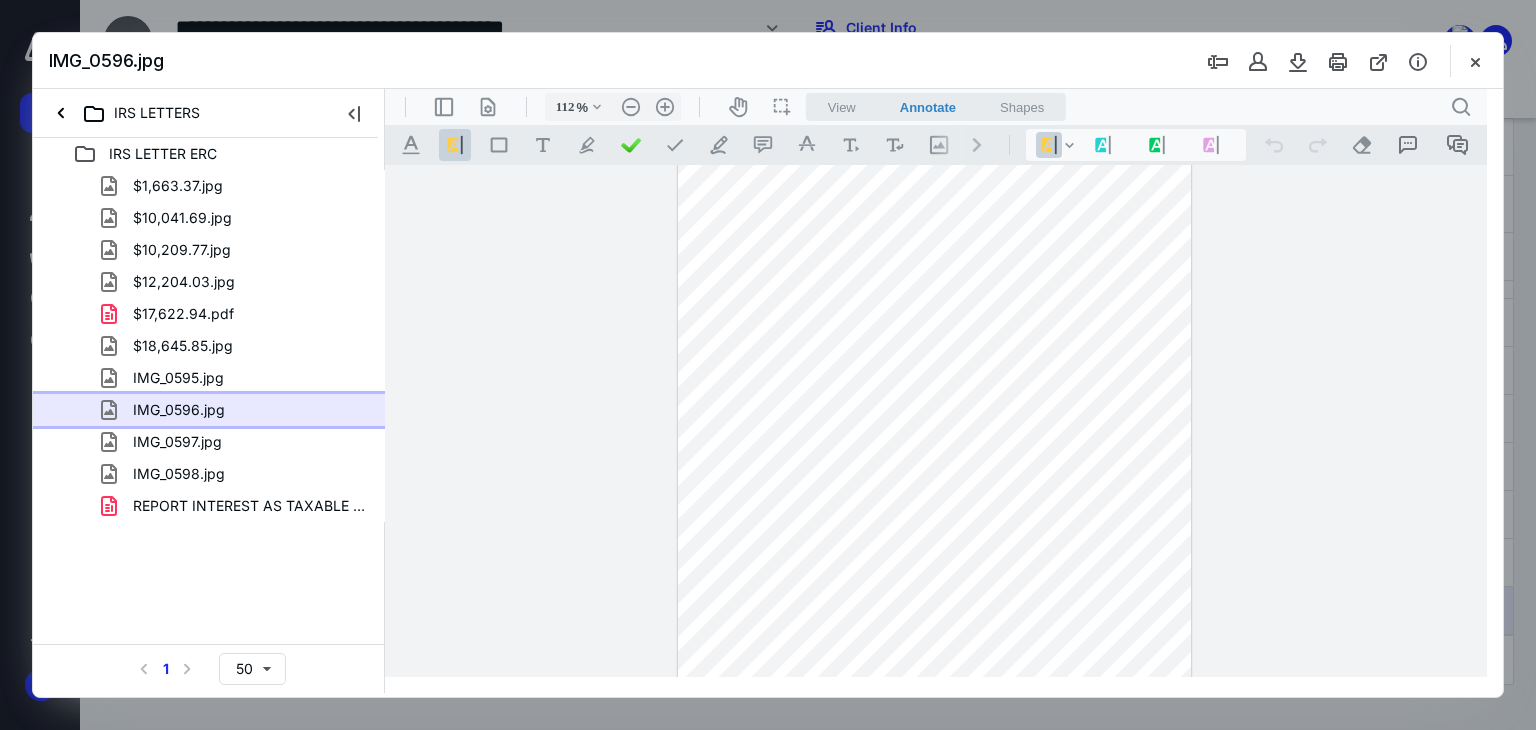 type on "137" 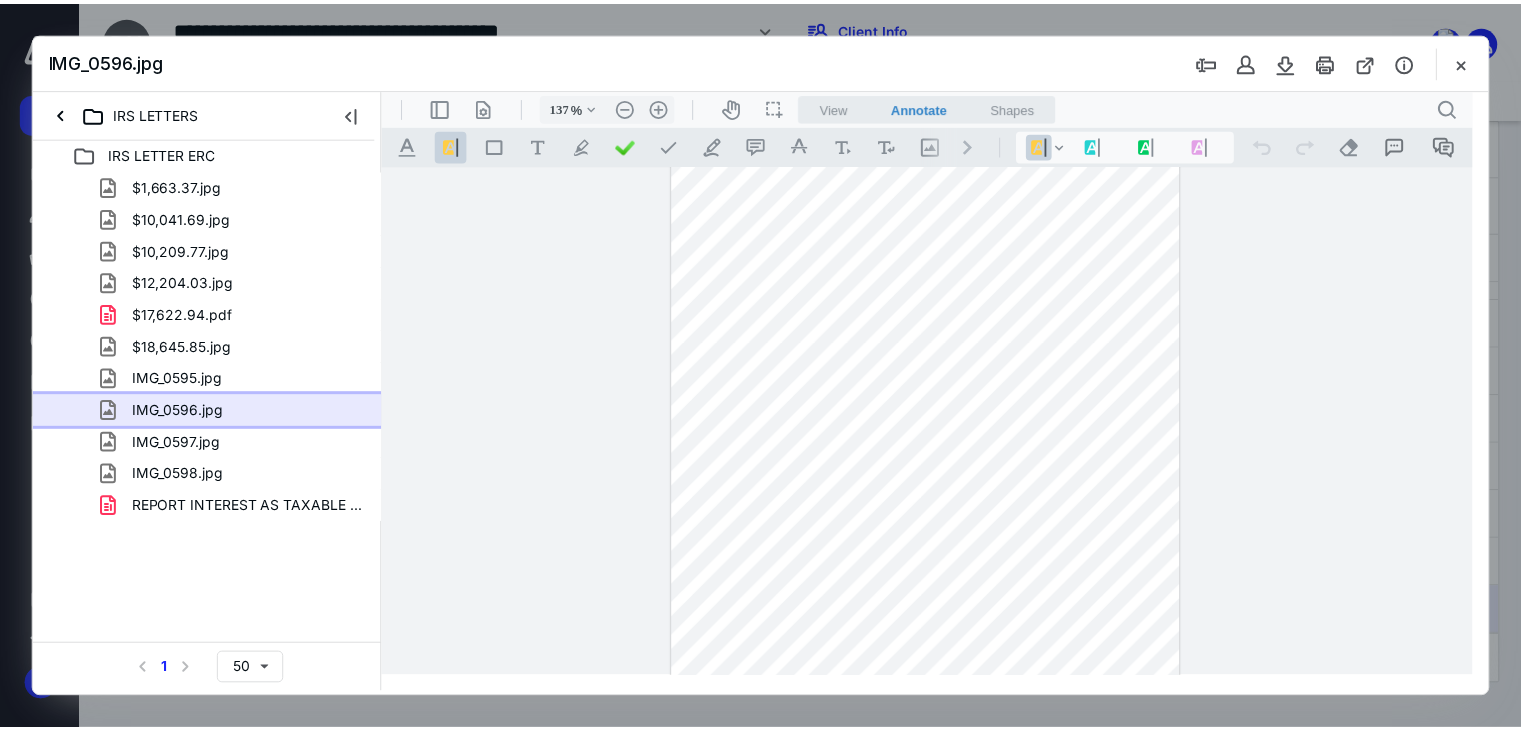 scroll, scrollTop: 251, scrollLeft: 0, axis: vertical 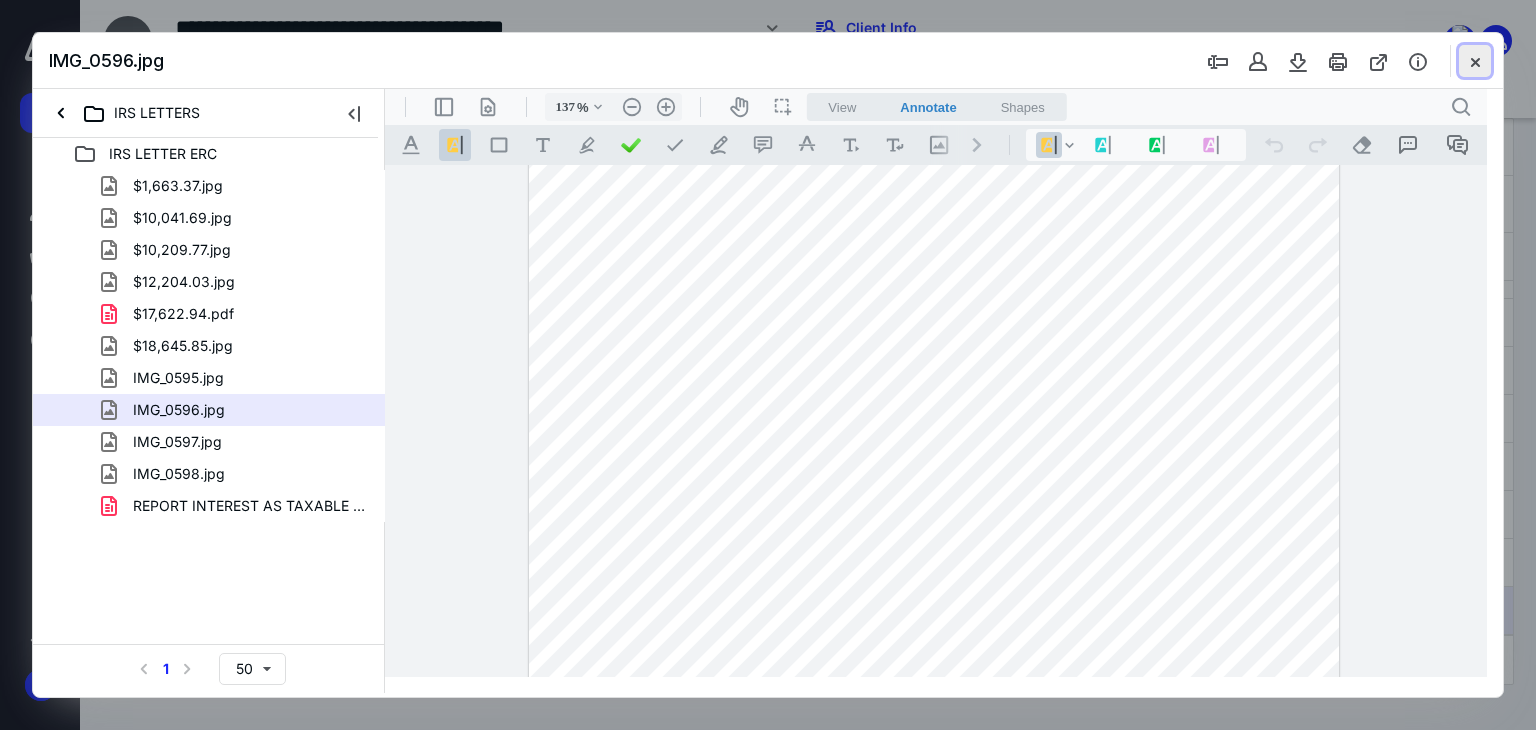 click at bounding box center [1475, 61] 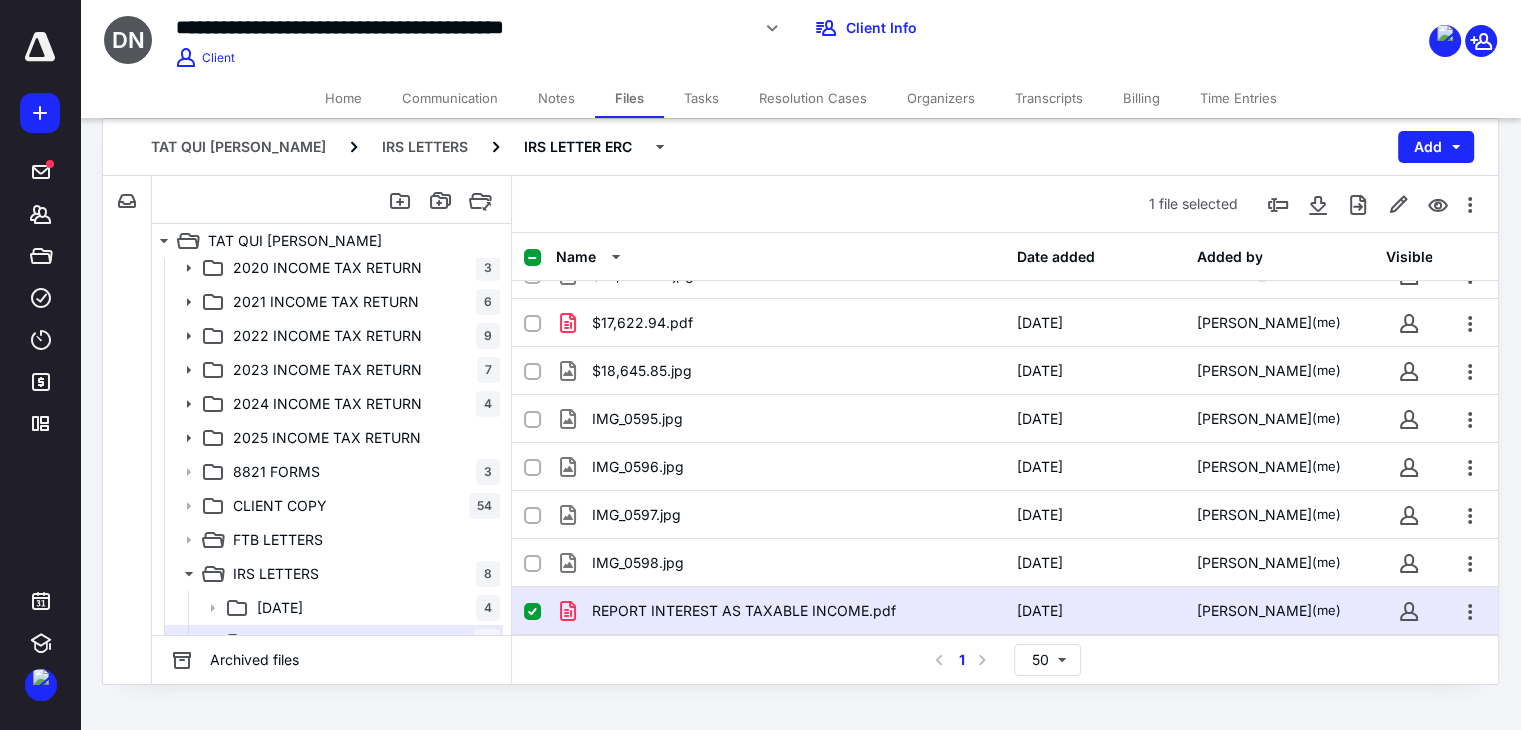 click on "Billing" at bounding box center (1141, 98) 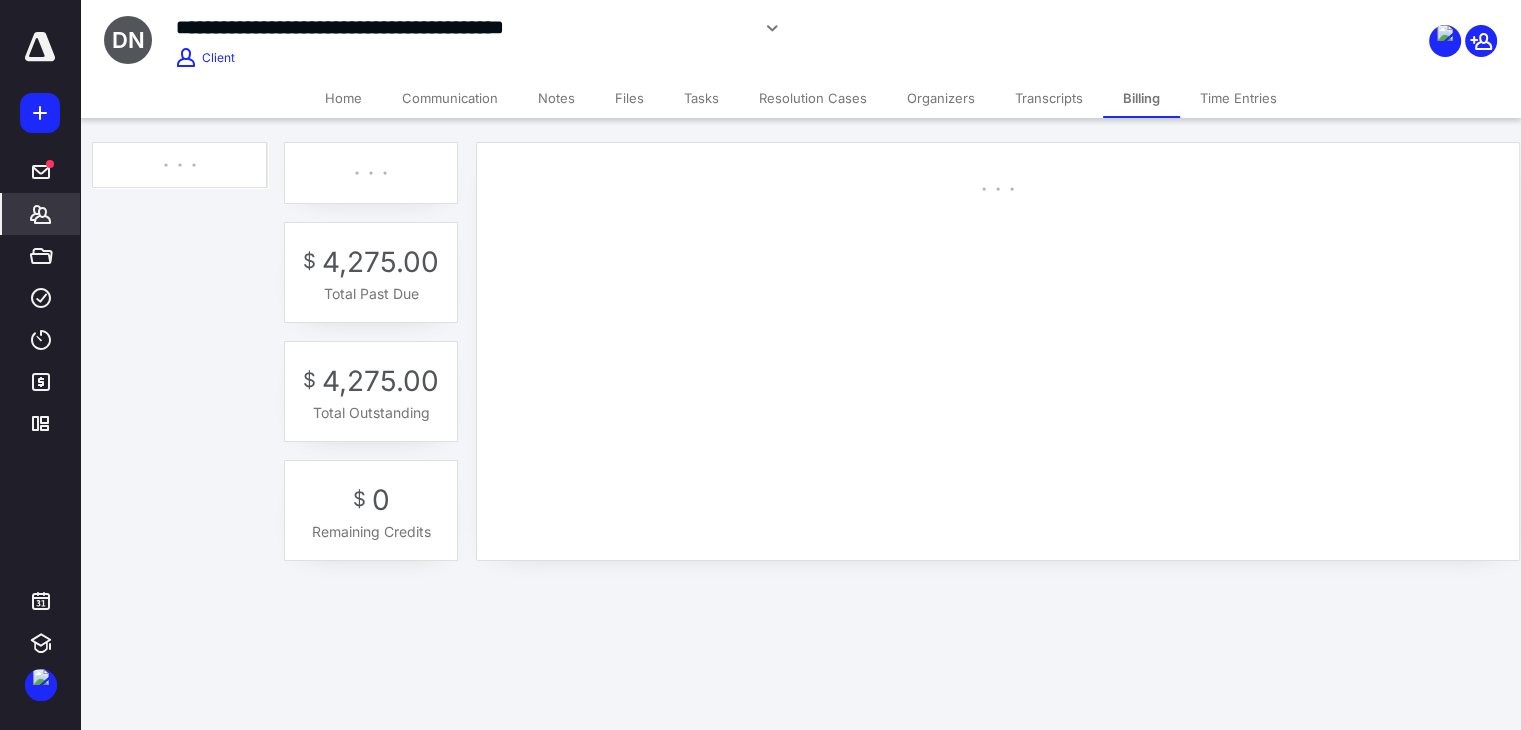 scroll, scrollTop: 0, scrollLeft: 0, axis: both 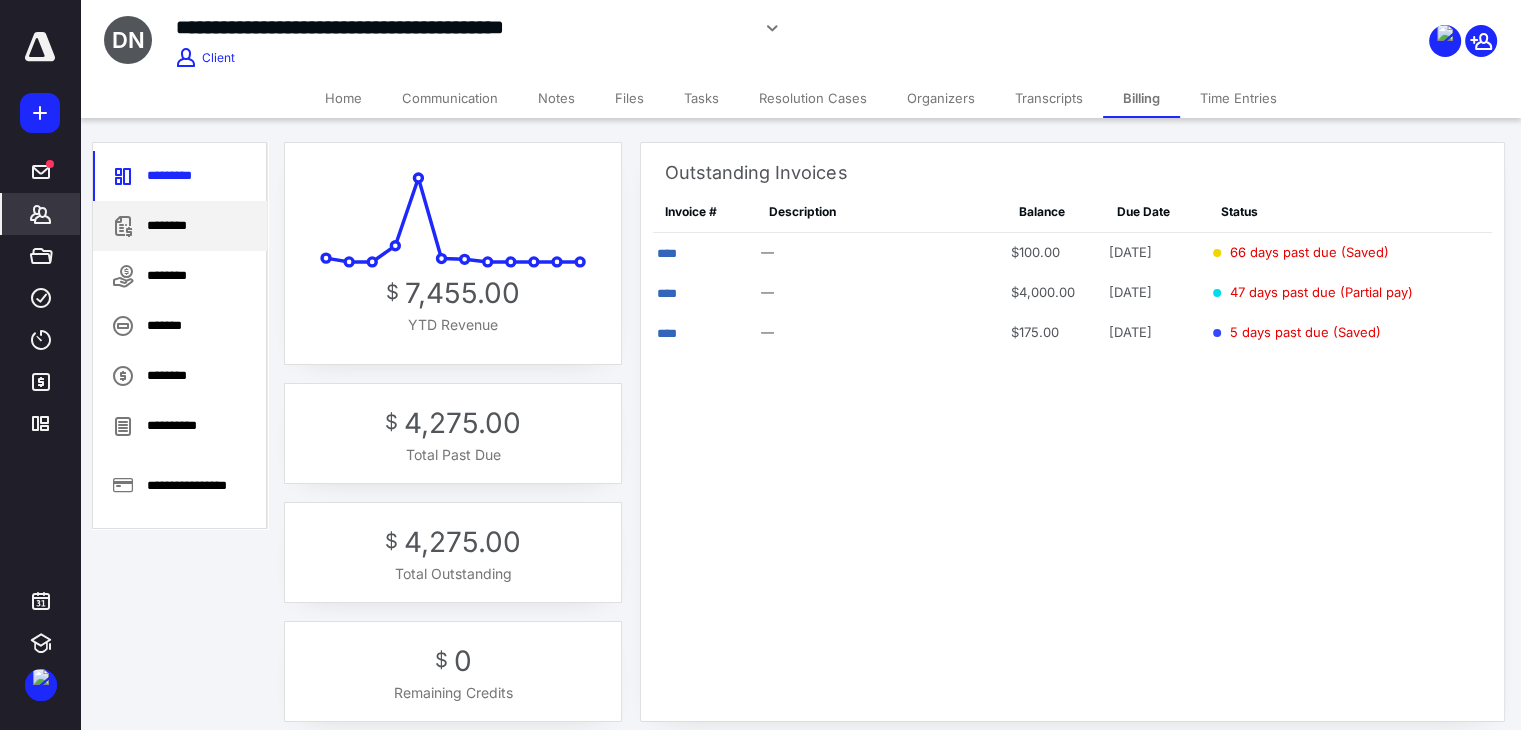 click on "********" at bounding box center (180, 226) 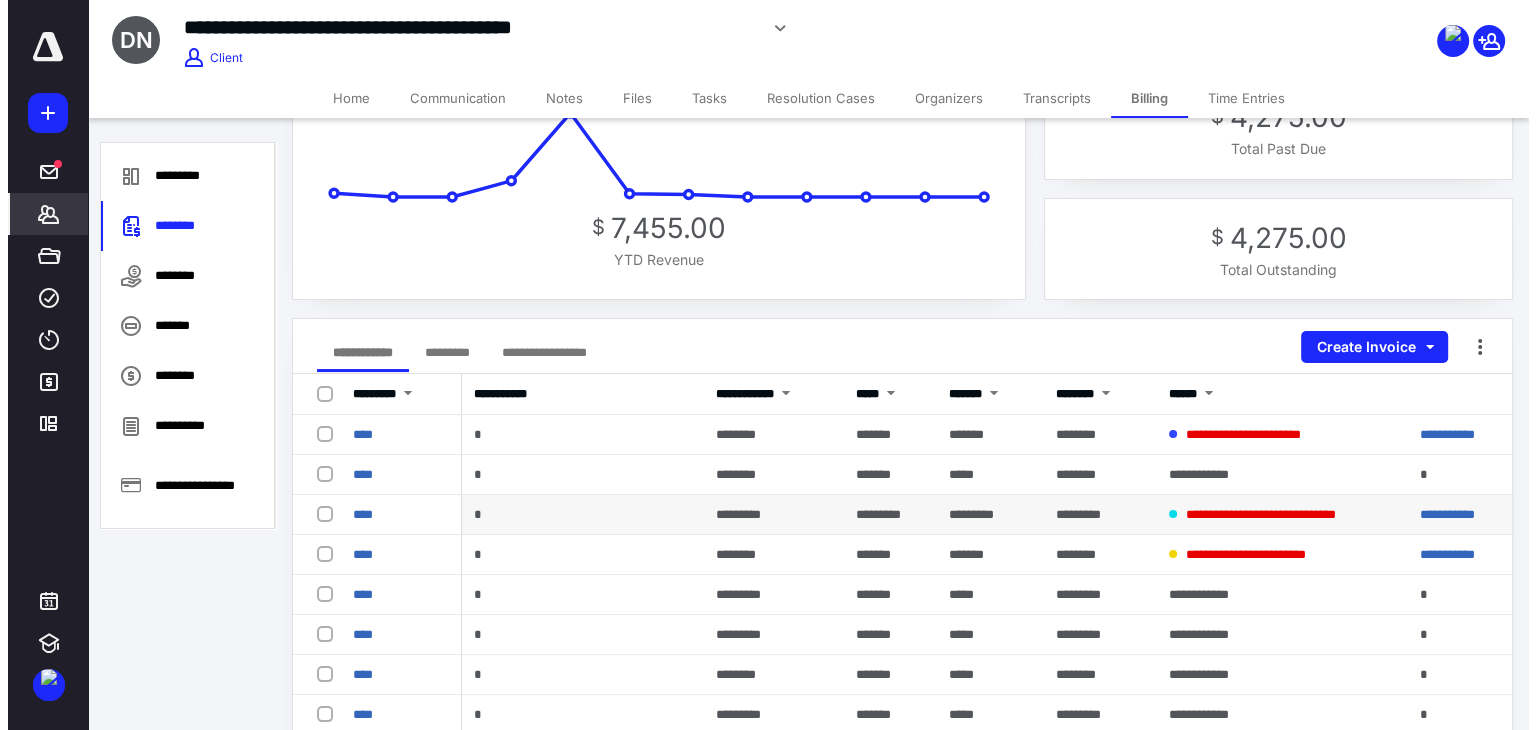 scroll, scrollTop: 100, scrollLeft: 0, axis: vertical 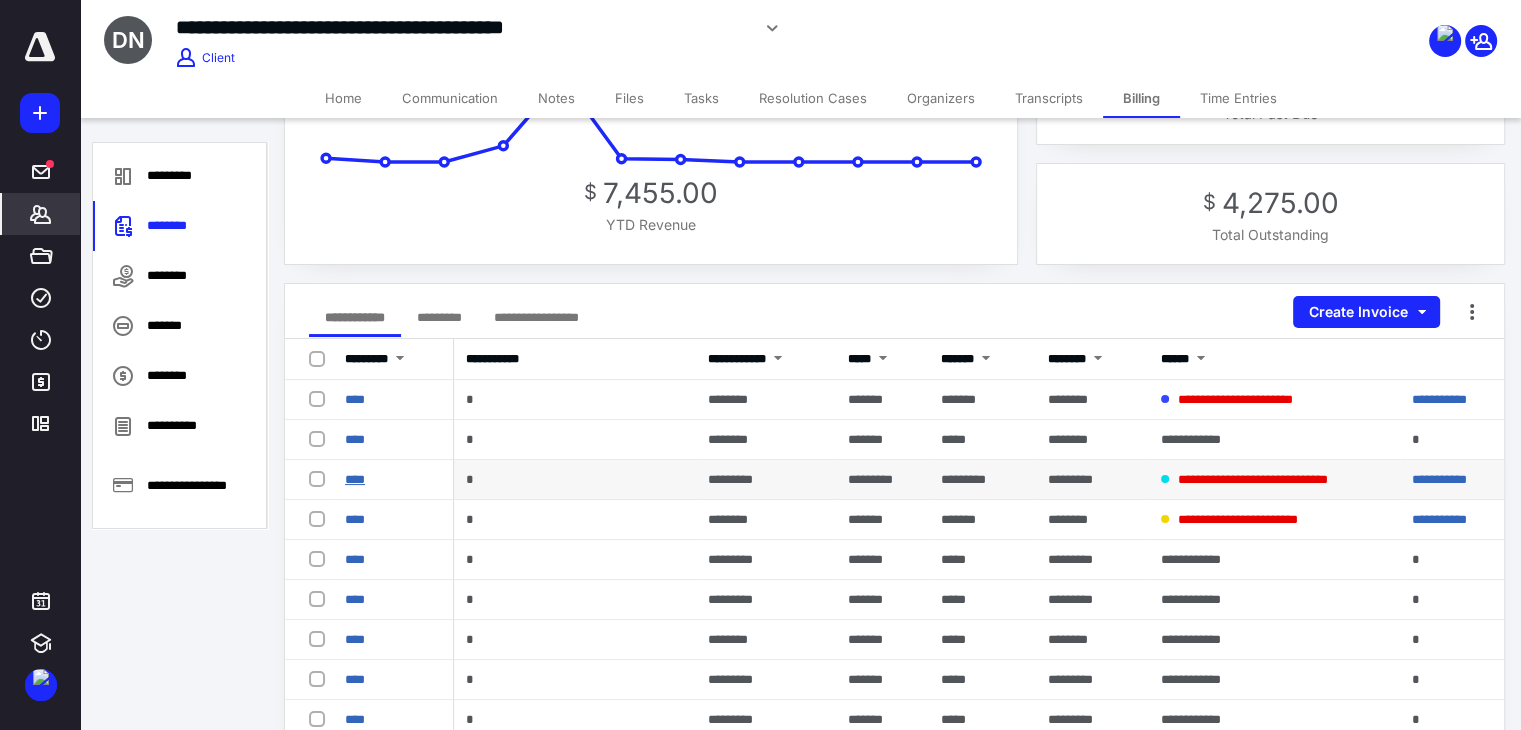 click on "****" at bounding box center (355, 479) 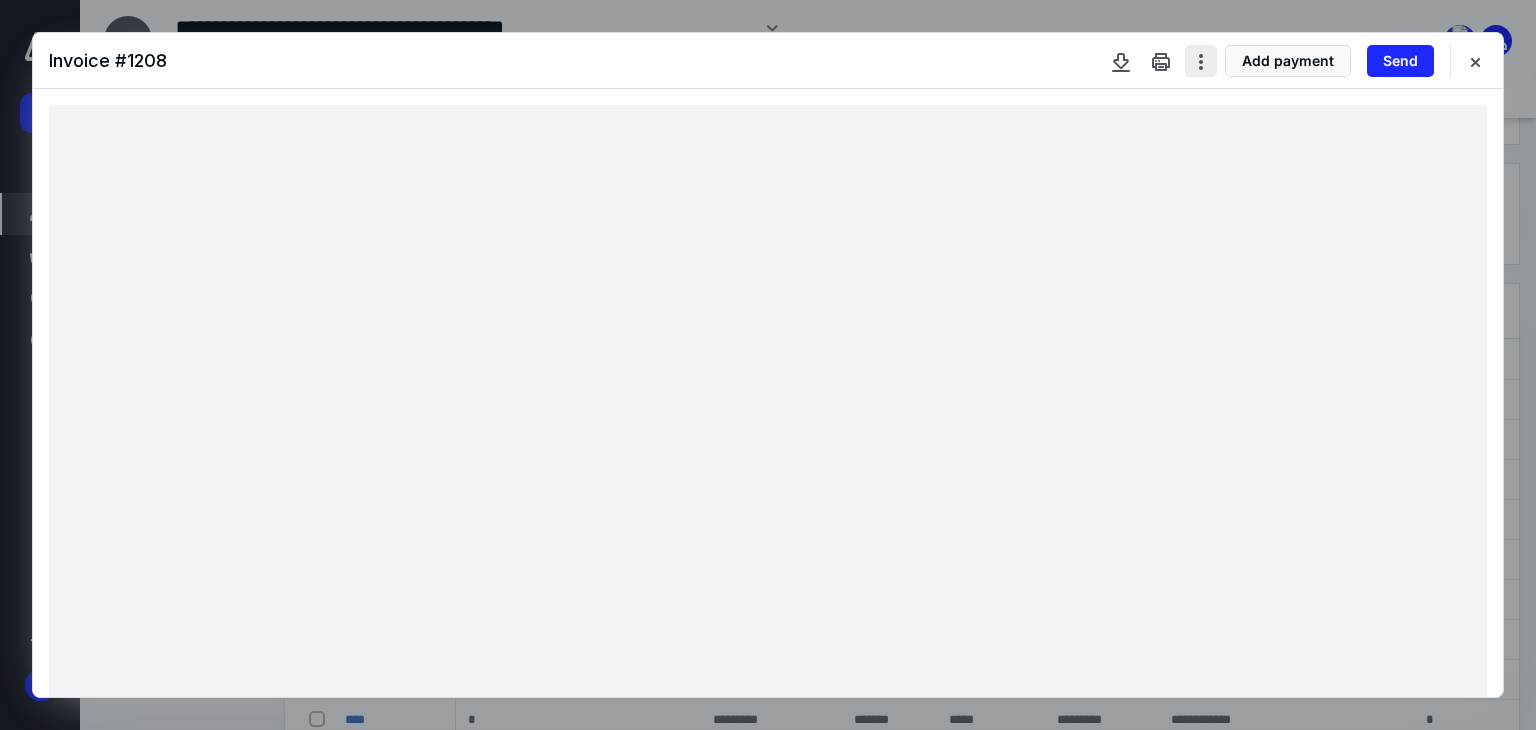 click at bounding box center [1201, 61] 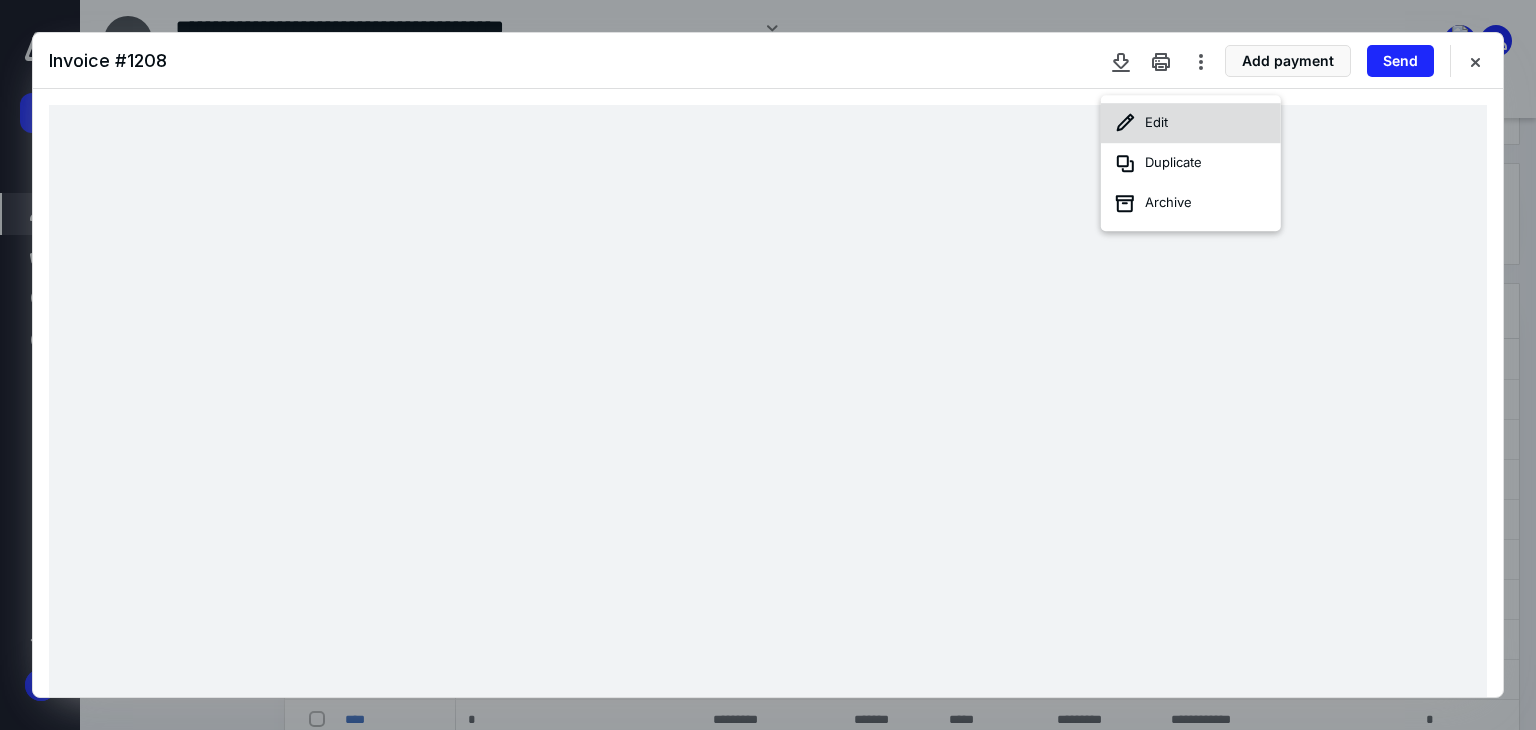 click 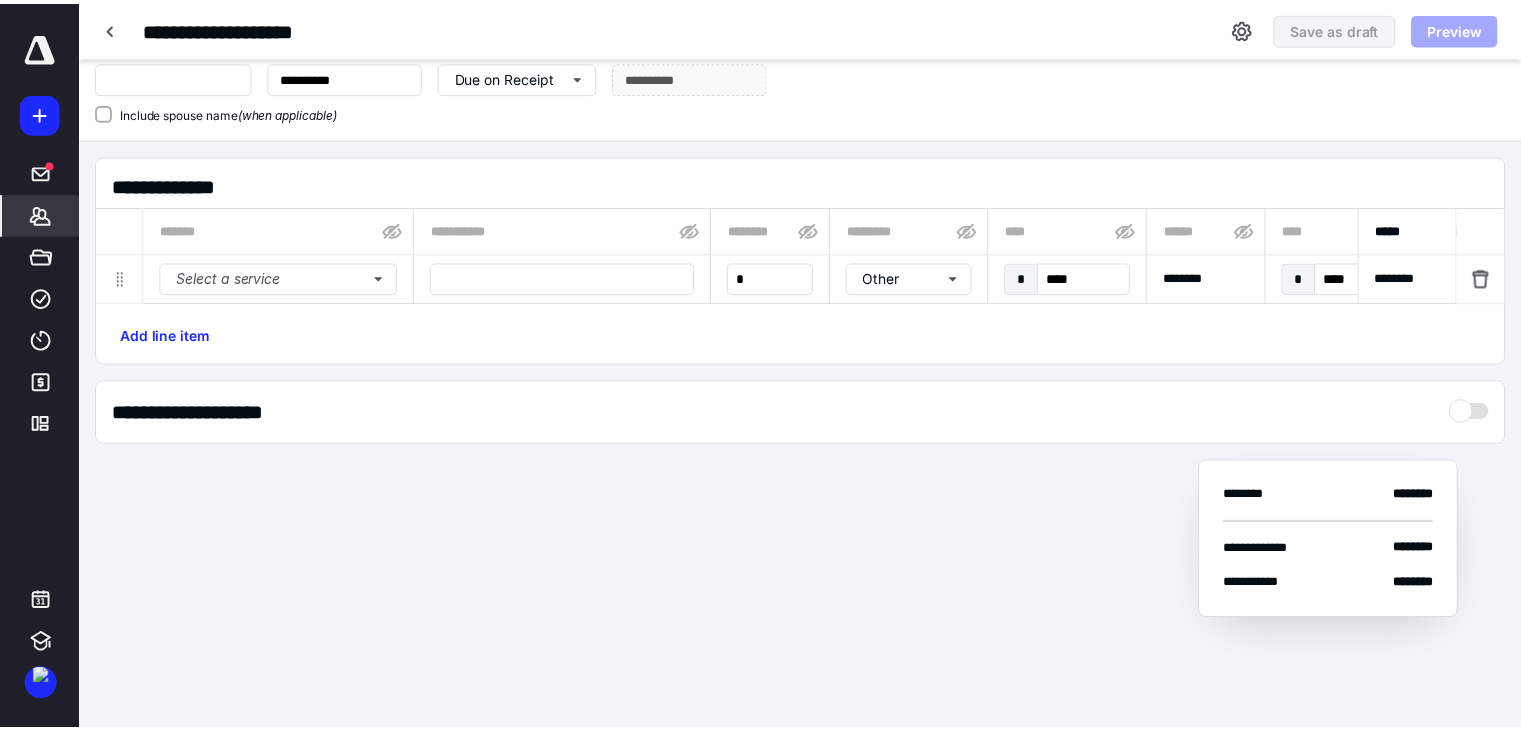 scroll, scrollTop: 52, scrollLeft: 0, axis: vertical 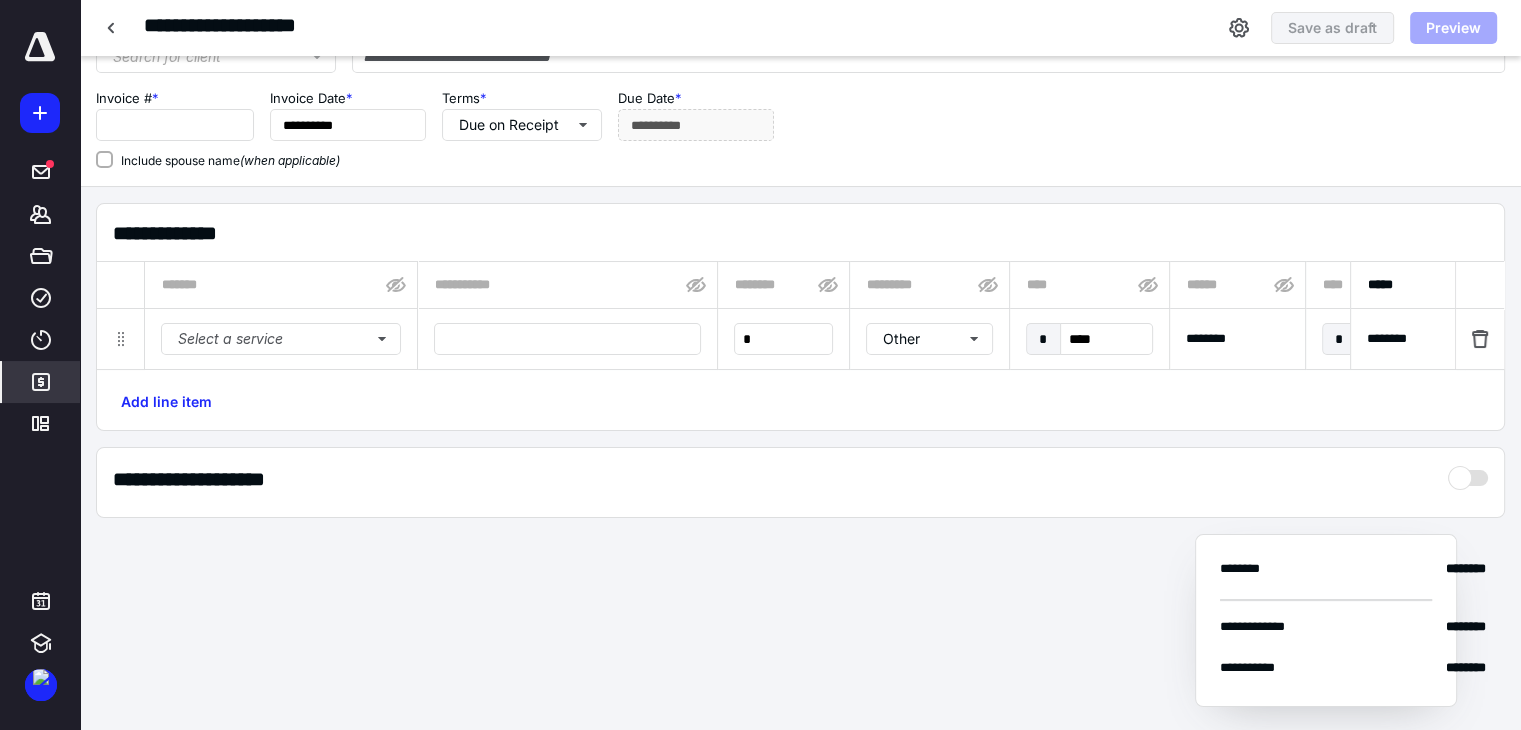 type on "****" 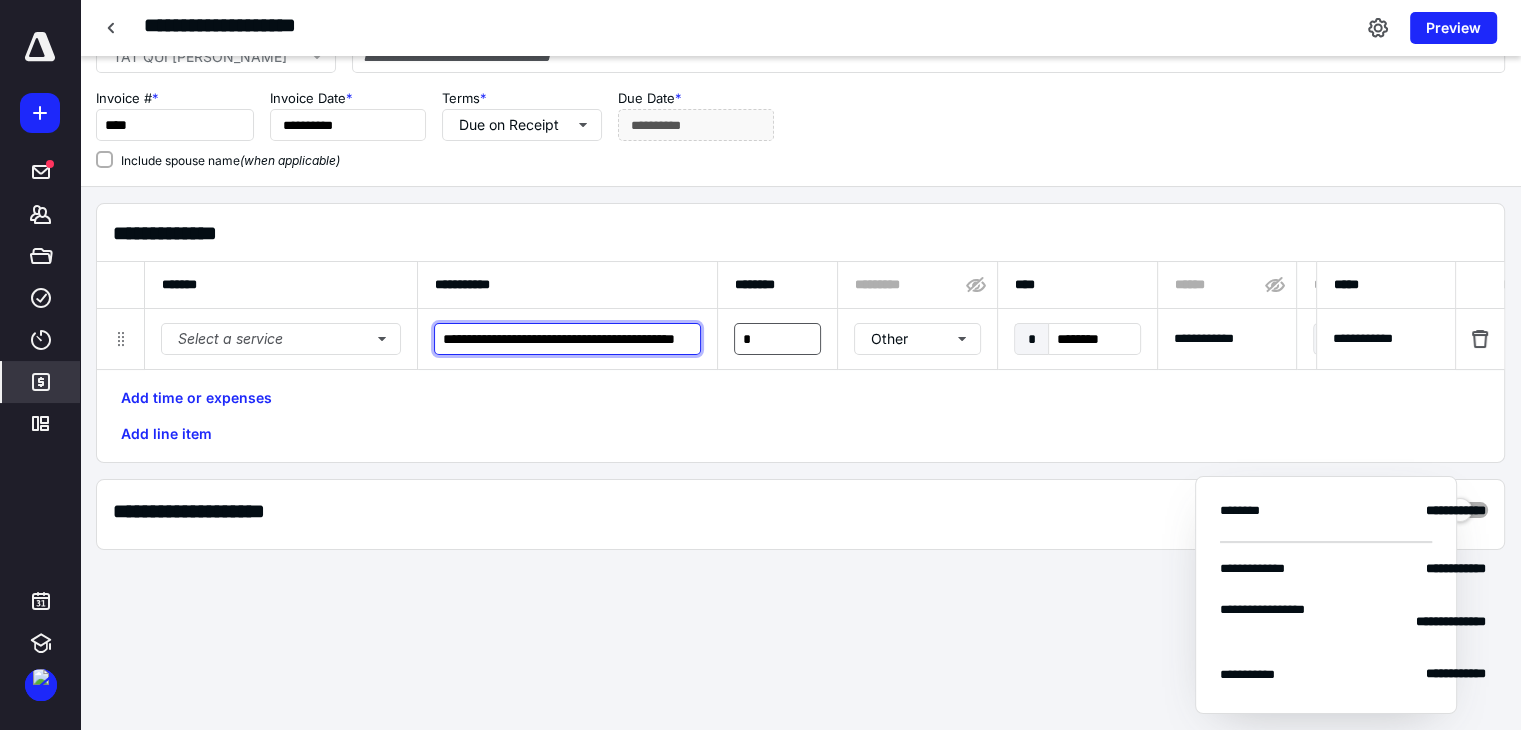 scroll, scrollTop: 0, scrollLeft: 233, axis: horizontal 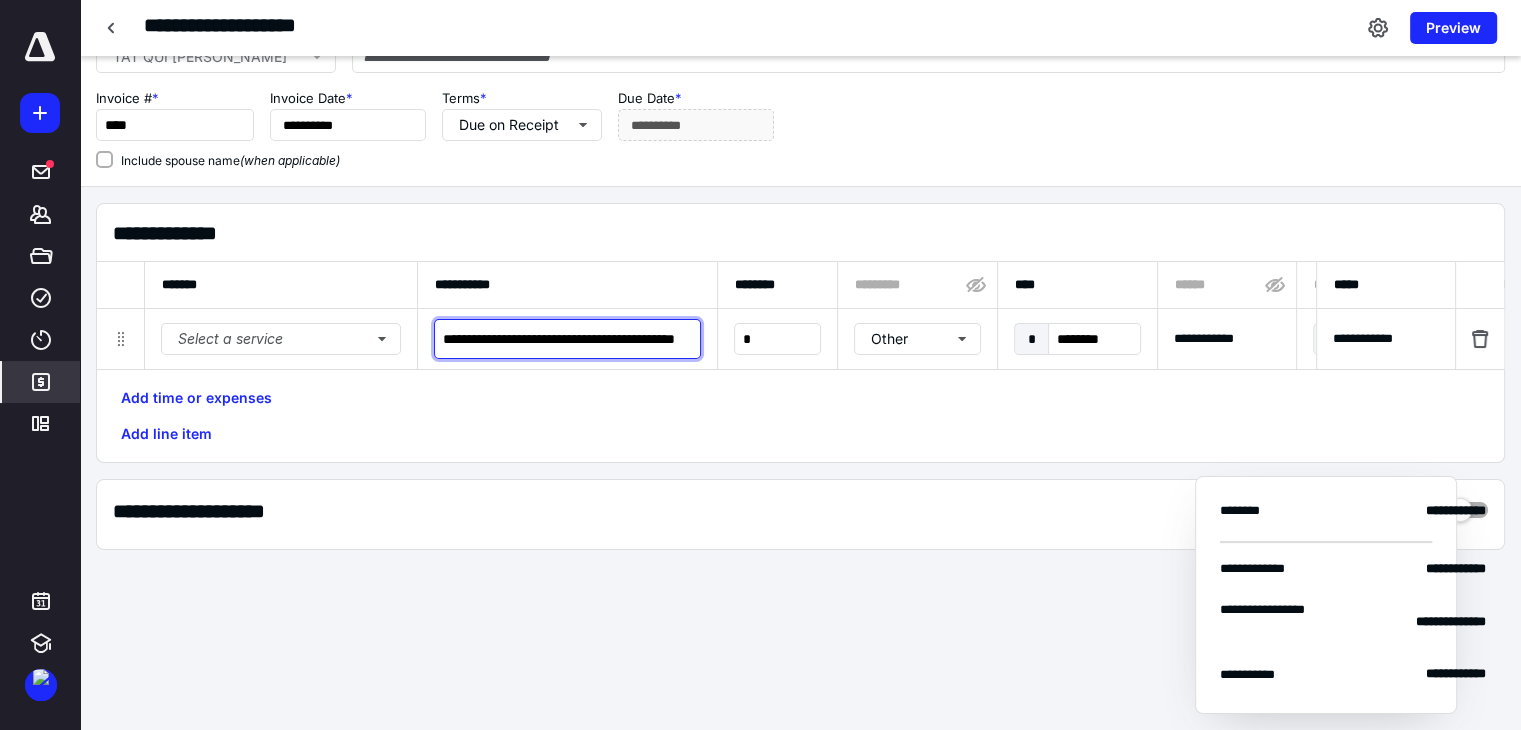 drag, startPoint x: 658, startPoint y: 417, endPoint x: 917, endPoint y: 434, distance: 259.5573 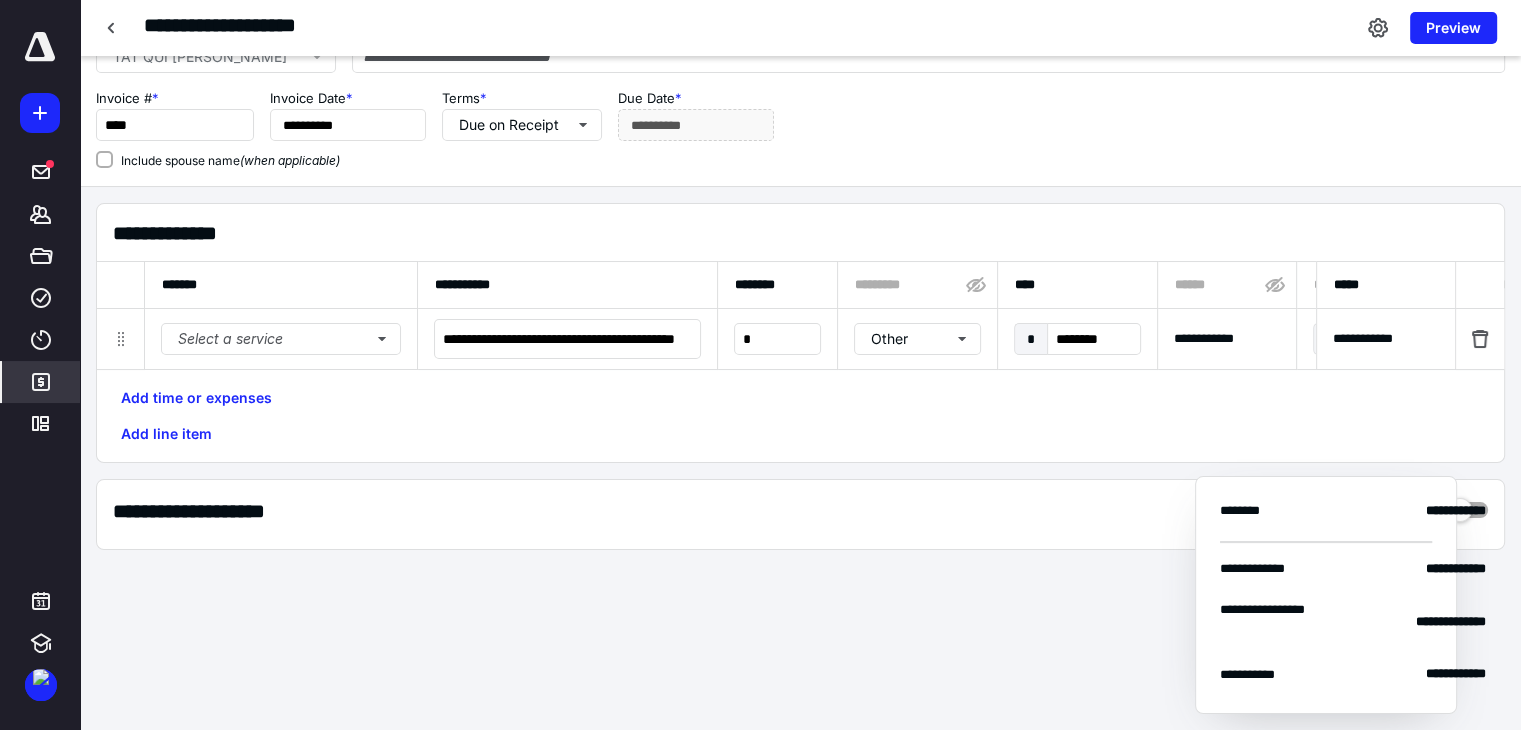 scroll, scrollTop: 0, scrollLeft: 0, axis: both 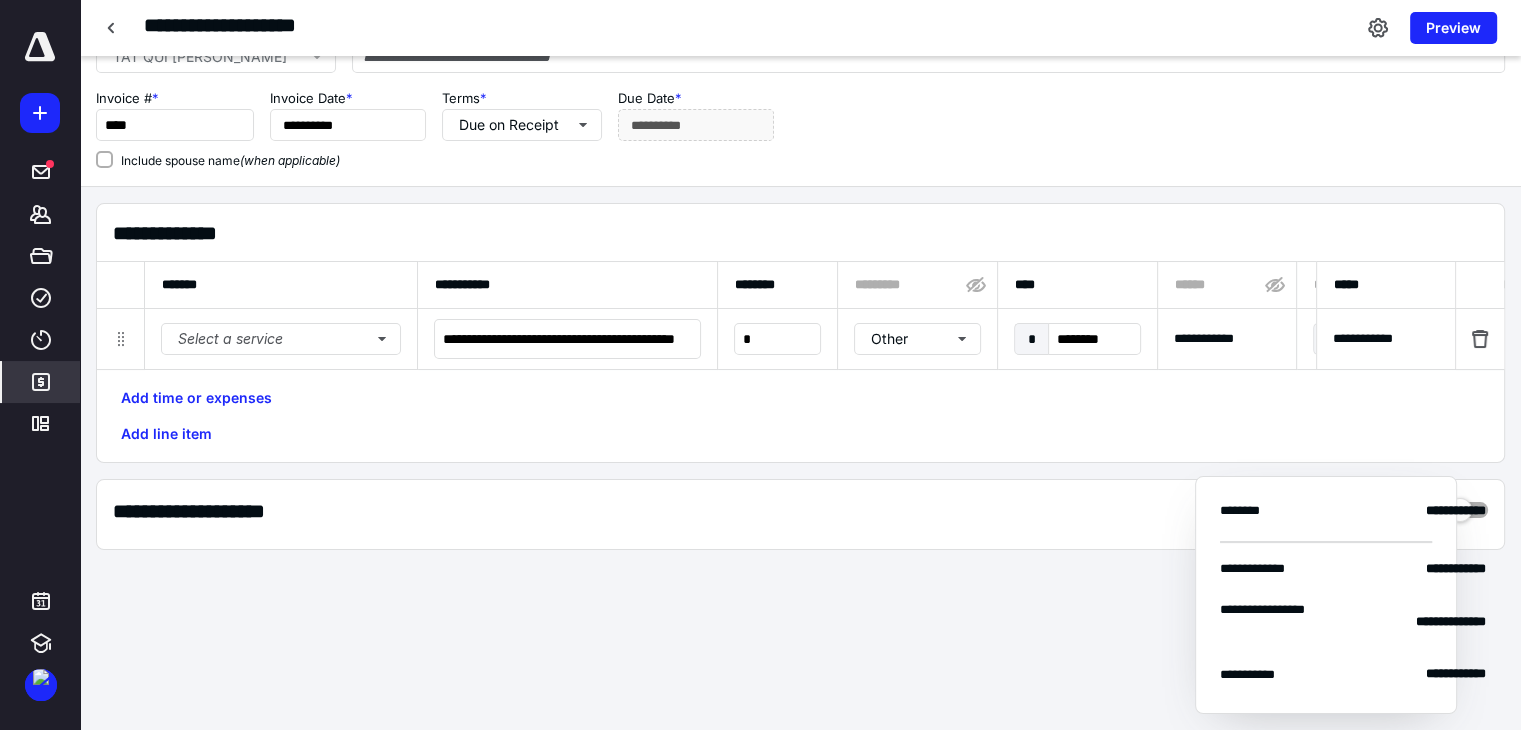 click on "Add time or expenses Add line item" at bounding box center (800, 416) 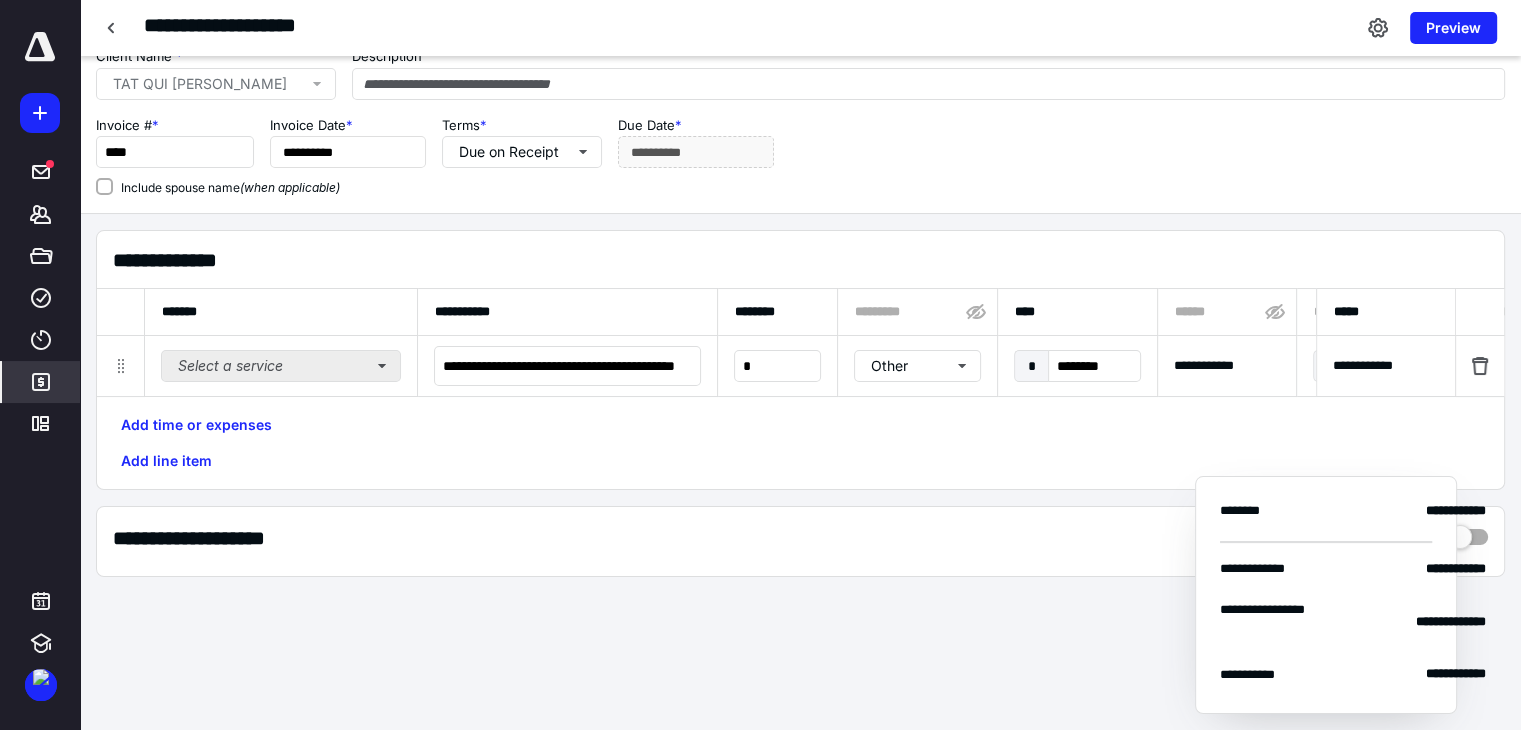 scroll, scrollTop: 0, scrollLeft: 0, axis: both 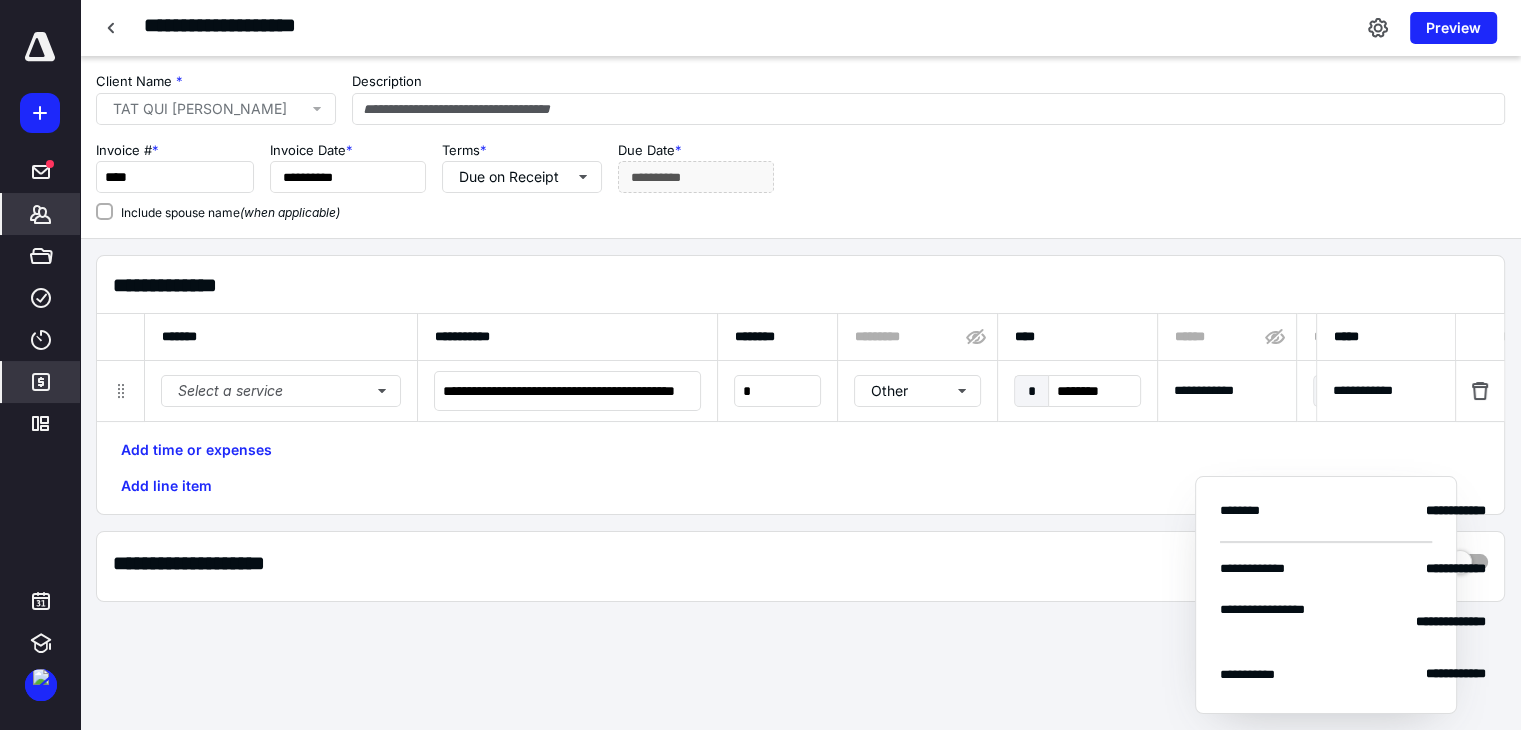 click 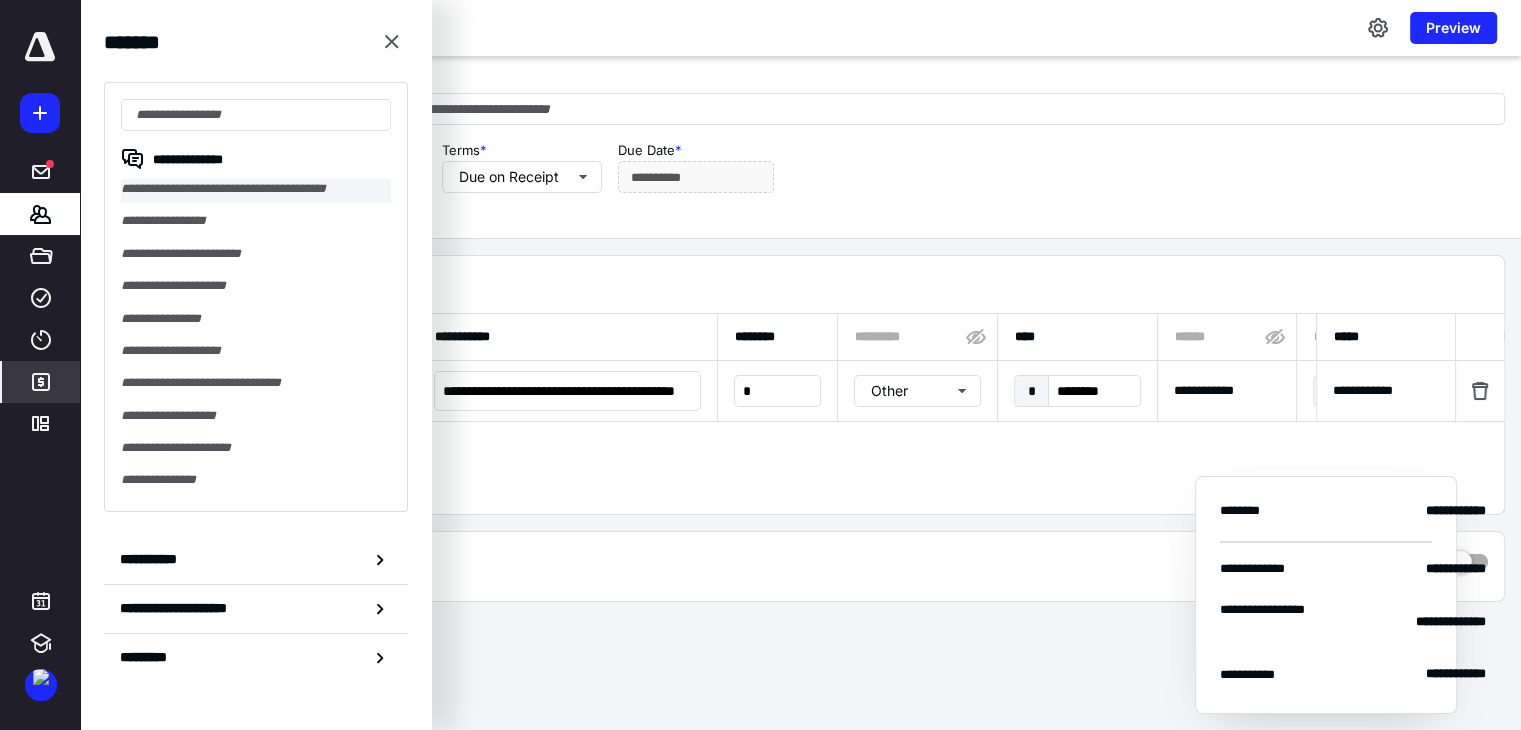 click on "**********" at bounding box center (256, 191) 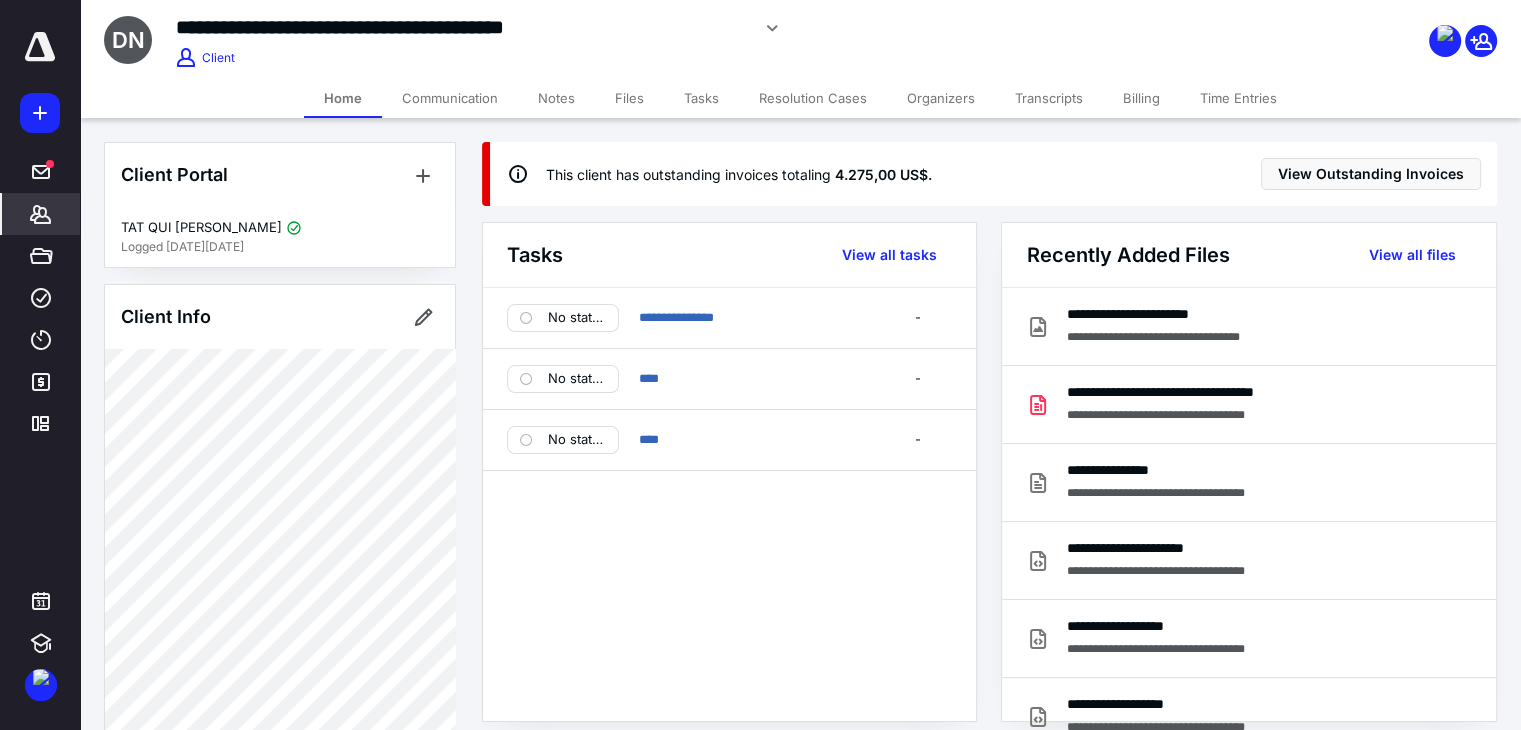 click on "Notes" at bounding box center [556, 98] 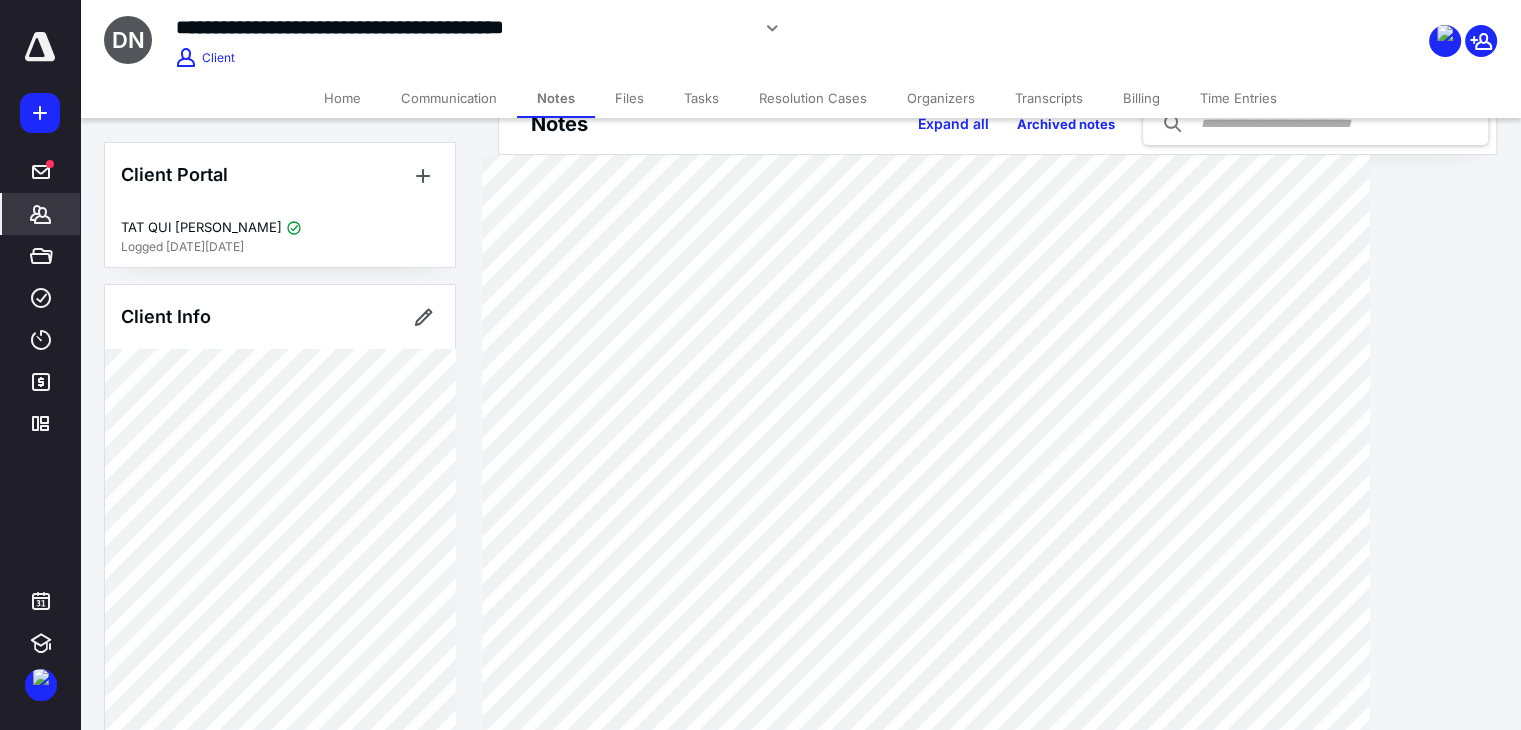 scroll, scrollTop: 100, scrollLeft: 0, axis: vertical 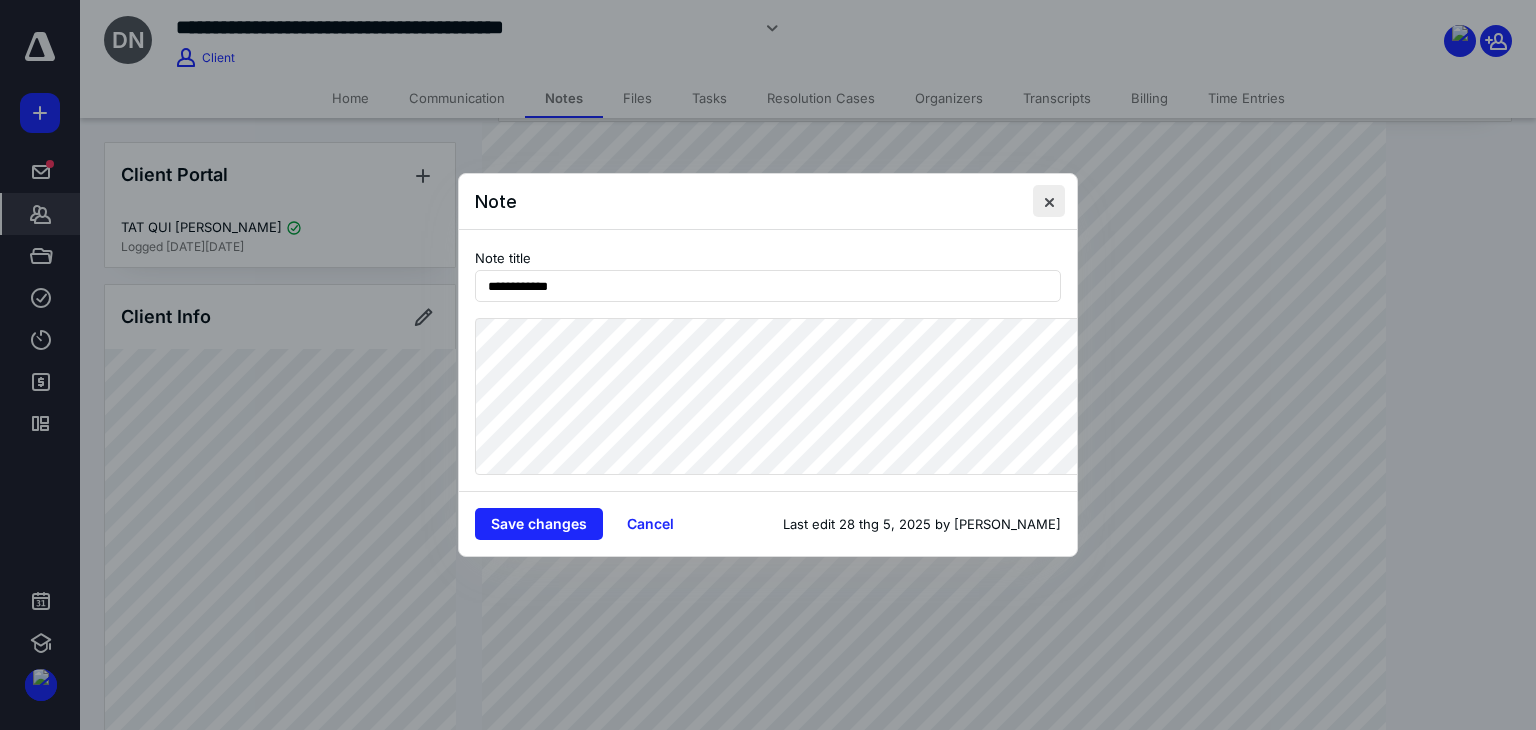 click at bounding box center (1049, 201) 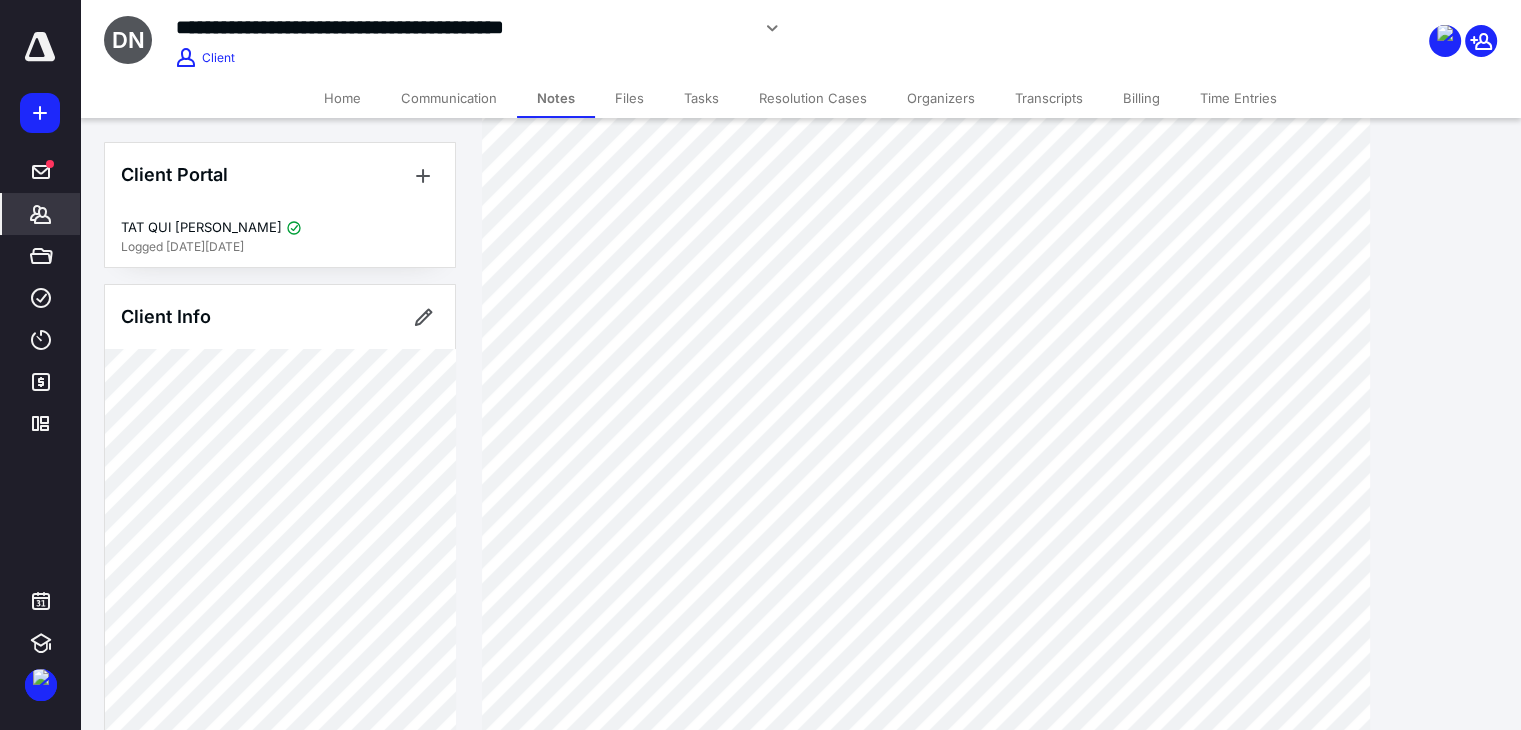 scroll, scrollTop: 0, scrollLeft: 0, axis: both 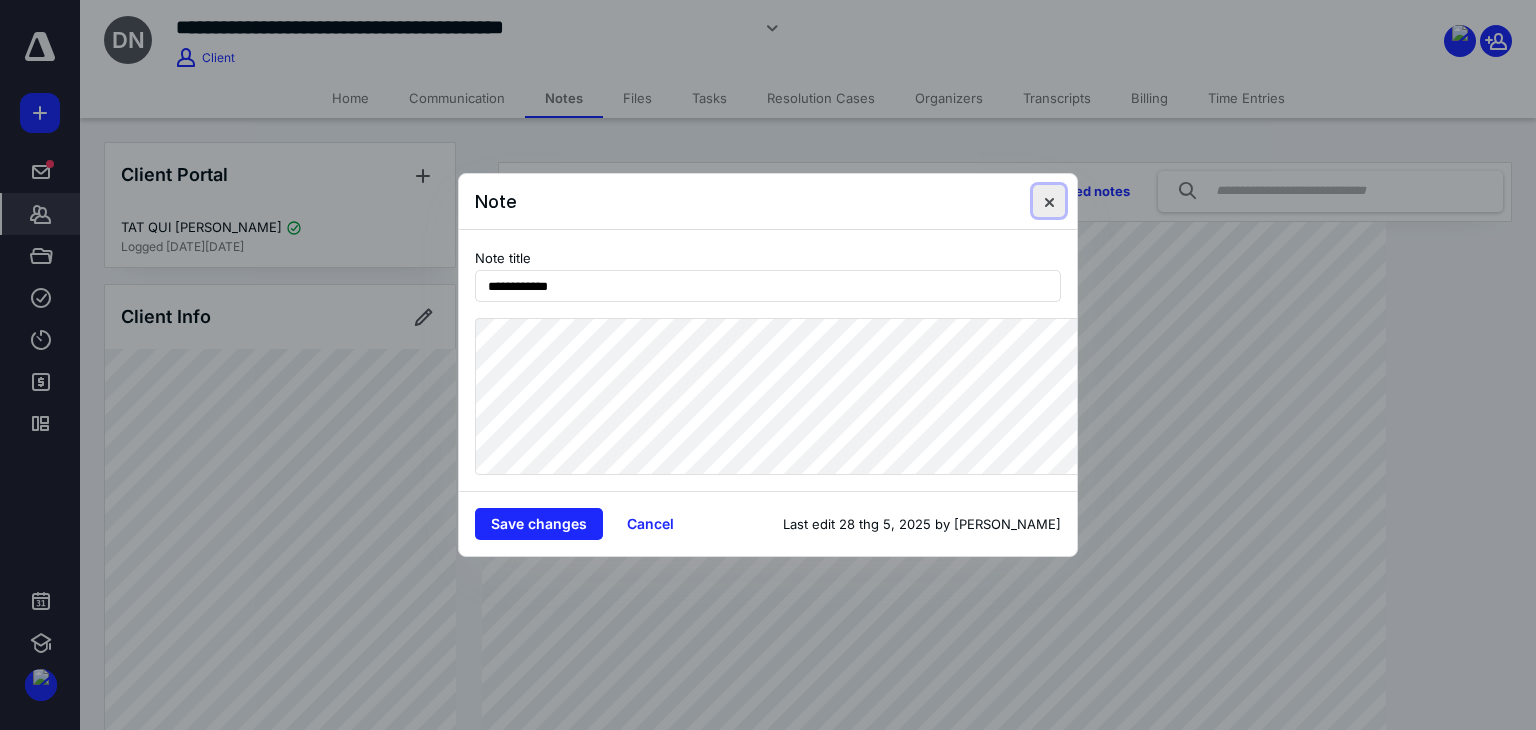 click at bounding box center (1049, 201) 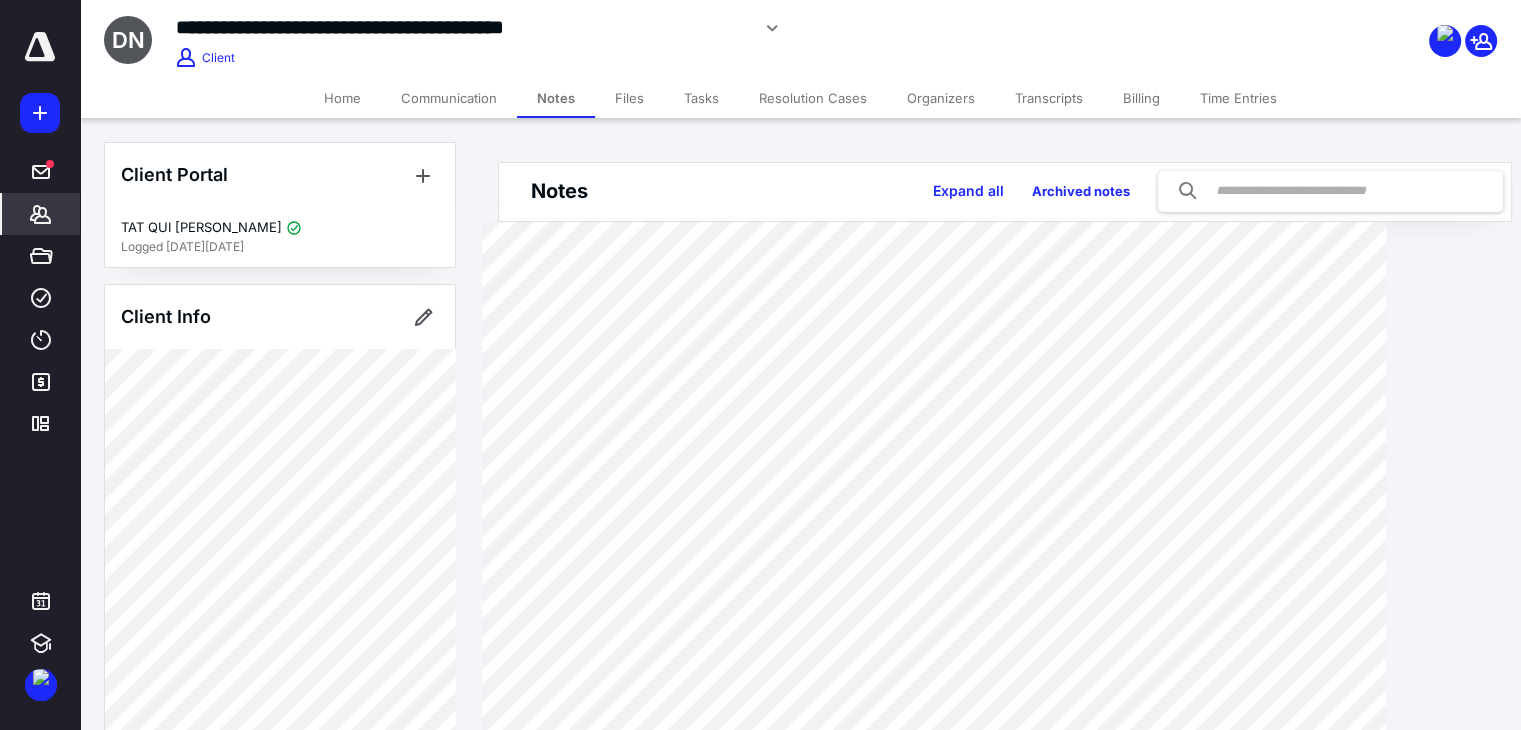 drag, startPoint x: 1246, startPoint y: 121, endPoint x: 1238, endPoint y: 138, distance: 18.788294 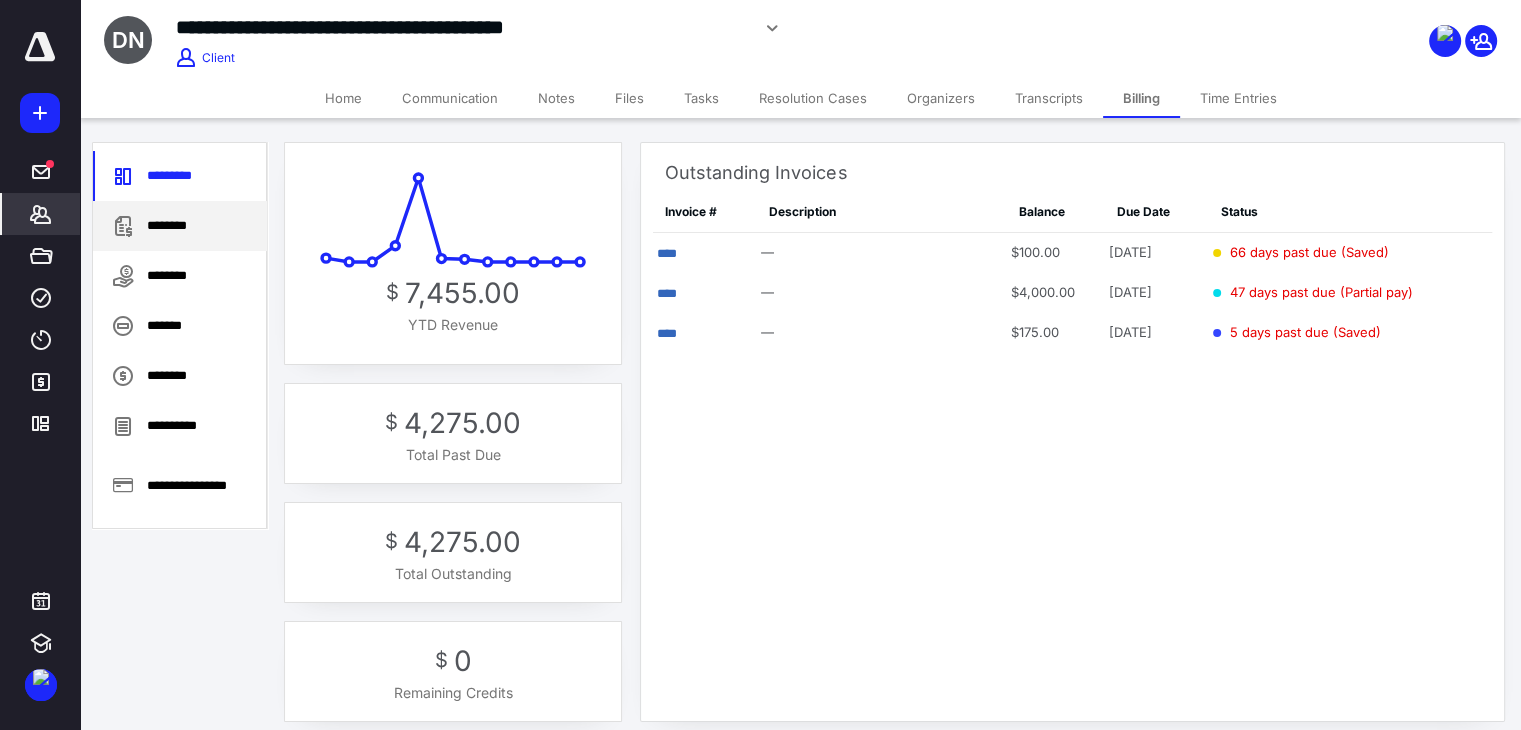 click on "********" at bounding box center (180, 226) 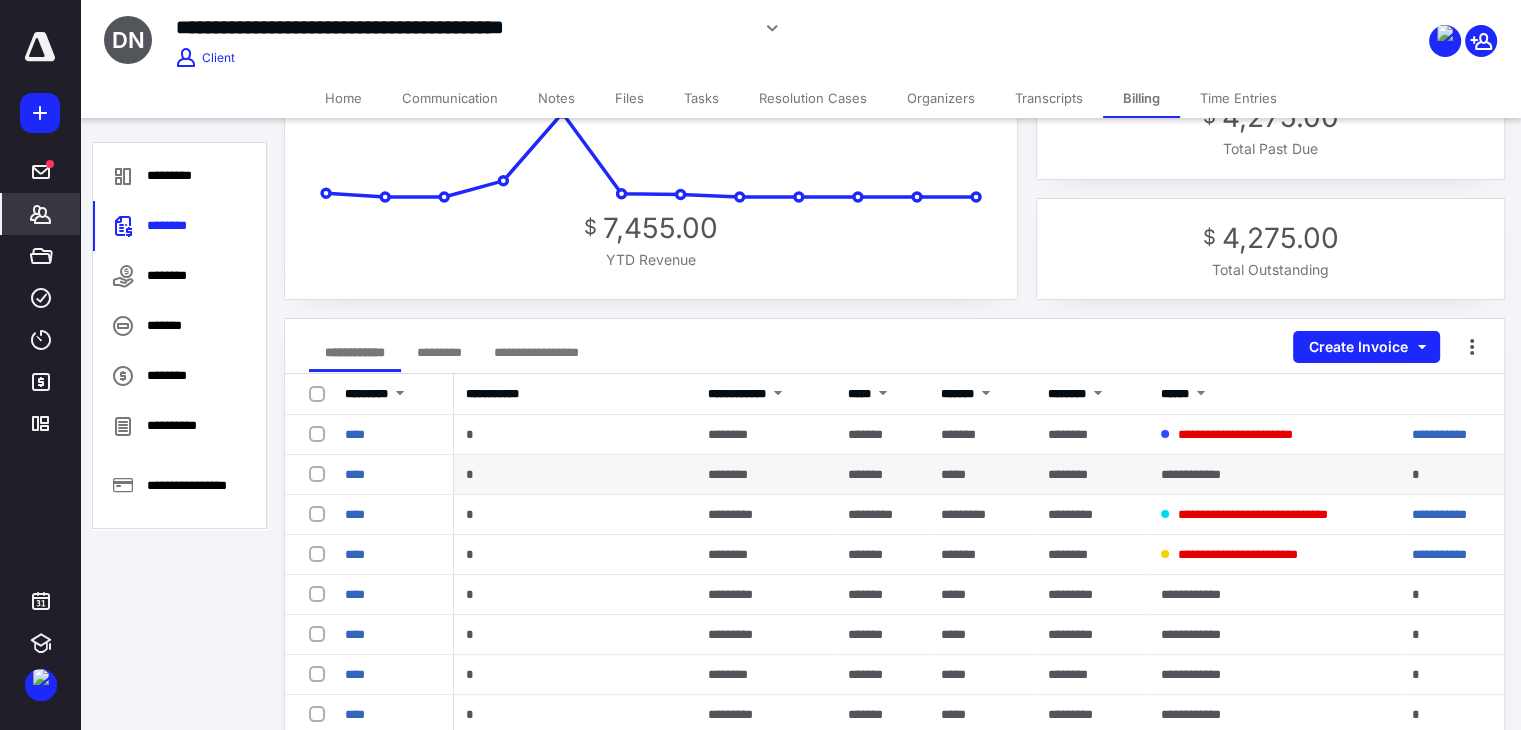 scroll, scrollTop: 100, scrollLeft: 0, axis: vertical 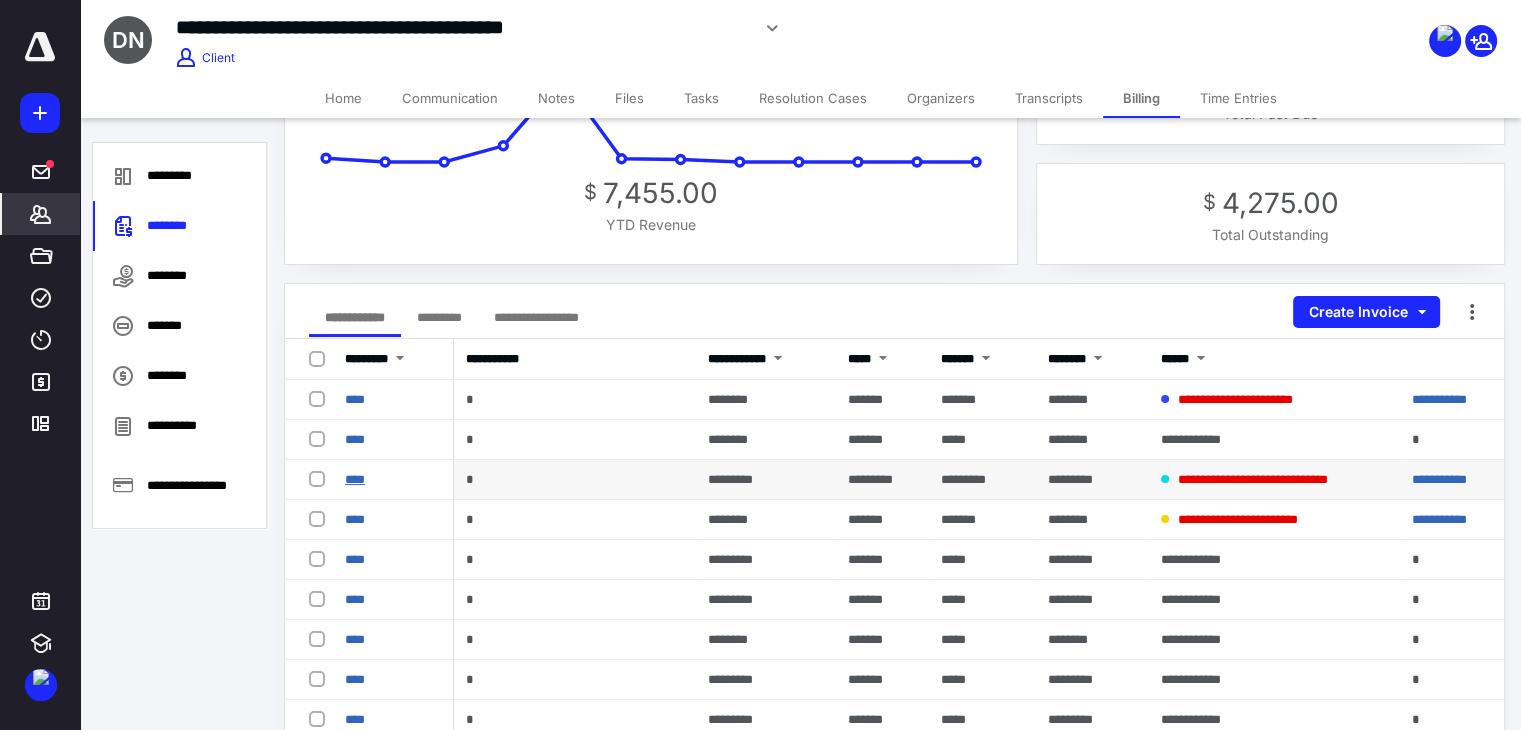 click on "****" at bounding box center (355, 479) 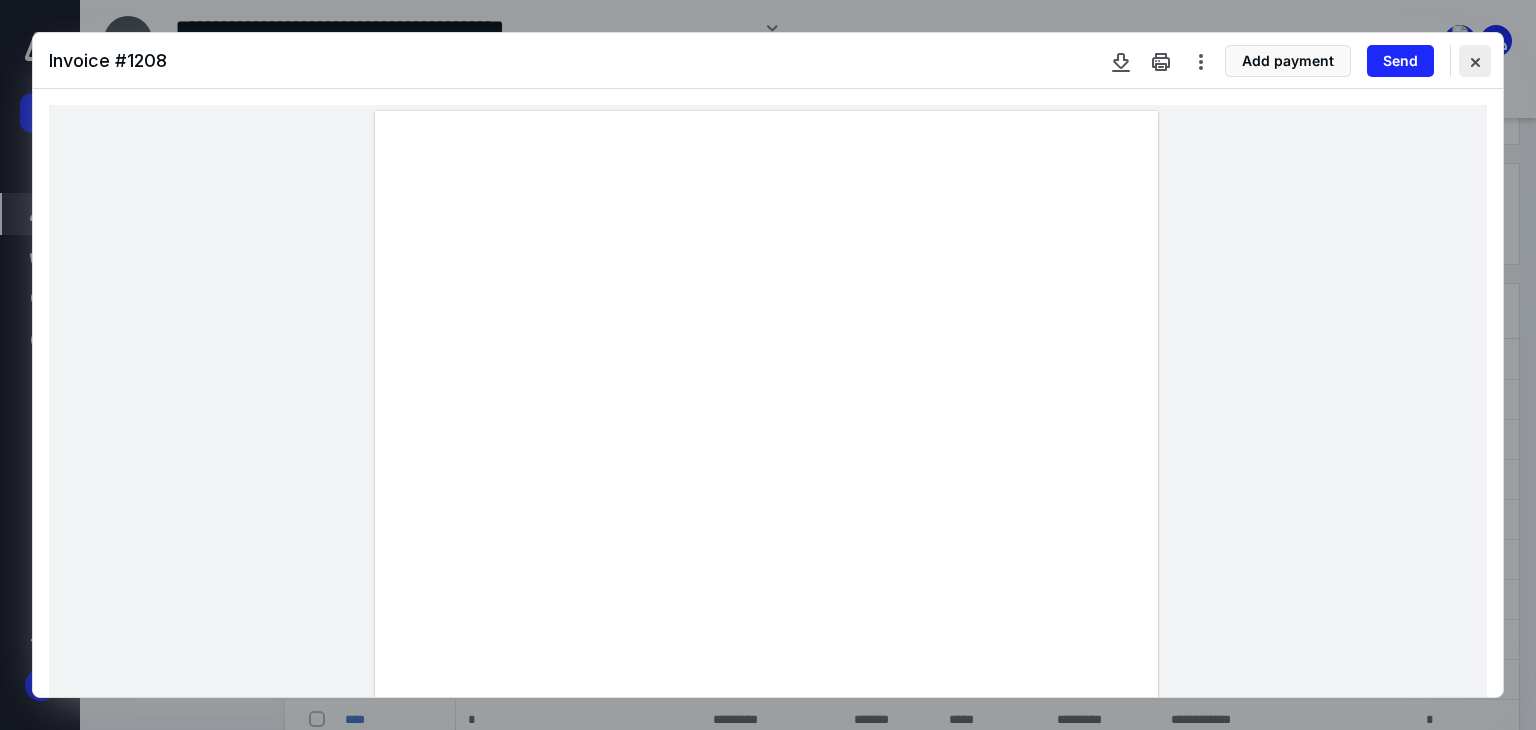 click at bounding box center [1475, 61] 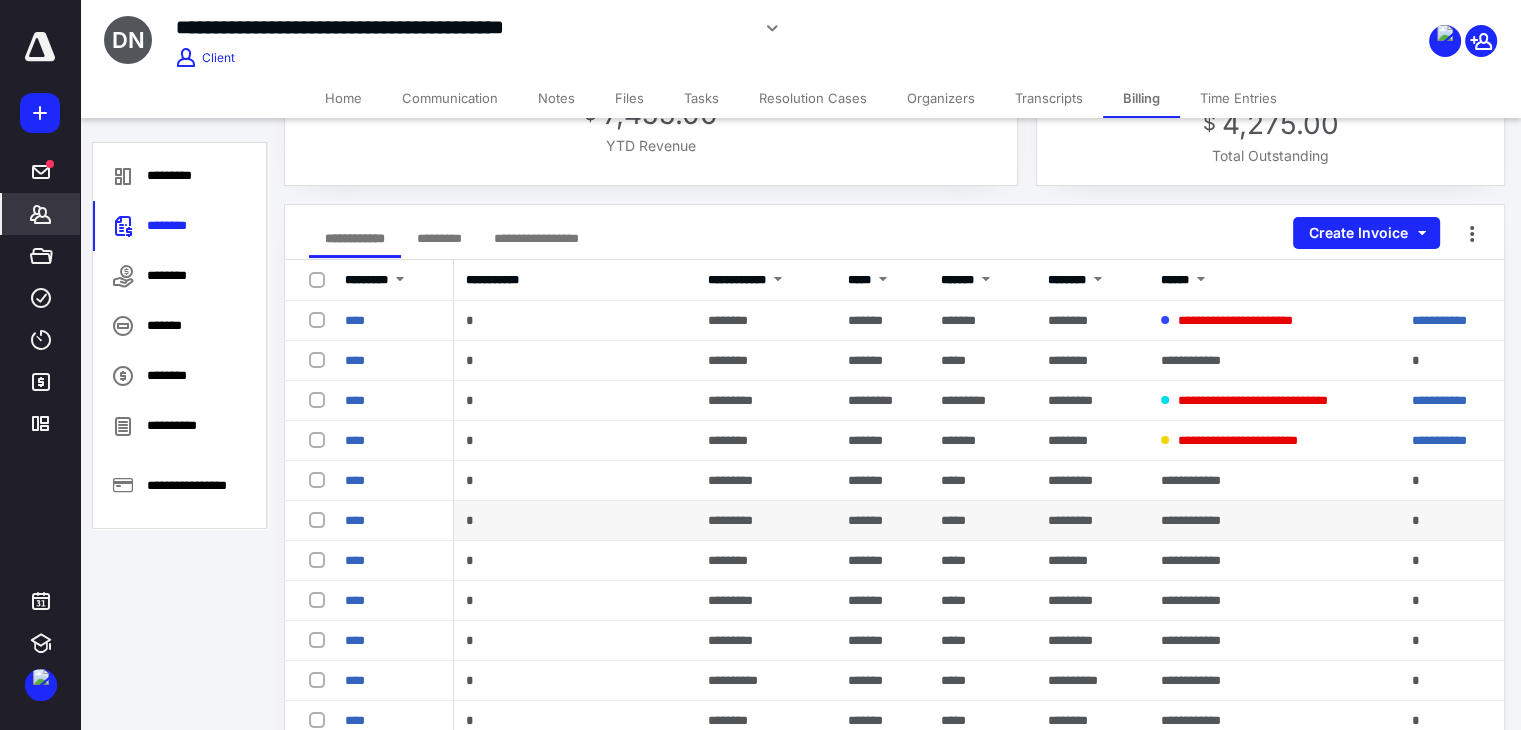 scroll, scrollTop: 300, scrollLeft: 0, axis: vertical 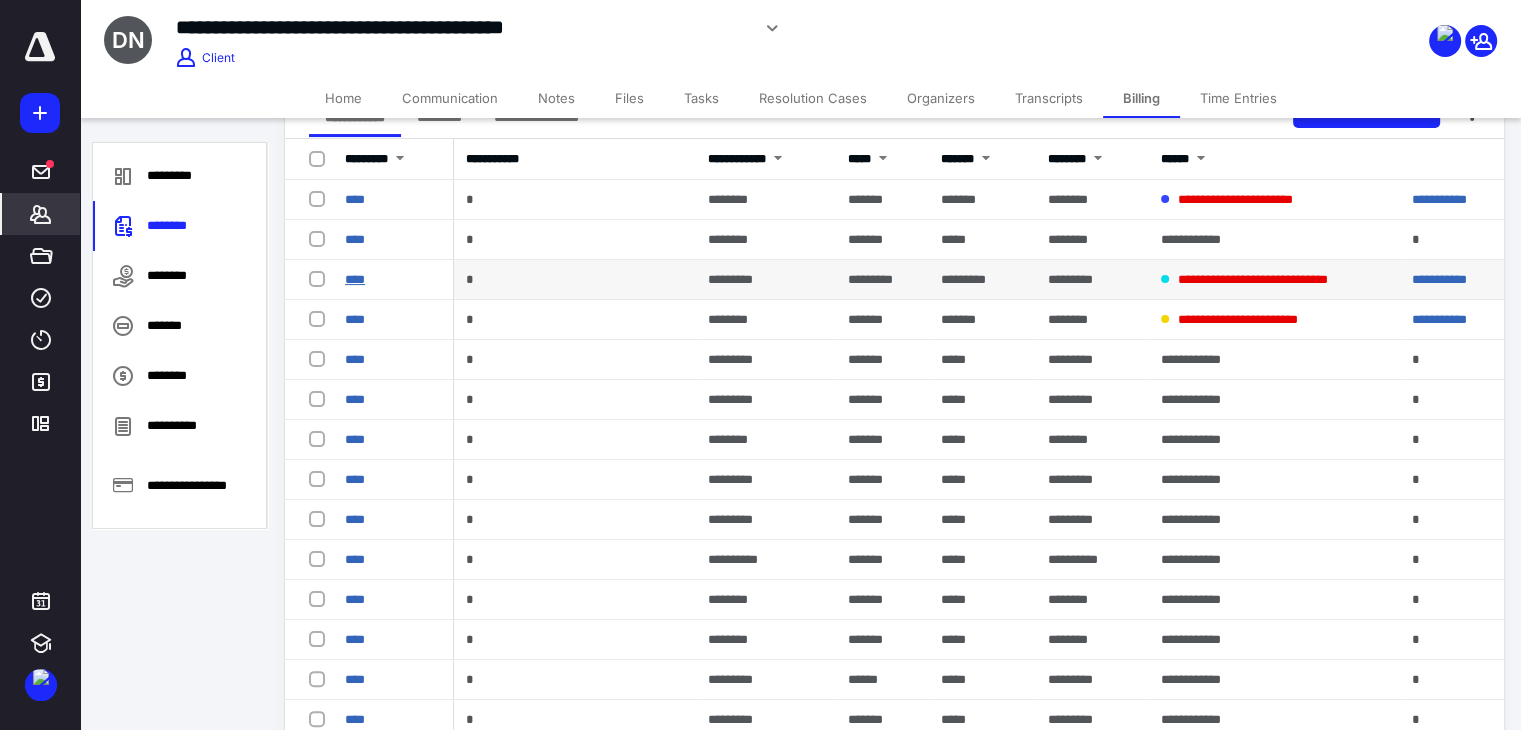 click on "****" at bounding box center [355, 279] 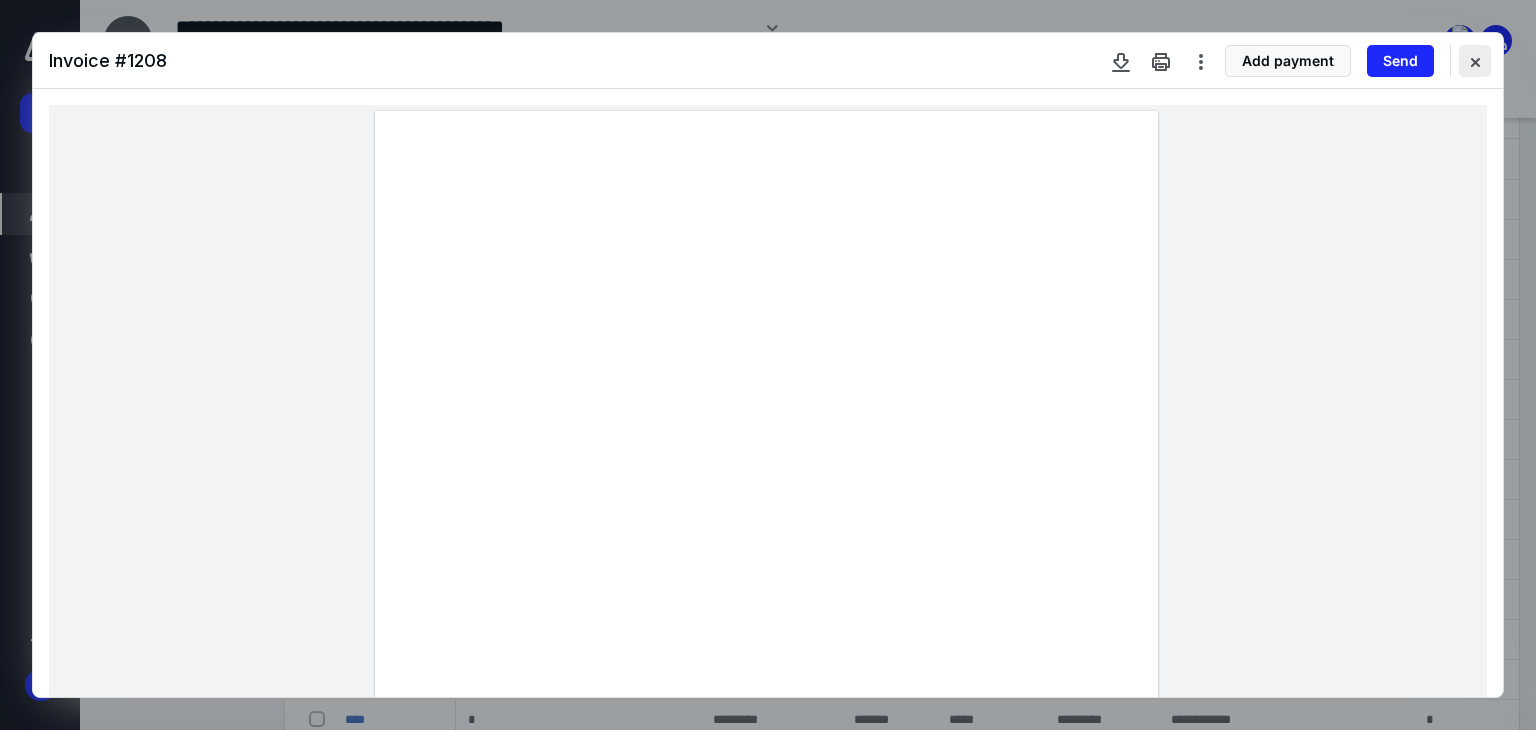 click at bounding box center [1475, 61] 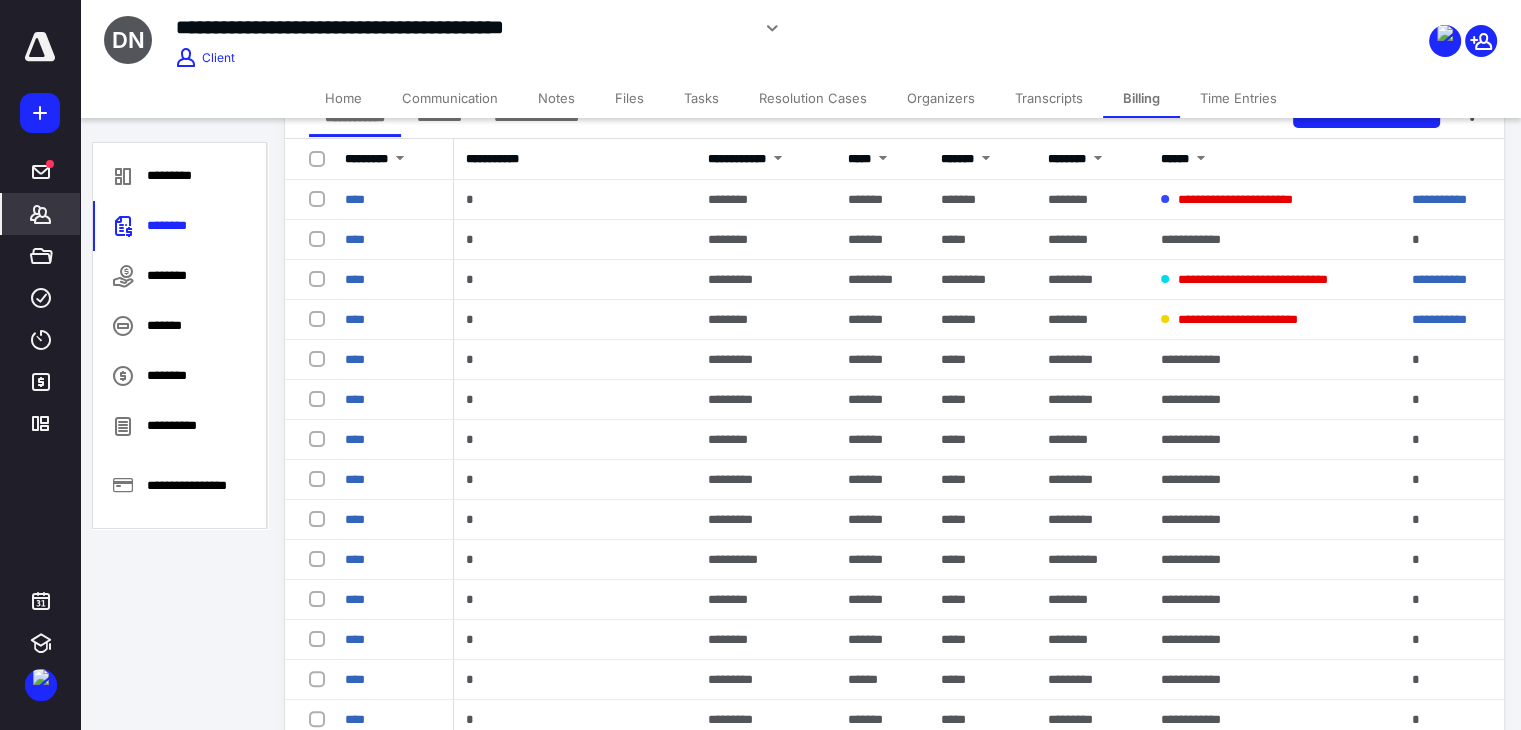 click on "Notes" at bounding box center [556, 98] 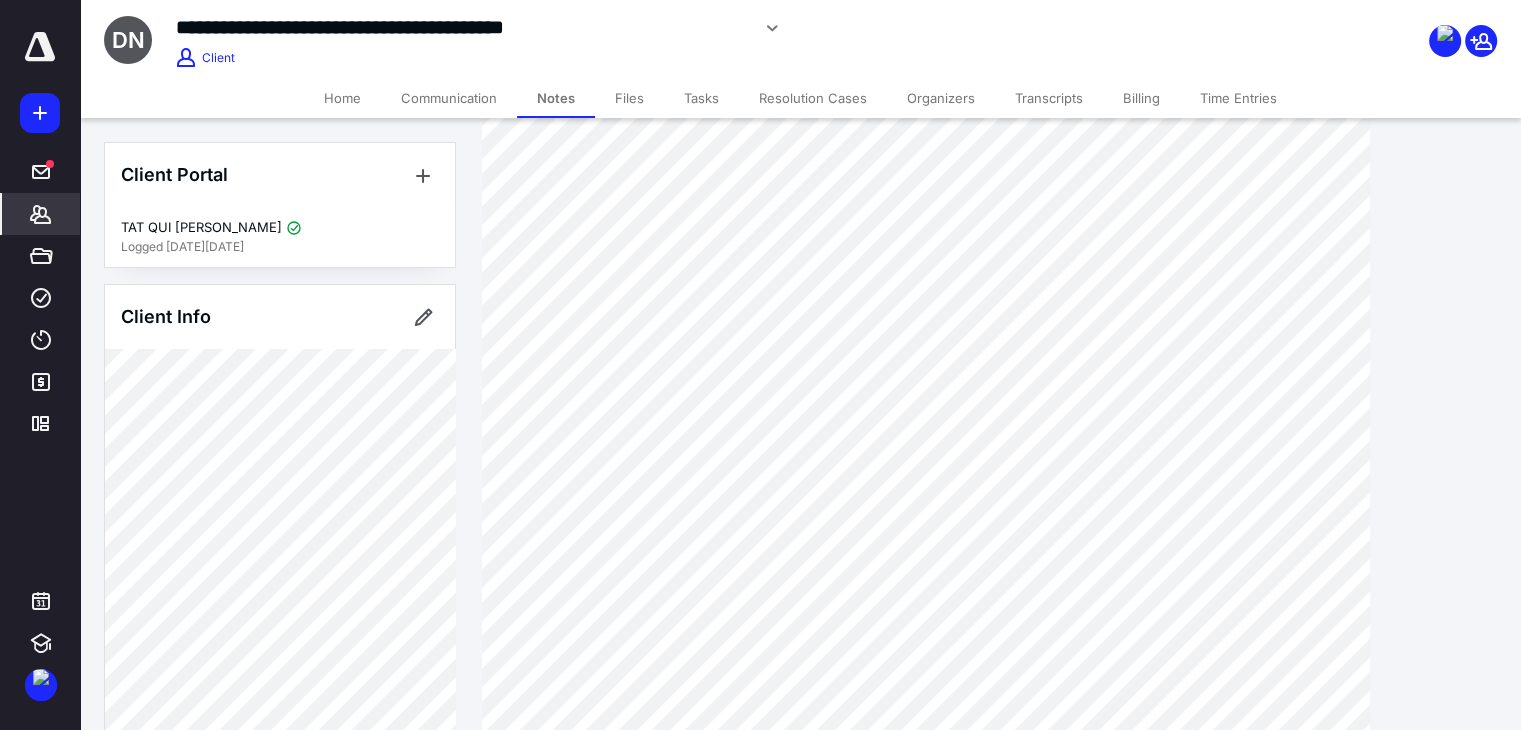 scroll, scrollTop: 1200, scrollLeft: 0, axis: vertical 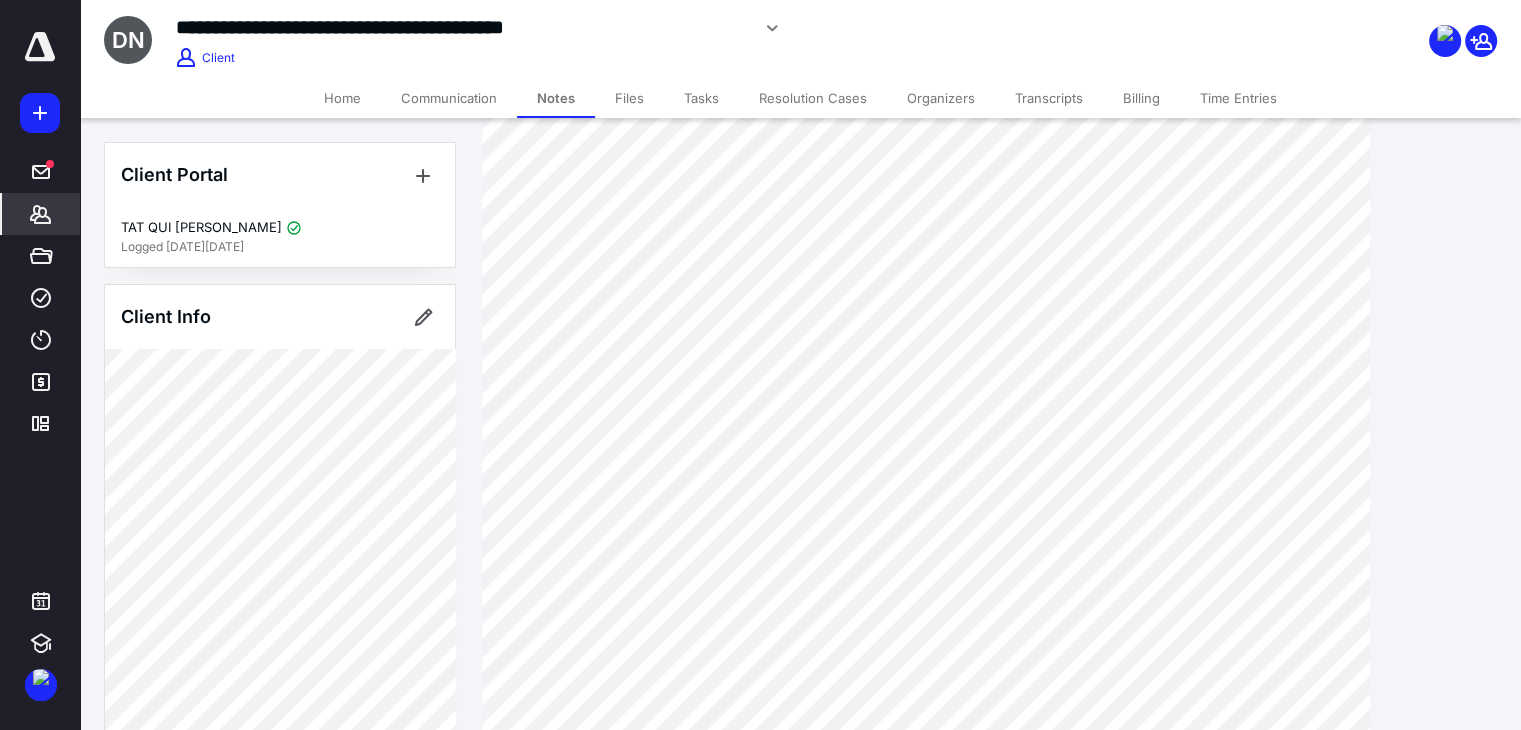 click on "Billing" at bounding box center (1141, 98) 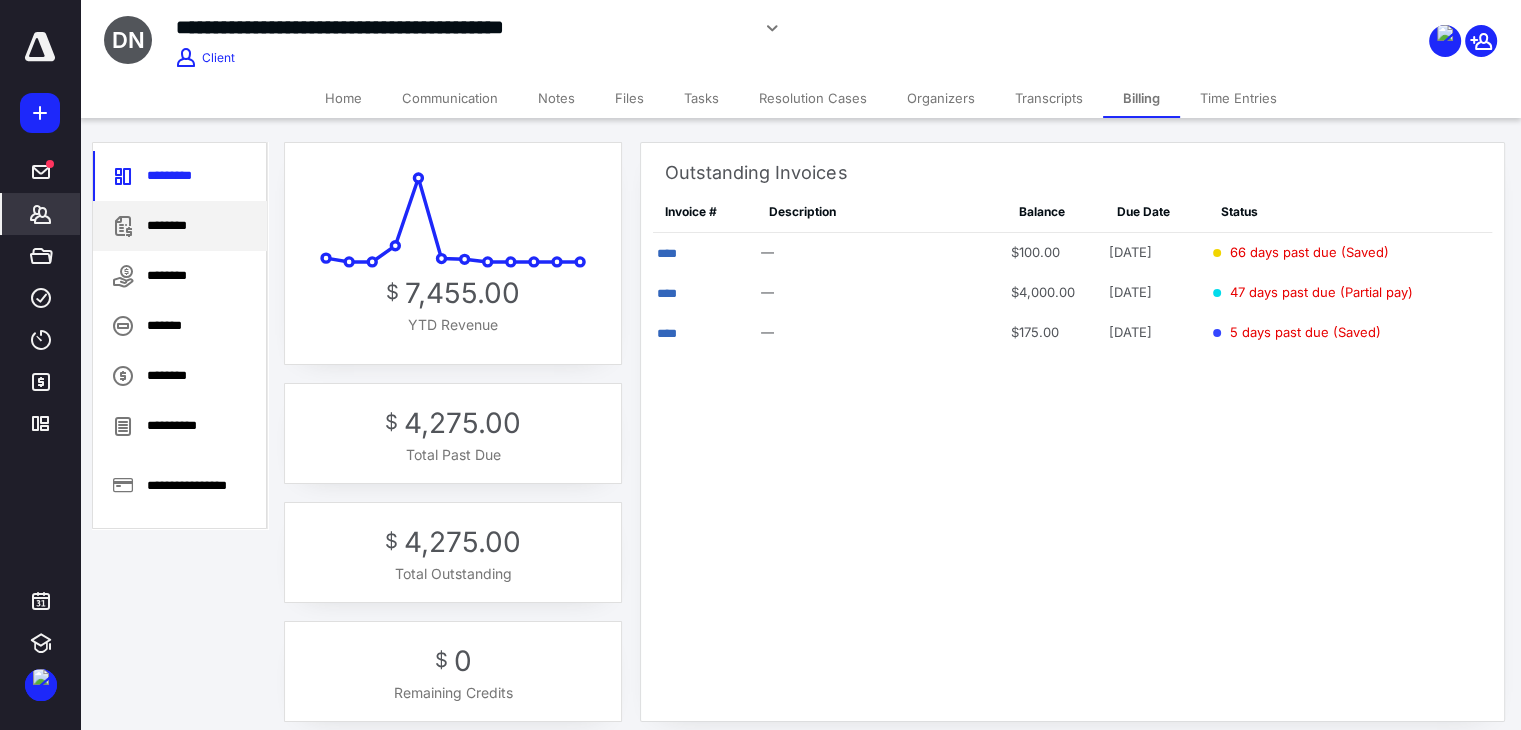 click on "********" at bounding box center (180, 226) 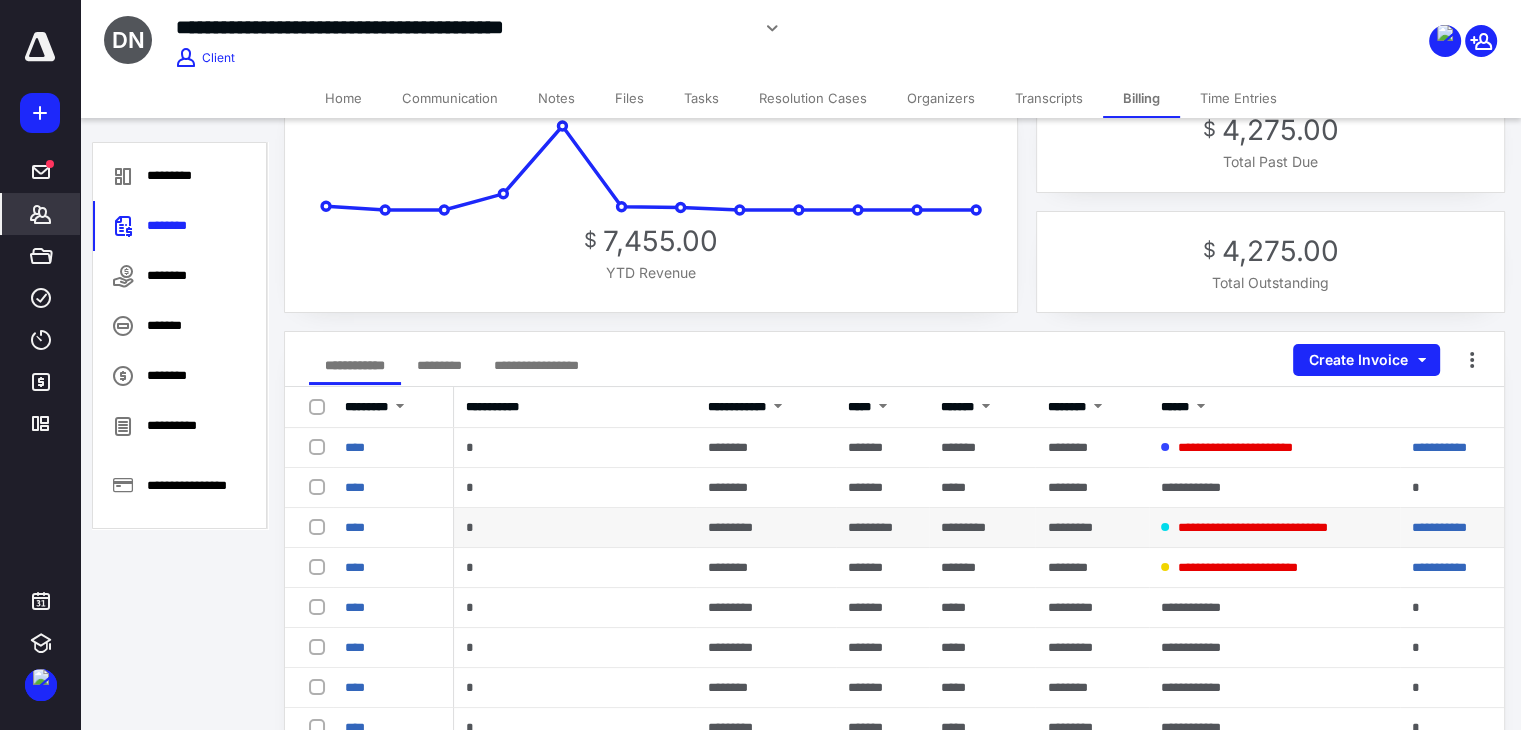 scroll, scrollTop: 100, scrollLeft: 0, axis: vertical 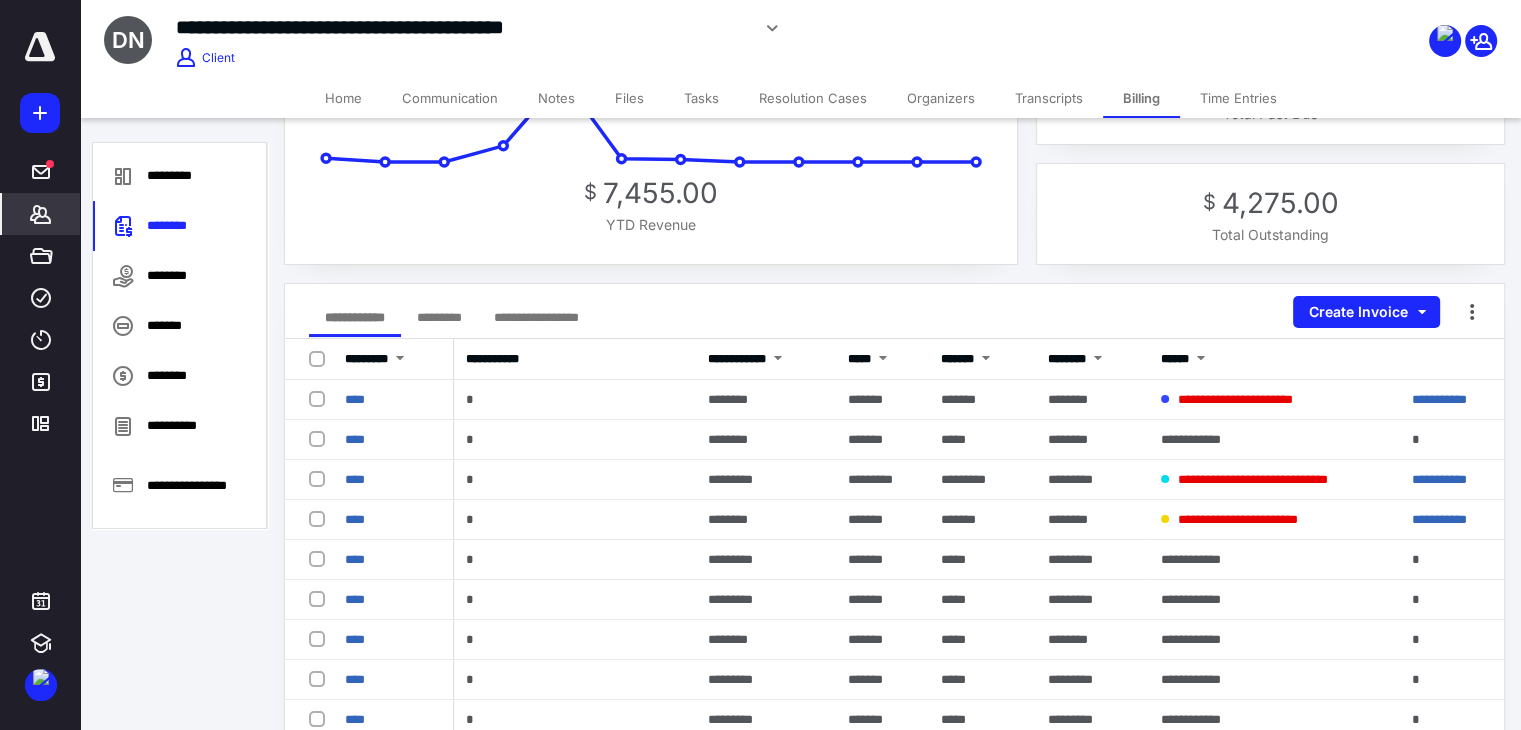 click on "Files" at bounding box center [629, 98] 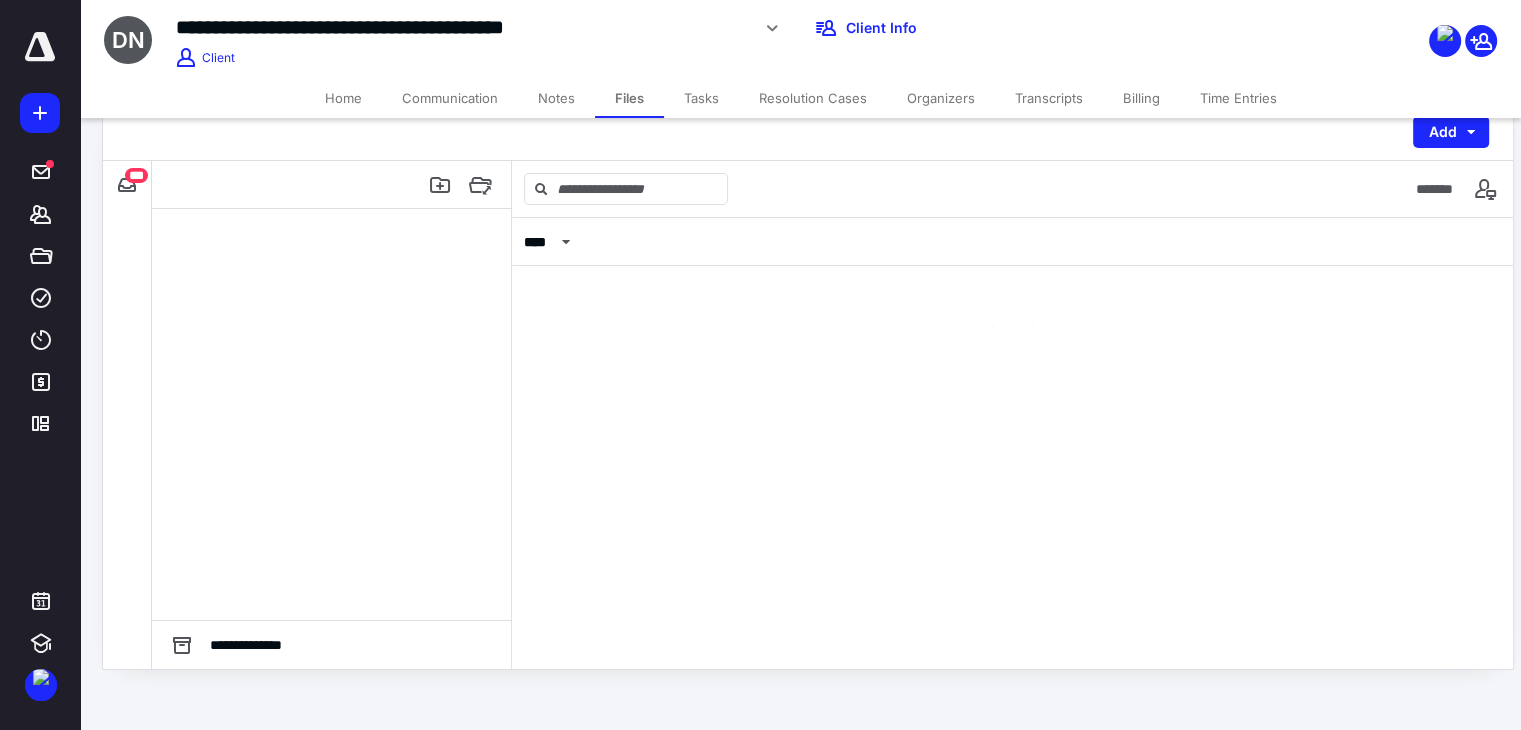 scroll, scrollTop: 0, scrollLeft: 0, axis: both 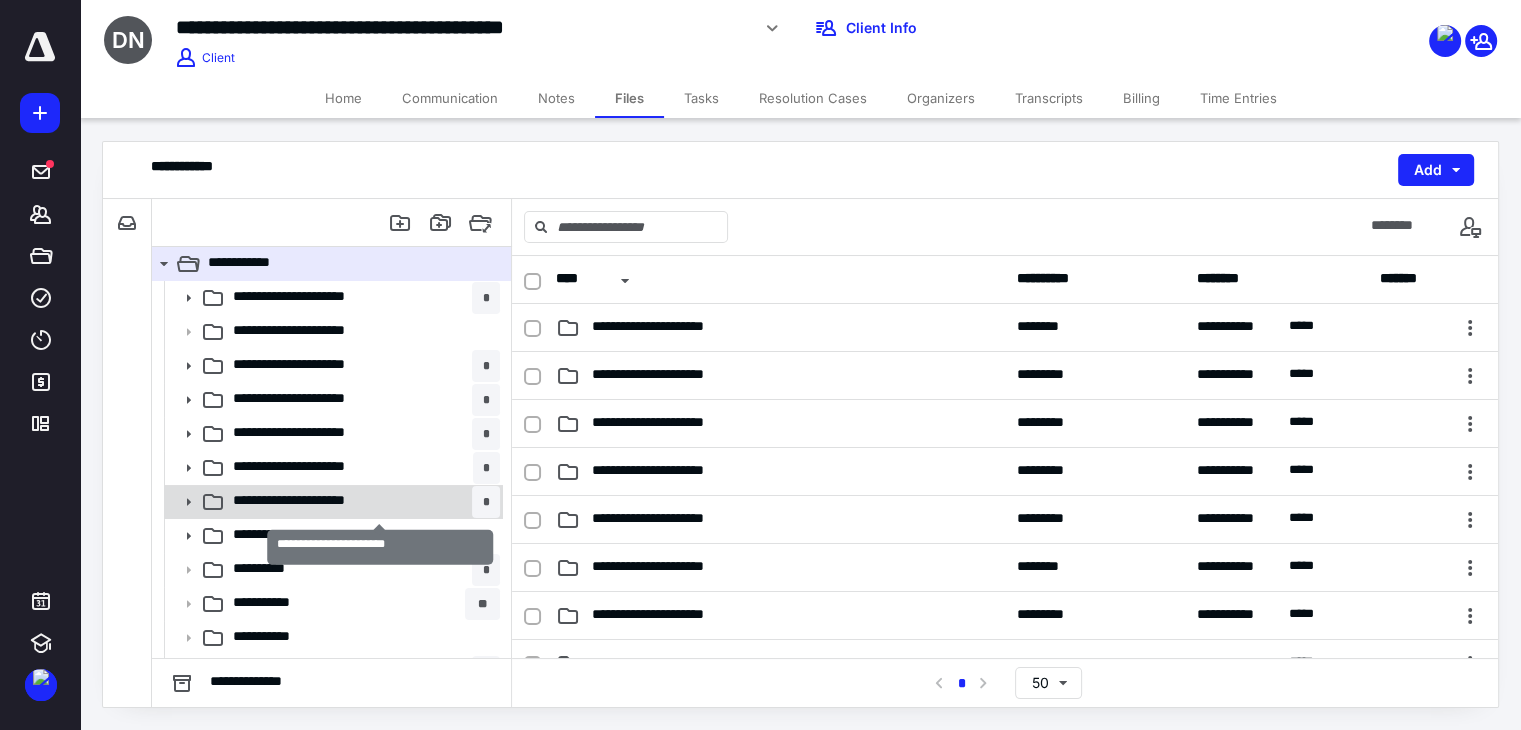 click on "**********" at bounding box center (337, 502) 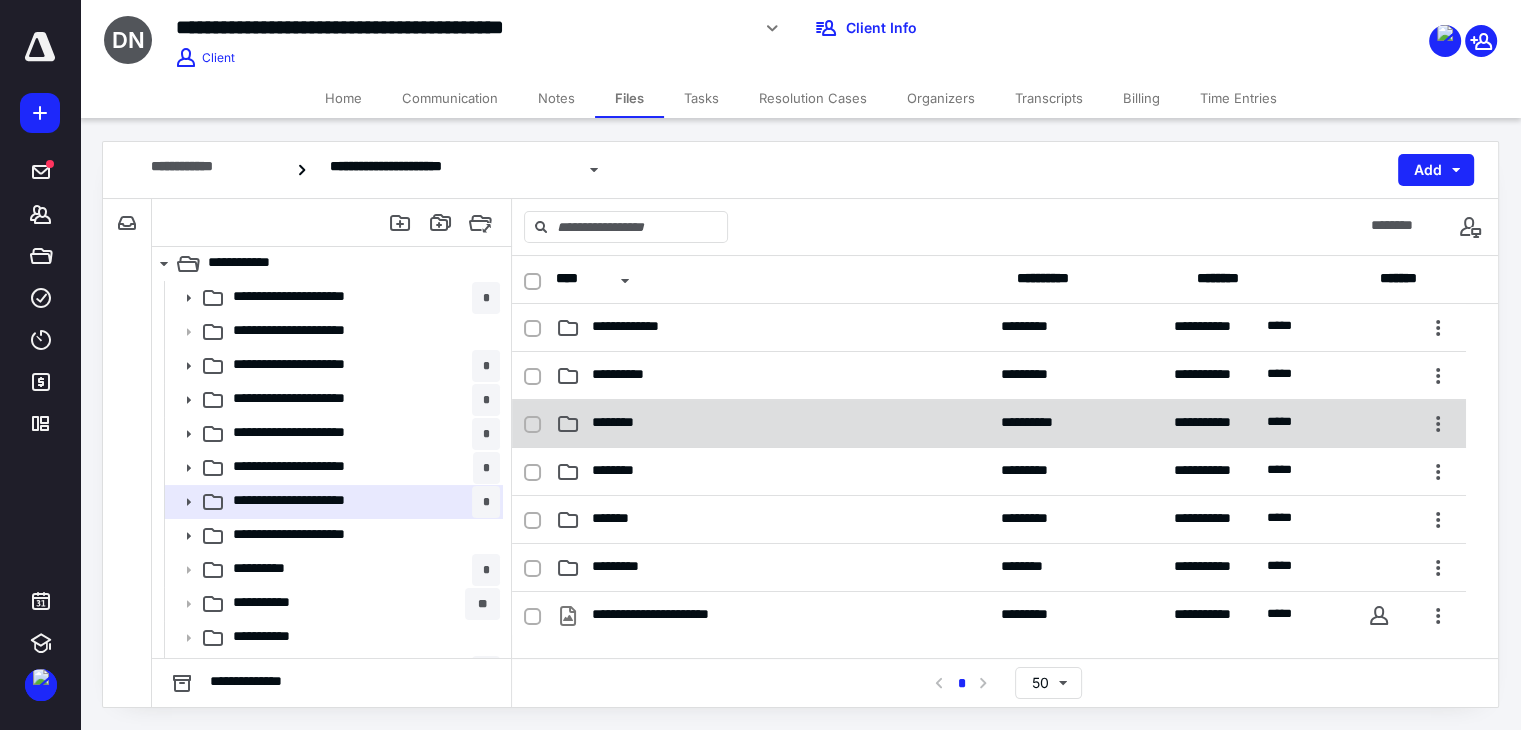 scroll, scrollTop: 400, scrollLeft: 0, axis: vertical 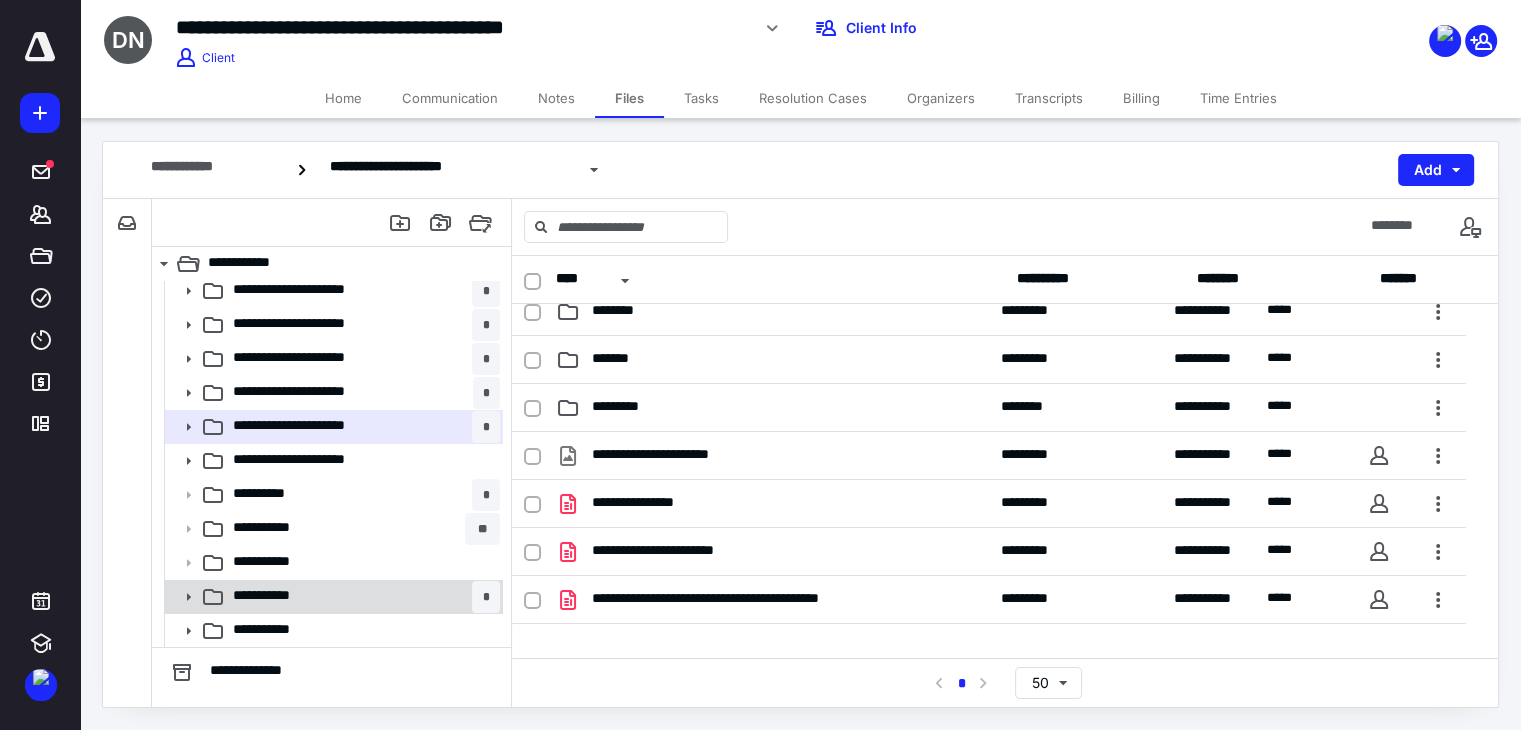 click on "**********" at bounding box center (287, 597) 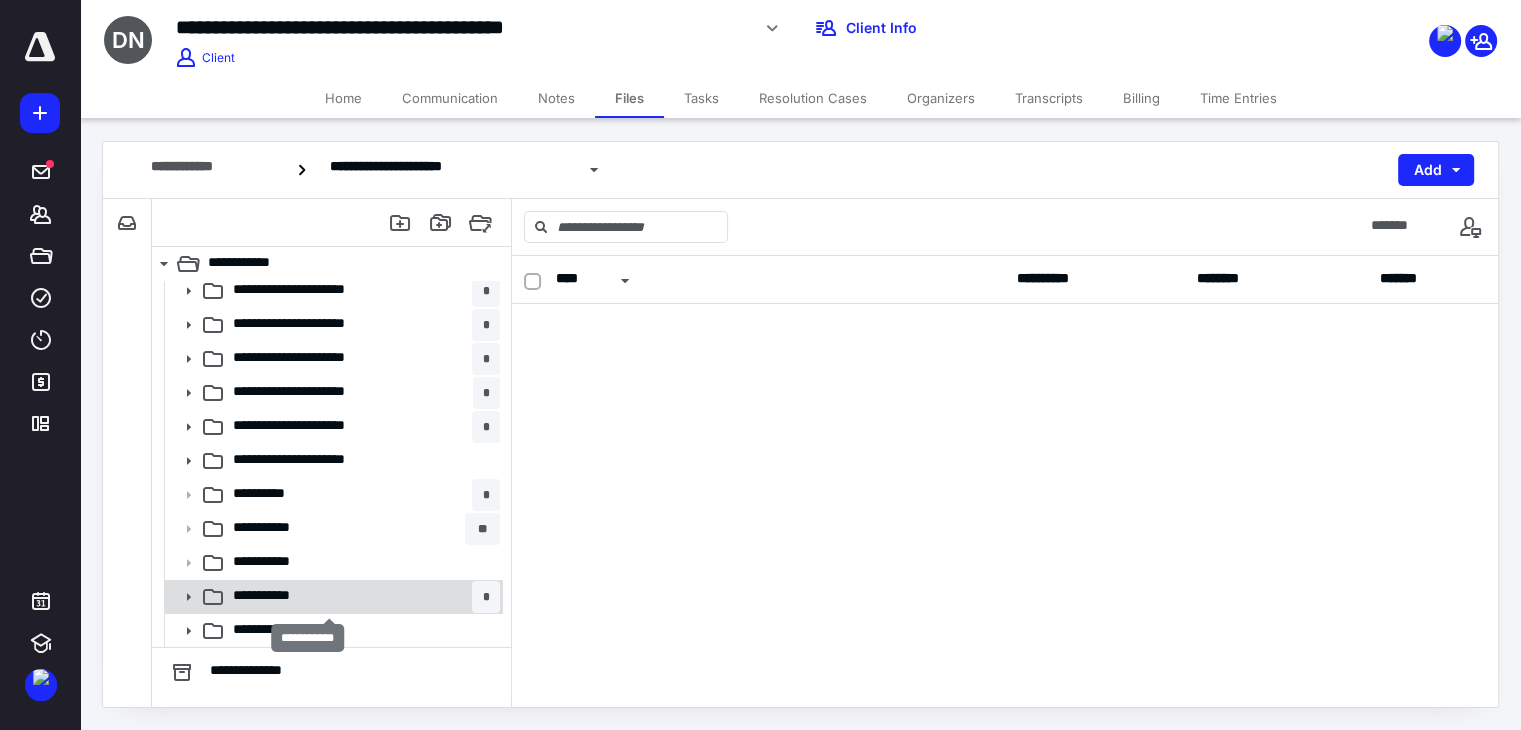 scroll, scrollTop: 0, scrollLeft: 0, axis: both 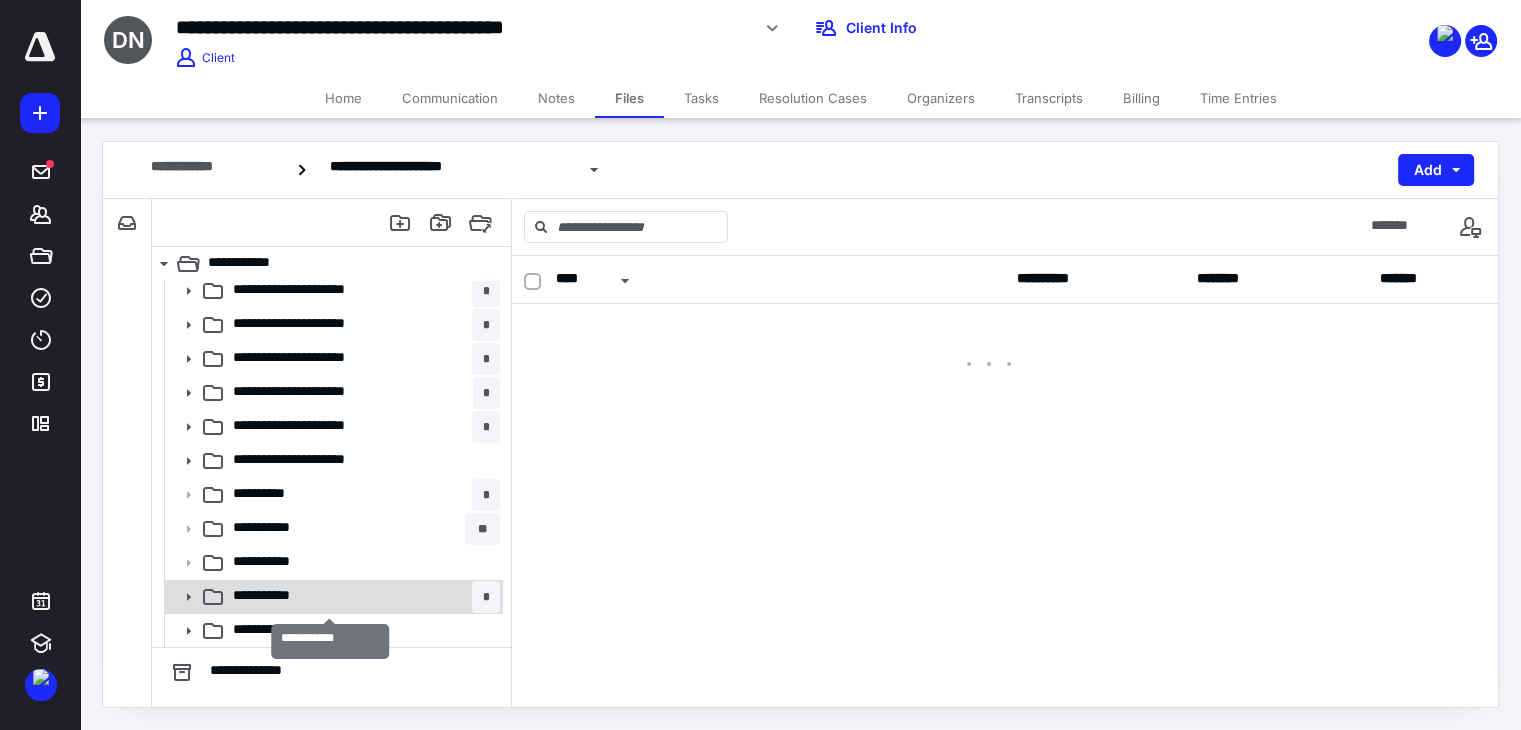 click on "**********" at bounding box center (287, 597) 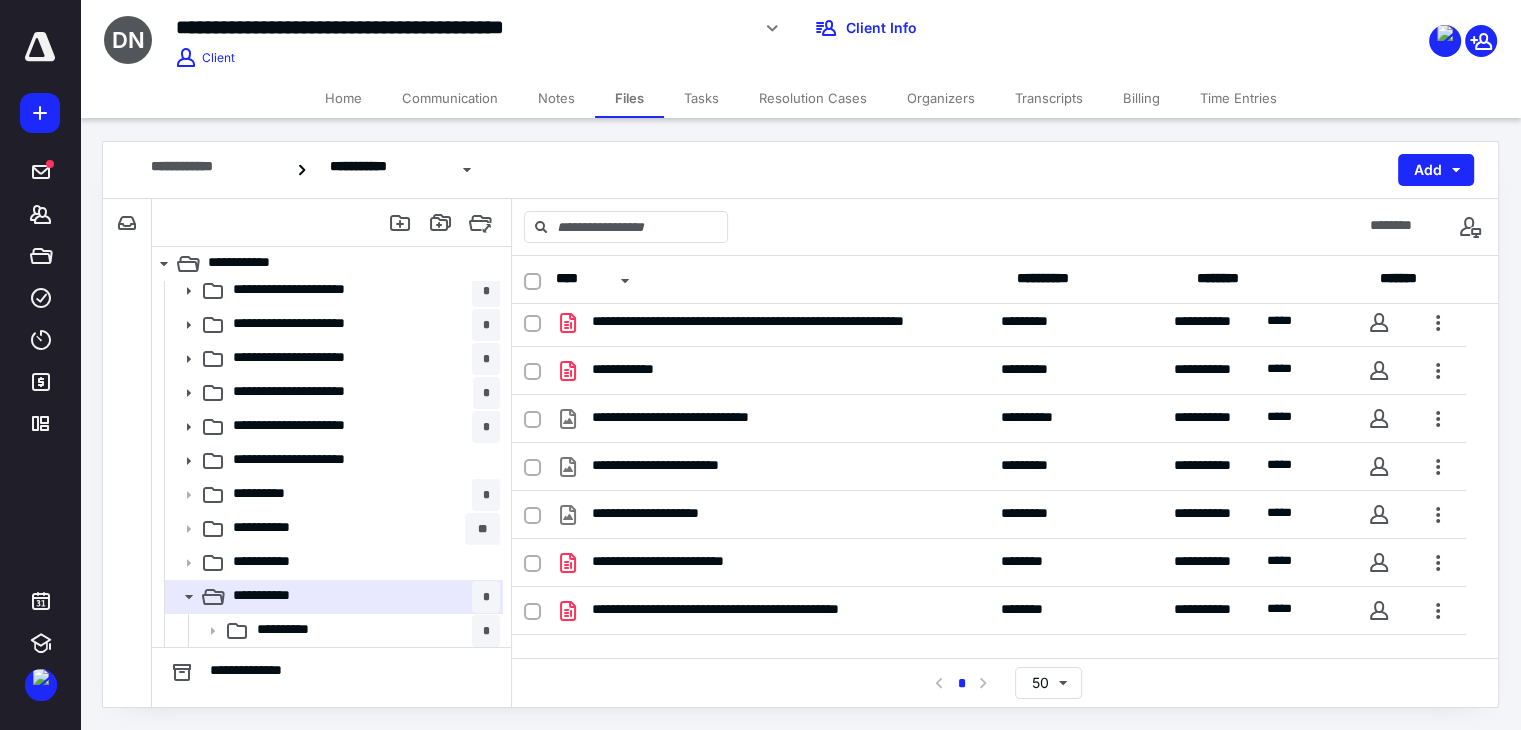 scroll, scrollTop: 264, scrollLeft: 0, axis: vertical 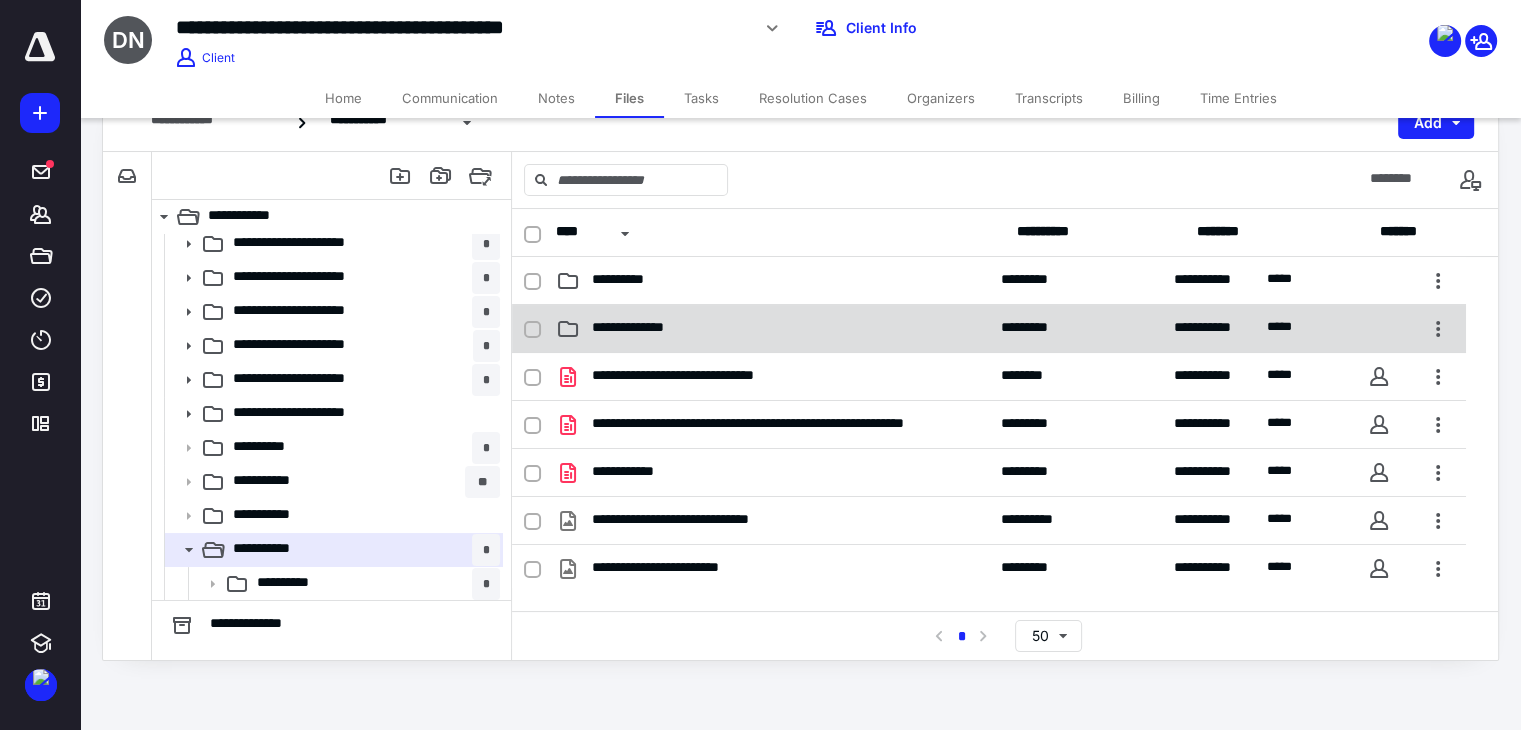 click on "**********" at bounding box center [989, 329] 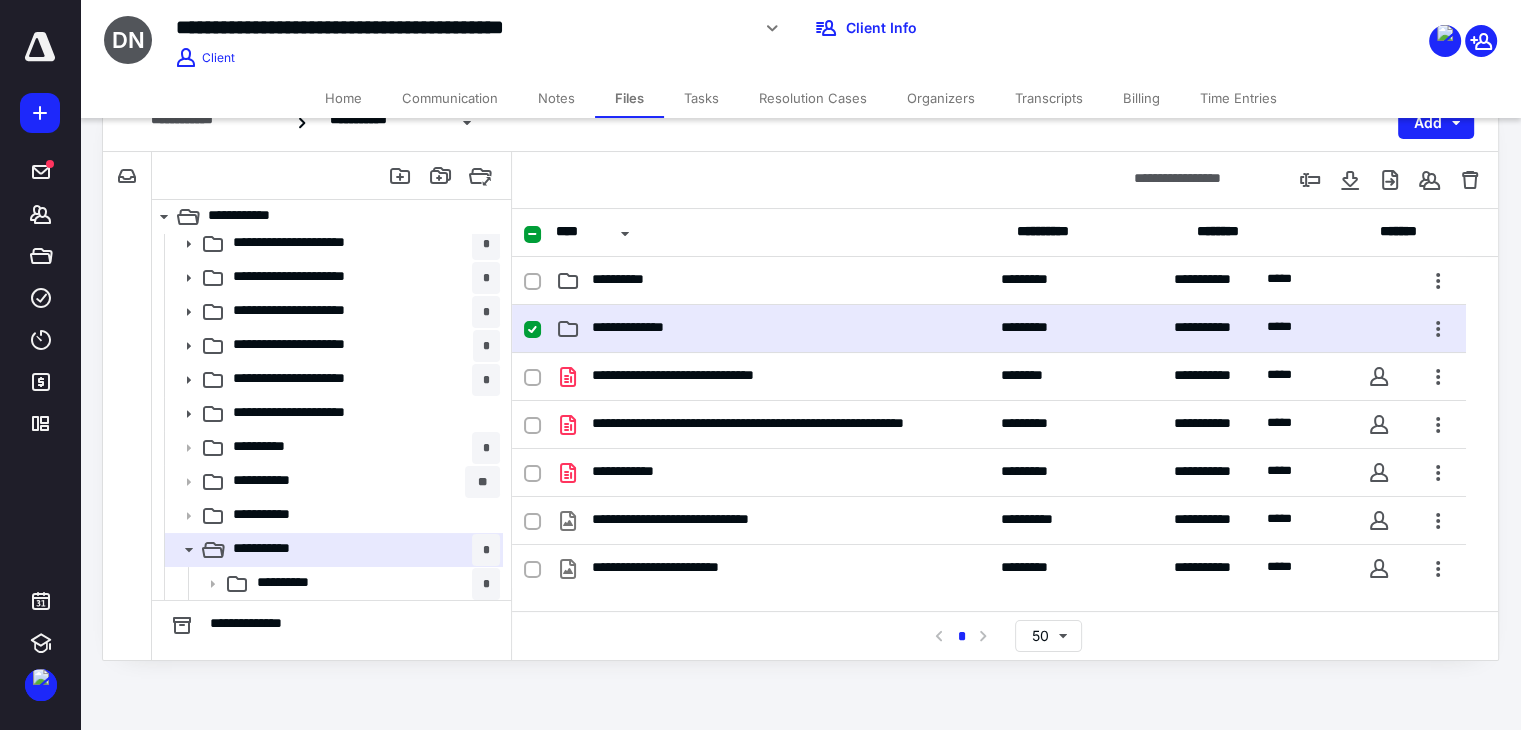 click on "**********" at bounding box center (989, 329) 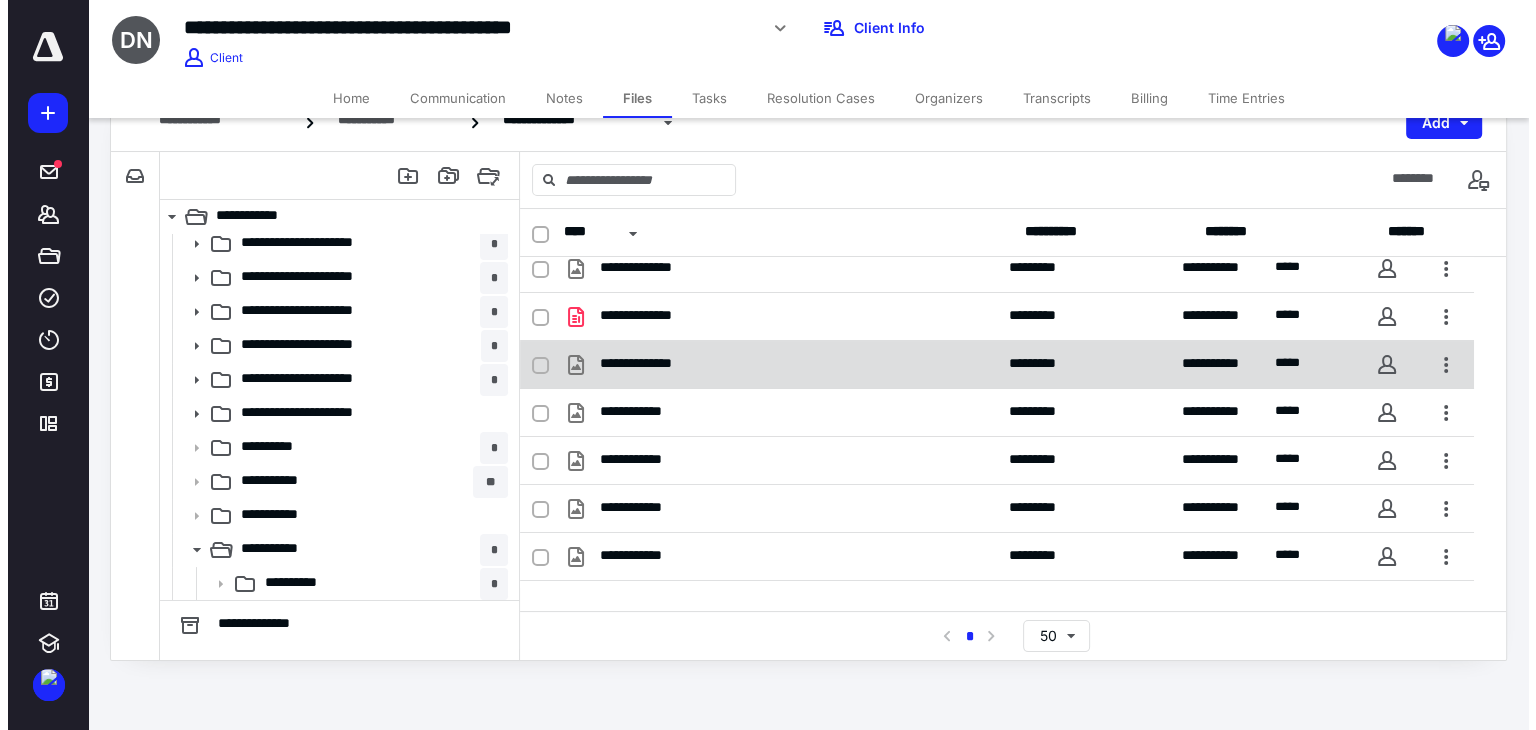 scroll, scrollTop: 323, scrollLeft: 0, axis: vertical 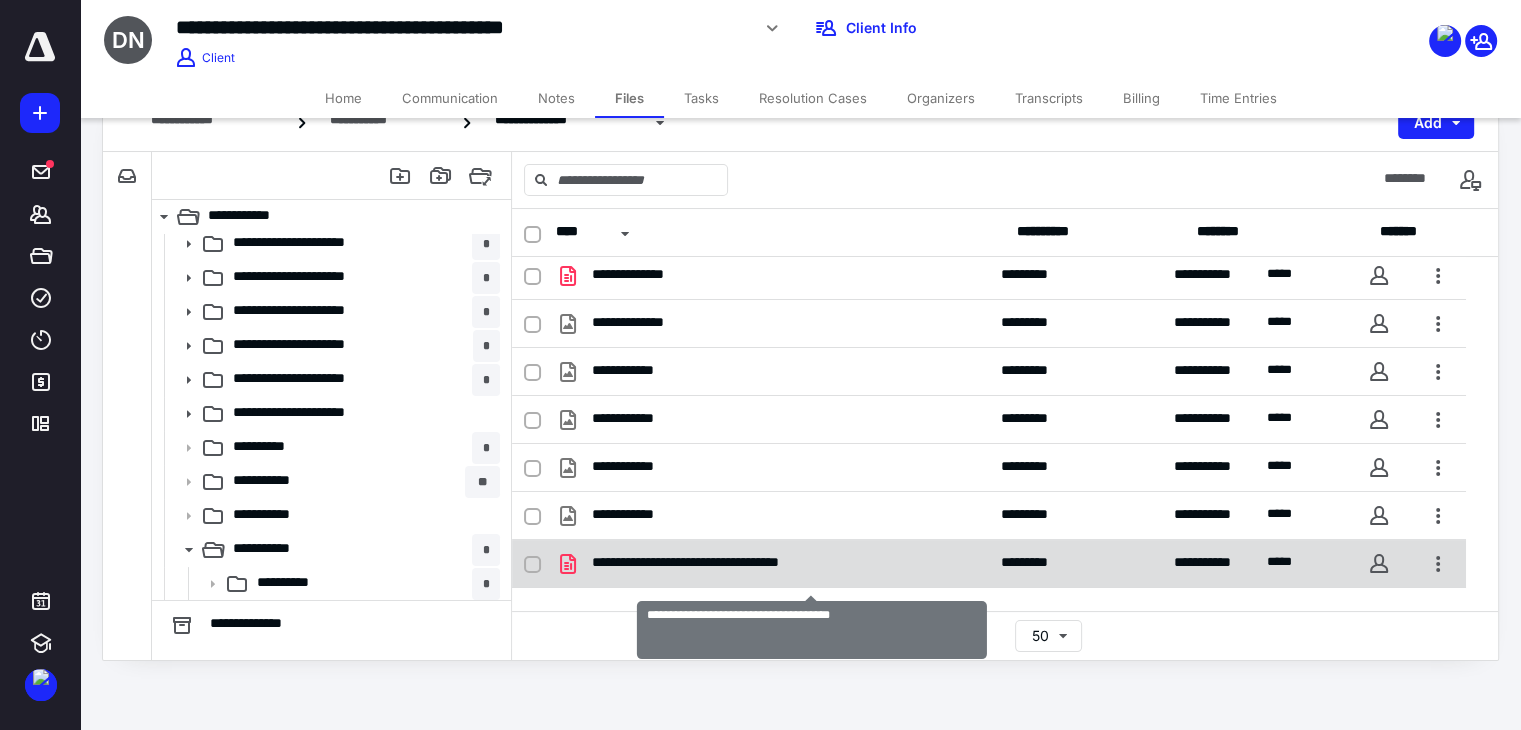 click on "**********" at bounding box center (776, 564) 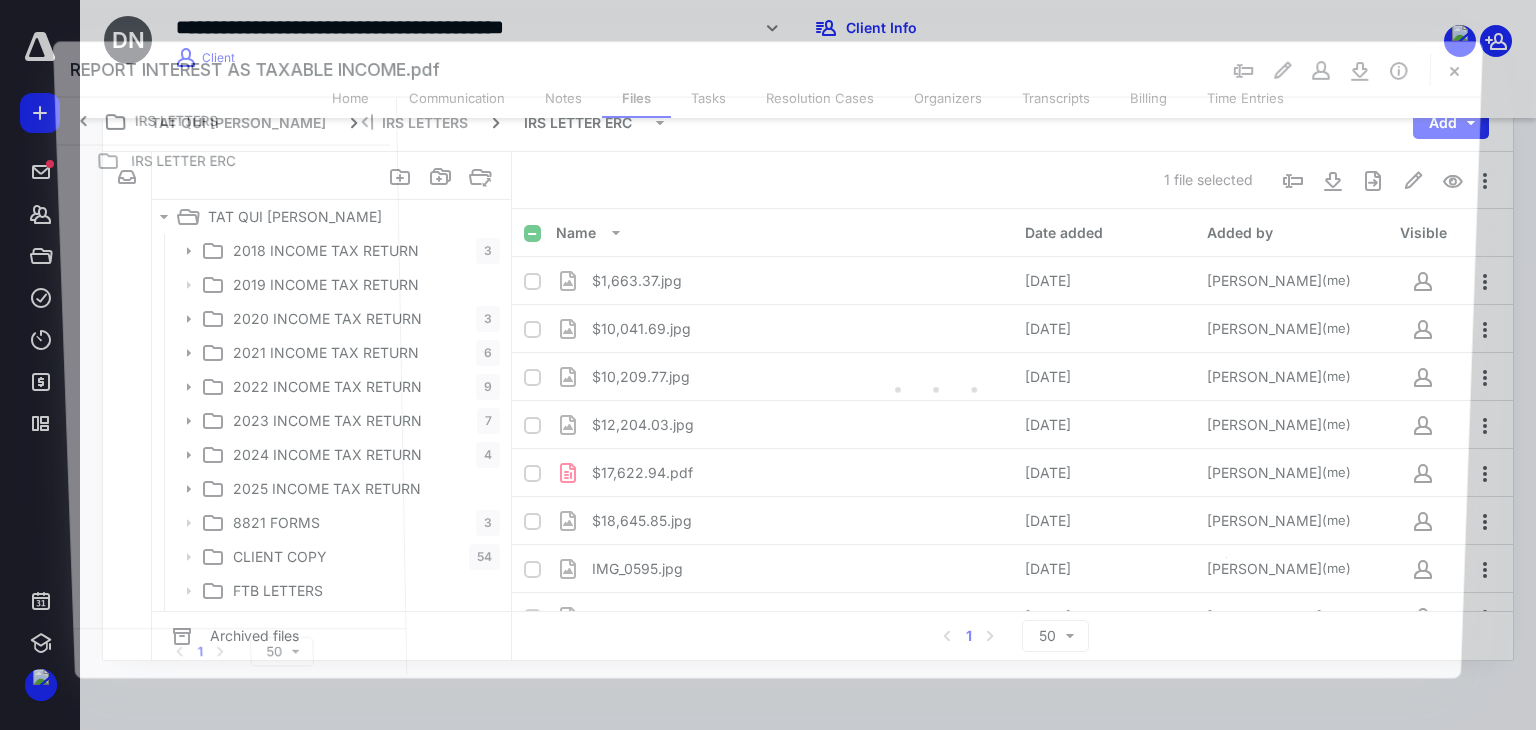 scroll, scrollTop: 75, scrollLeft: 0, axis: vertical 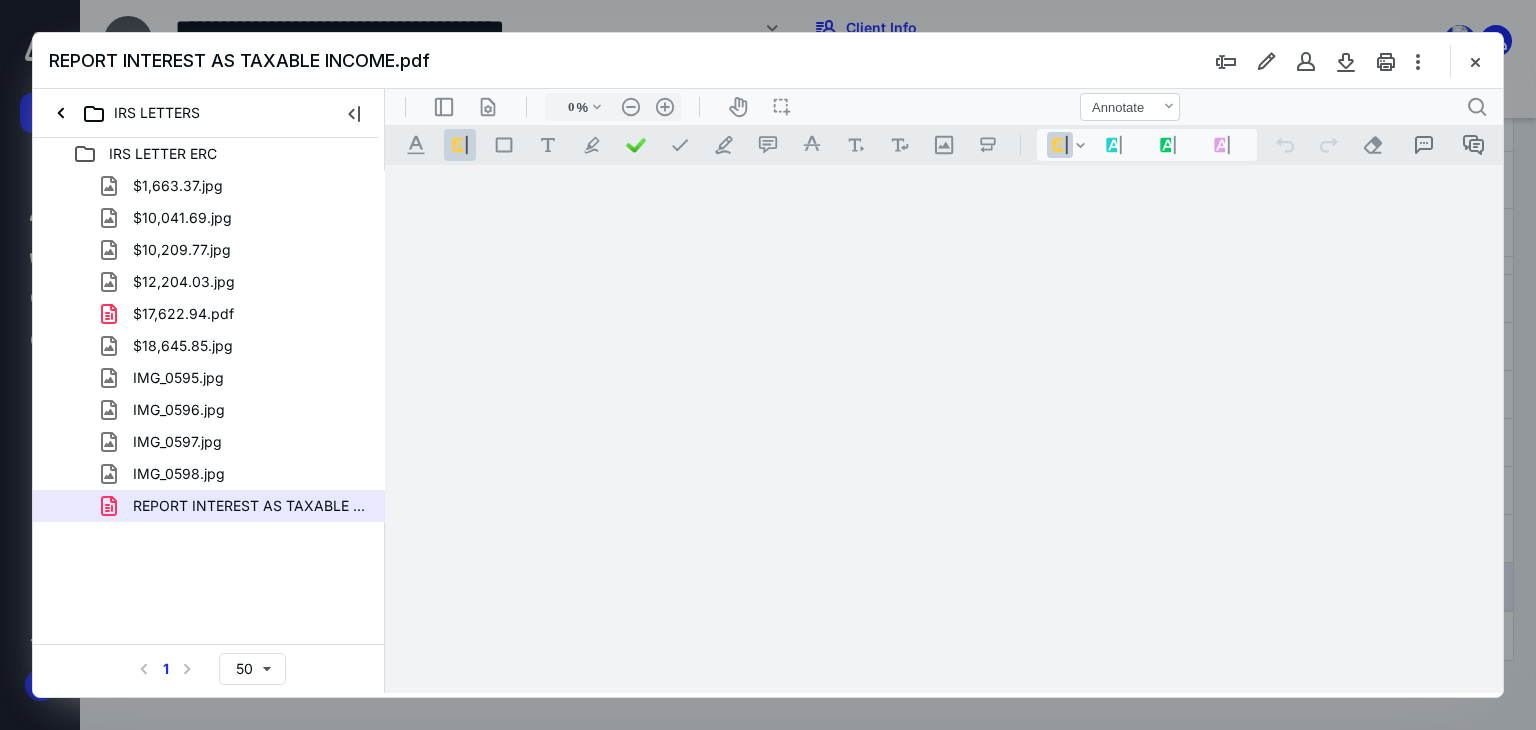 type on "65" 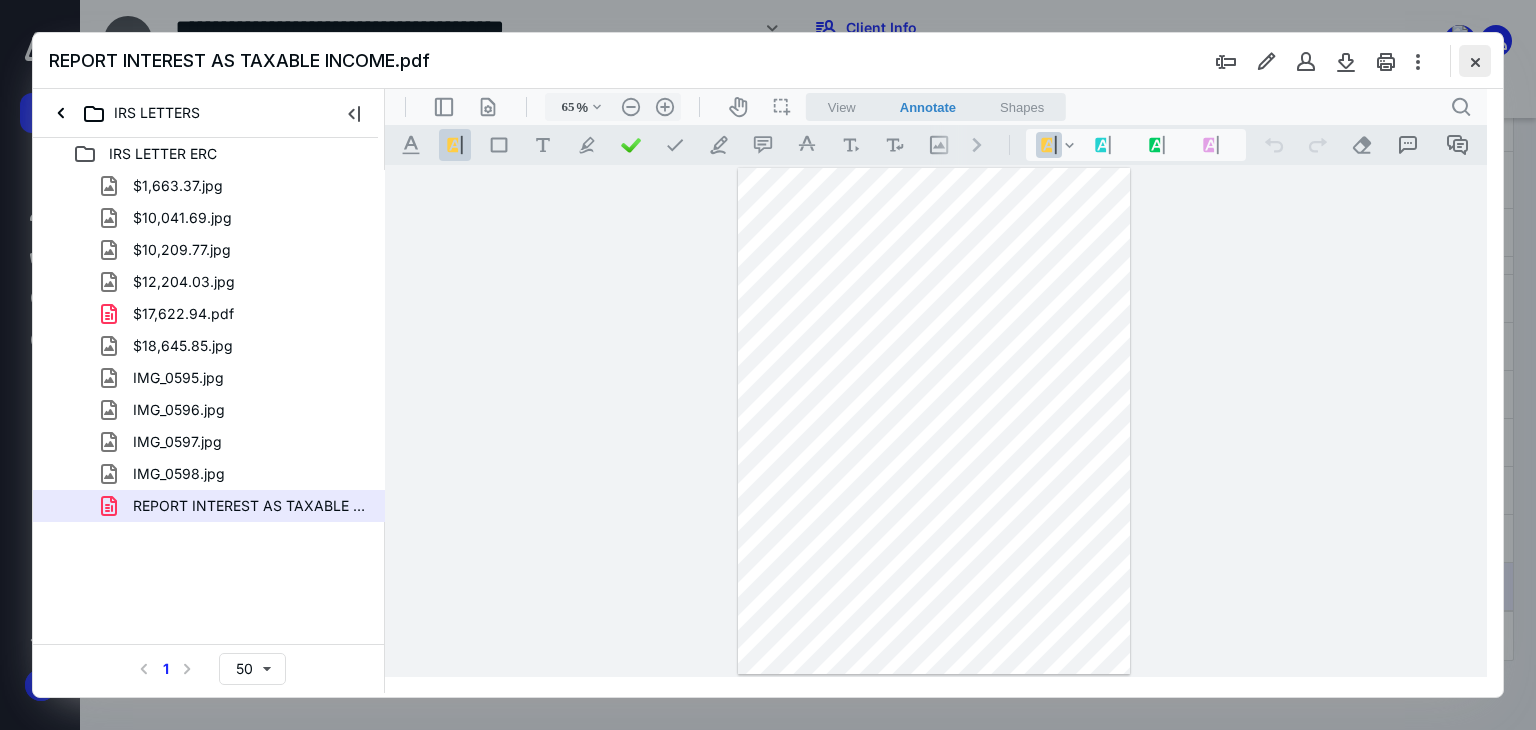 click at bounding box center [1475, 61] 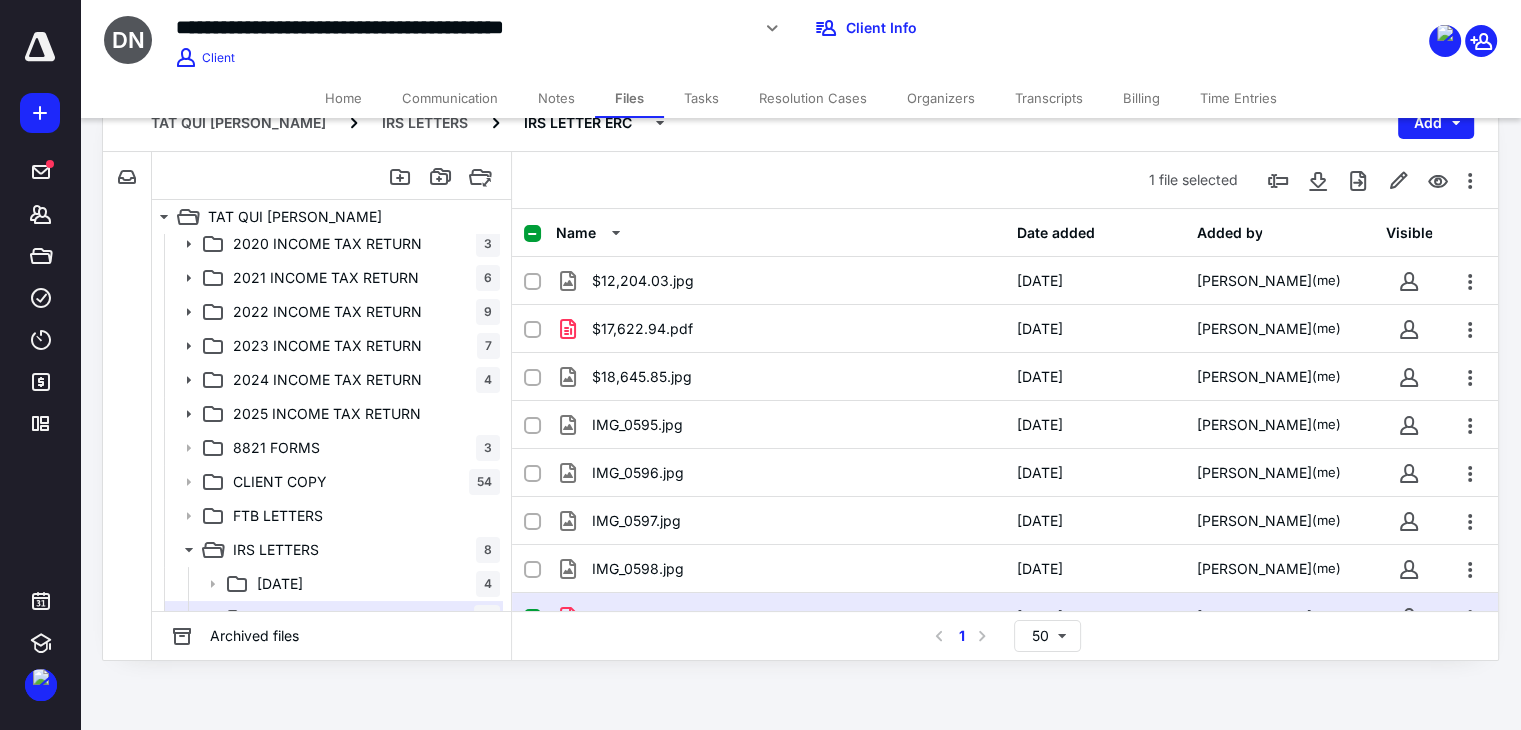 scroll, scrollTop: 23, scrollLeft: 0, axis: vertical 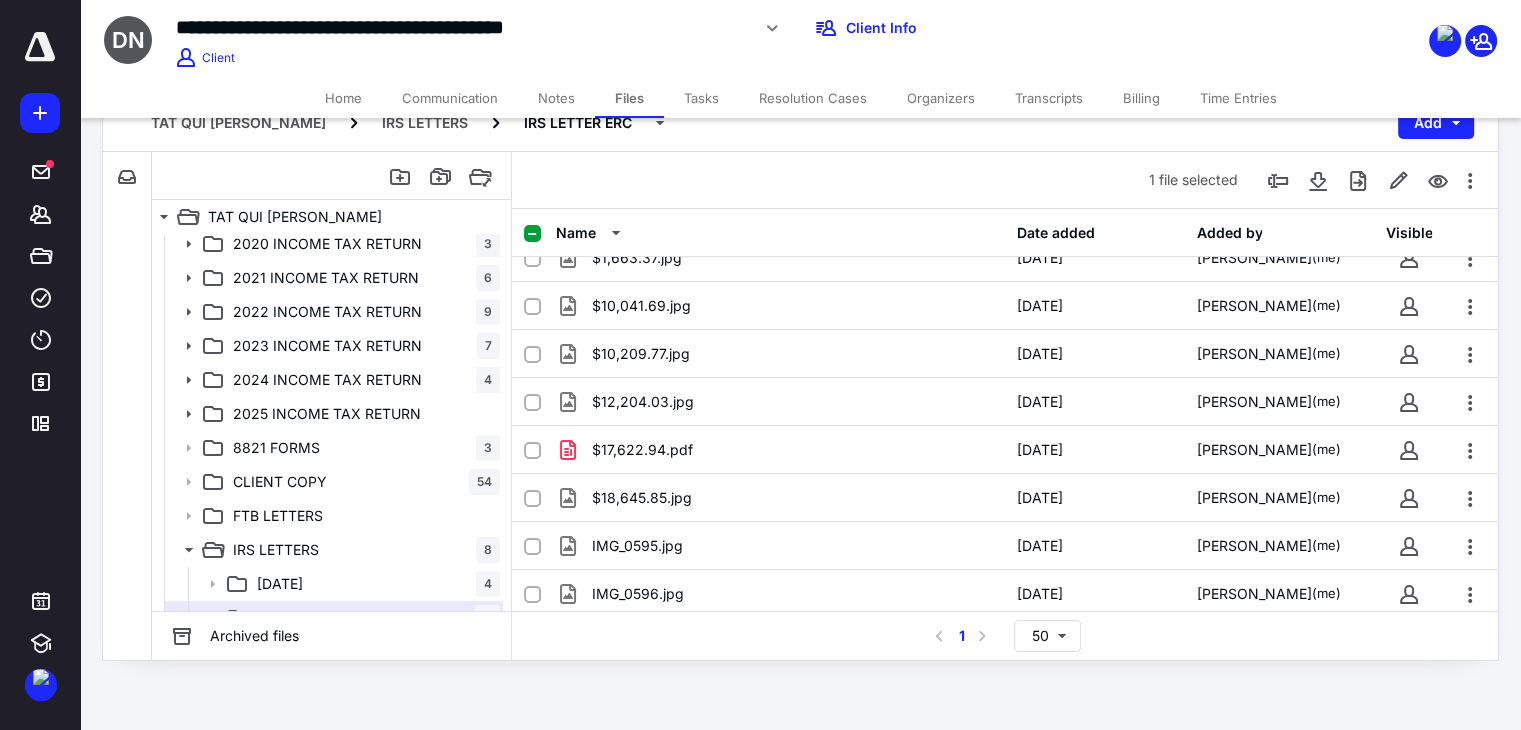 click on "Billing" at bounding box center (1141, 98) 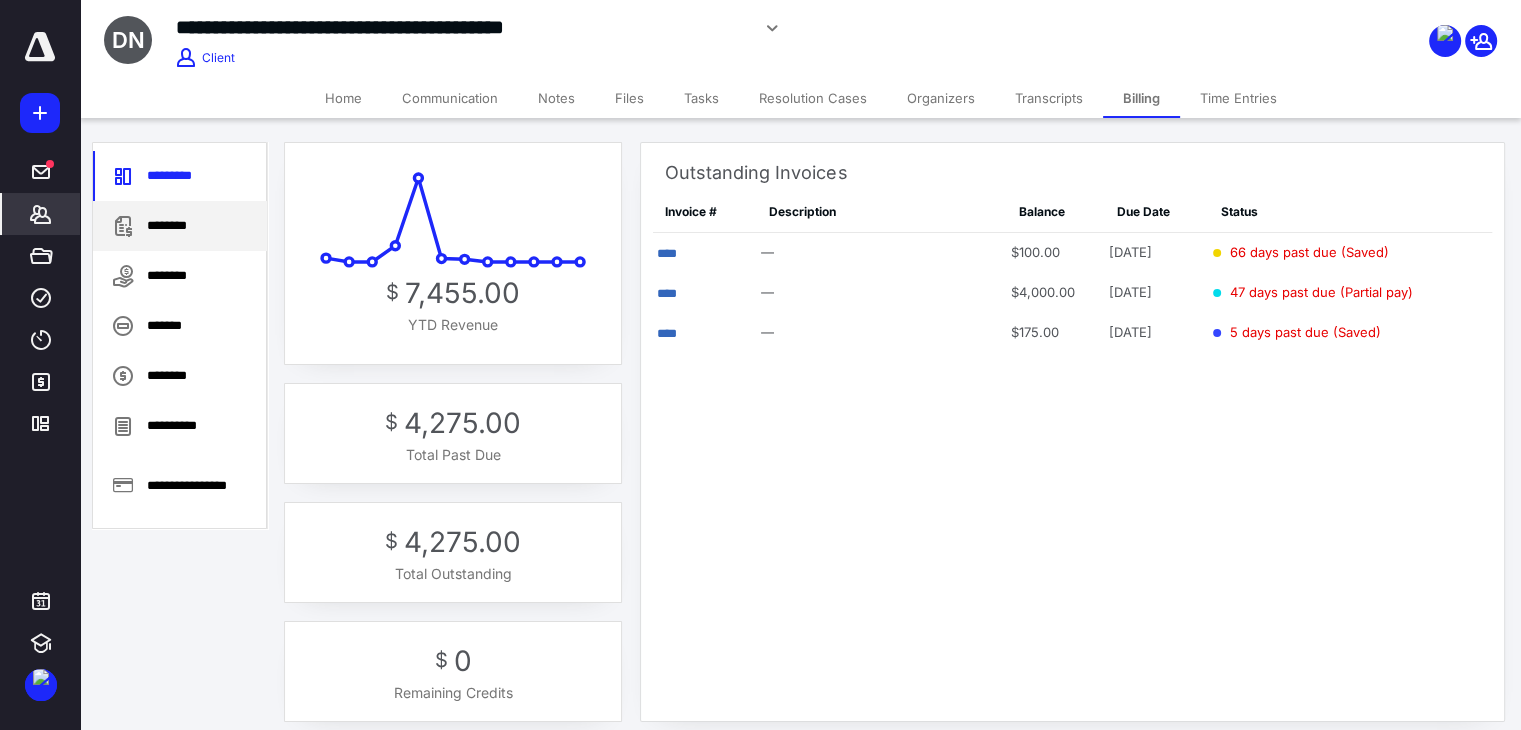 click on "********" at bounding box center [180, 226] 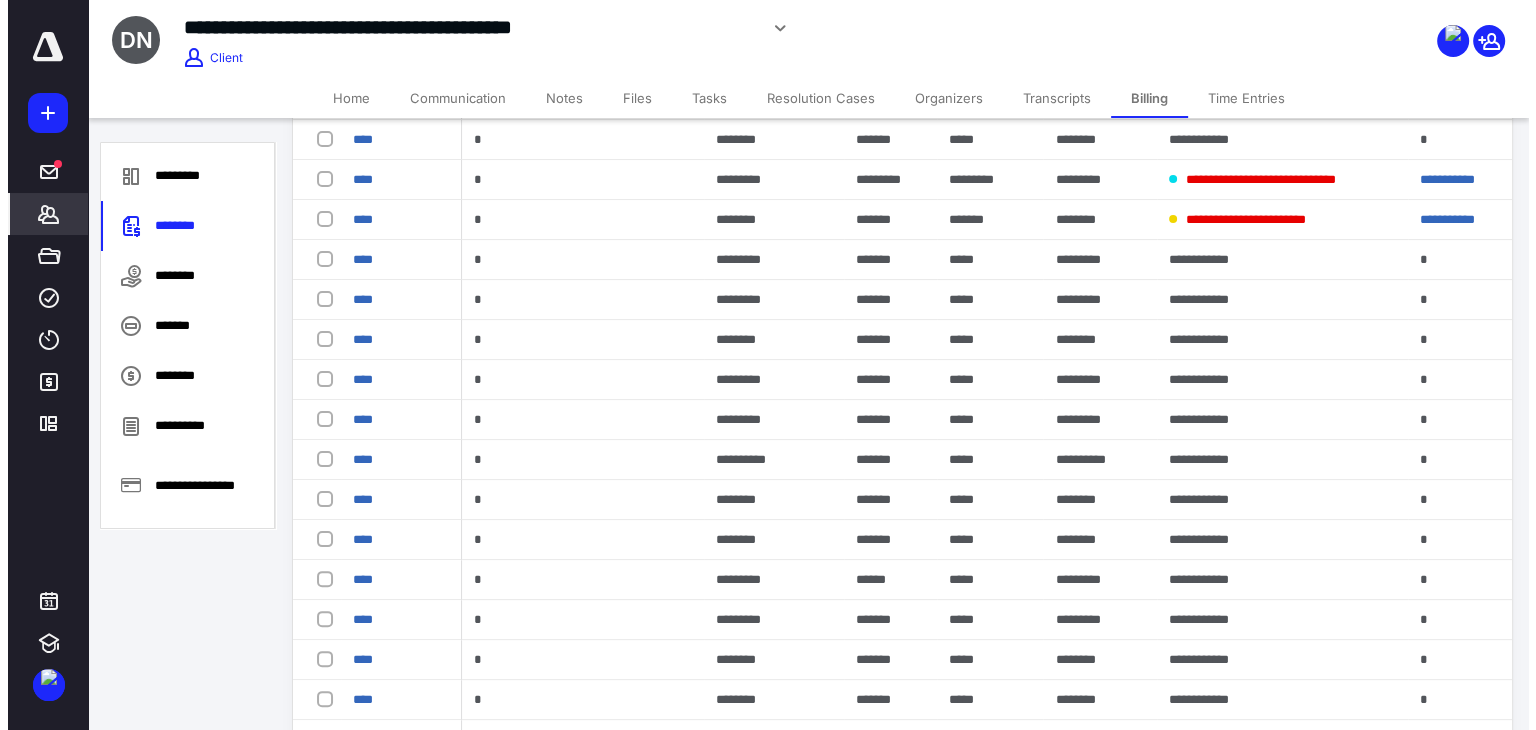 scroll, scrollTop: 300, scrollLeft: 0, axis: vertical 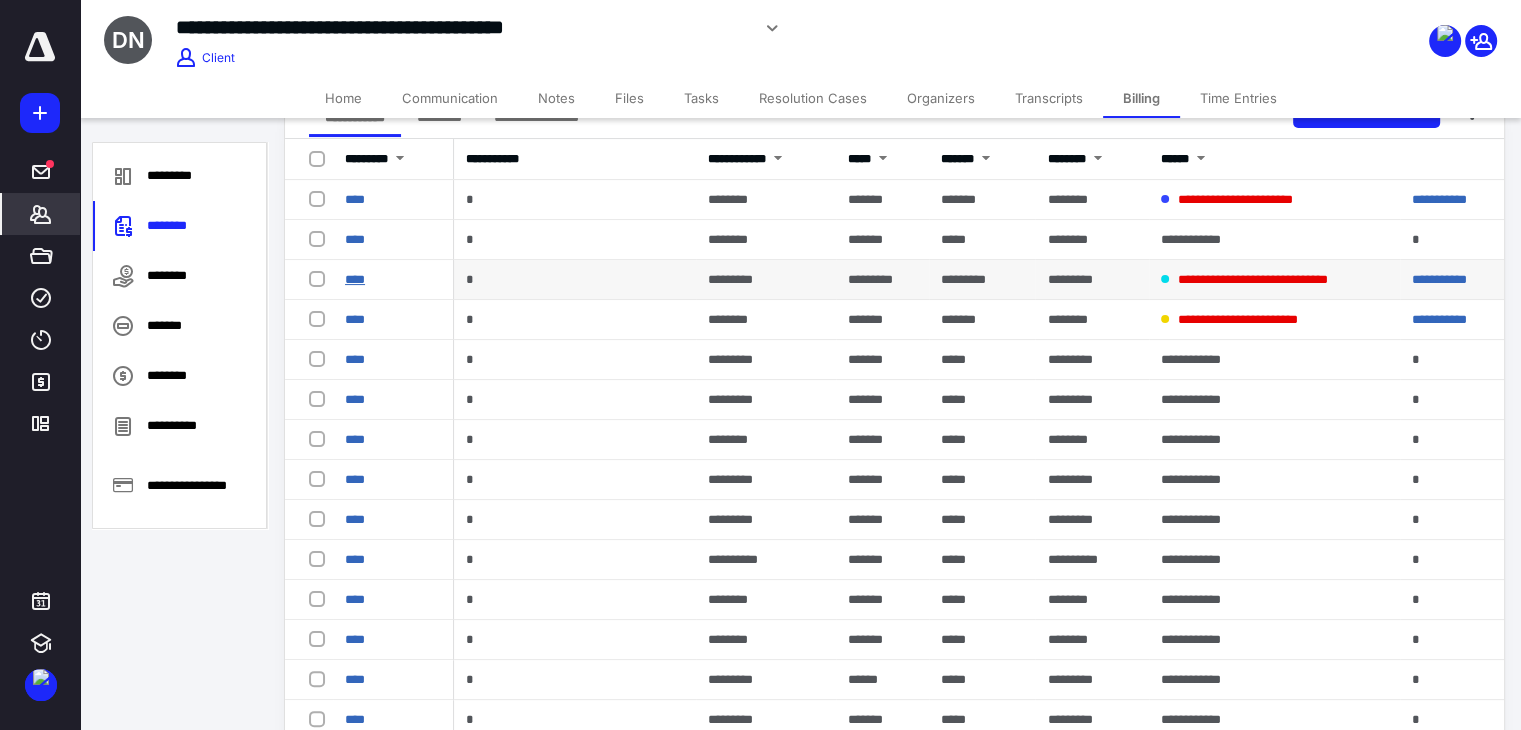 click on "****" at bounding box center (355, 279) 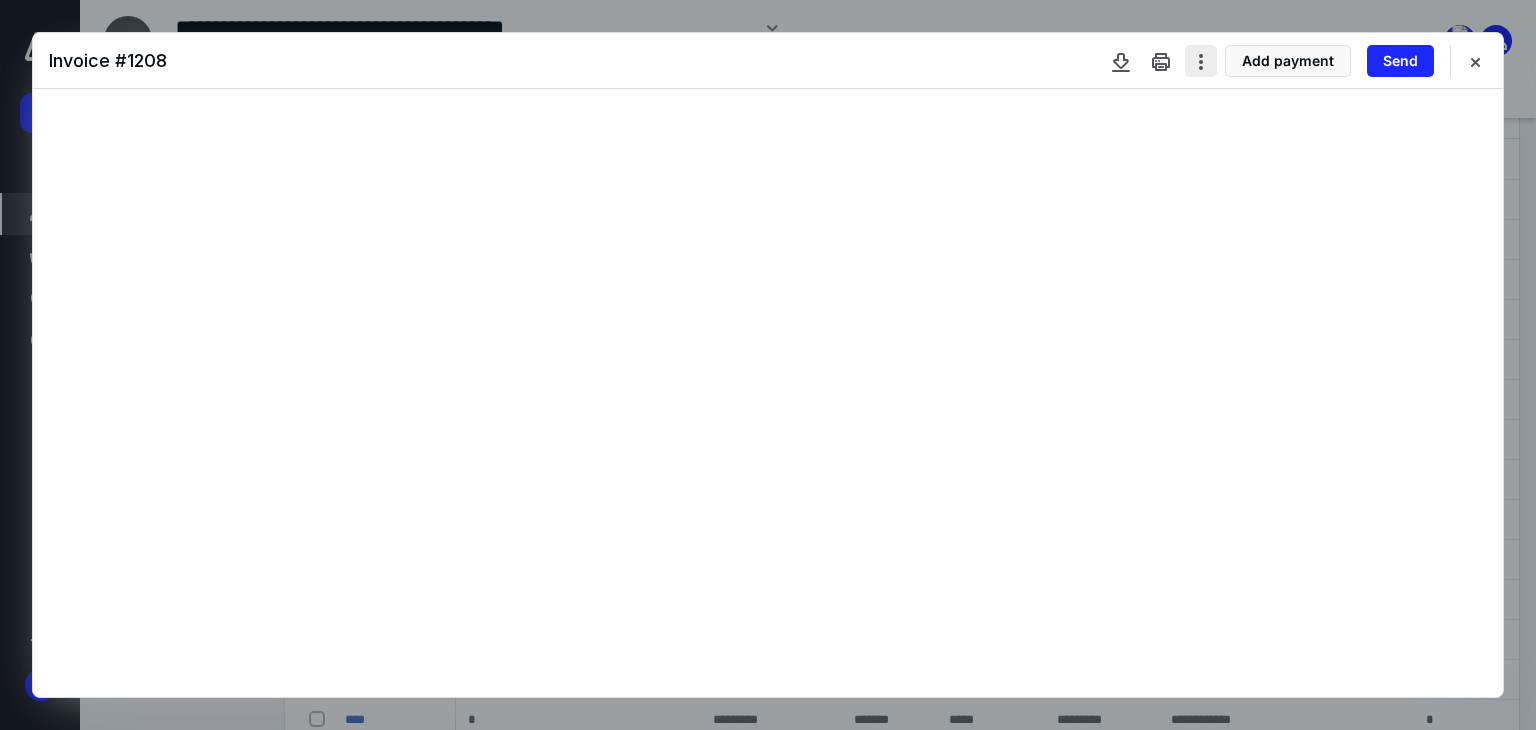 click at bounding box center (1201, 61) 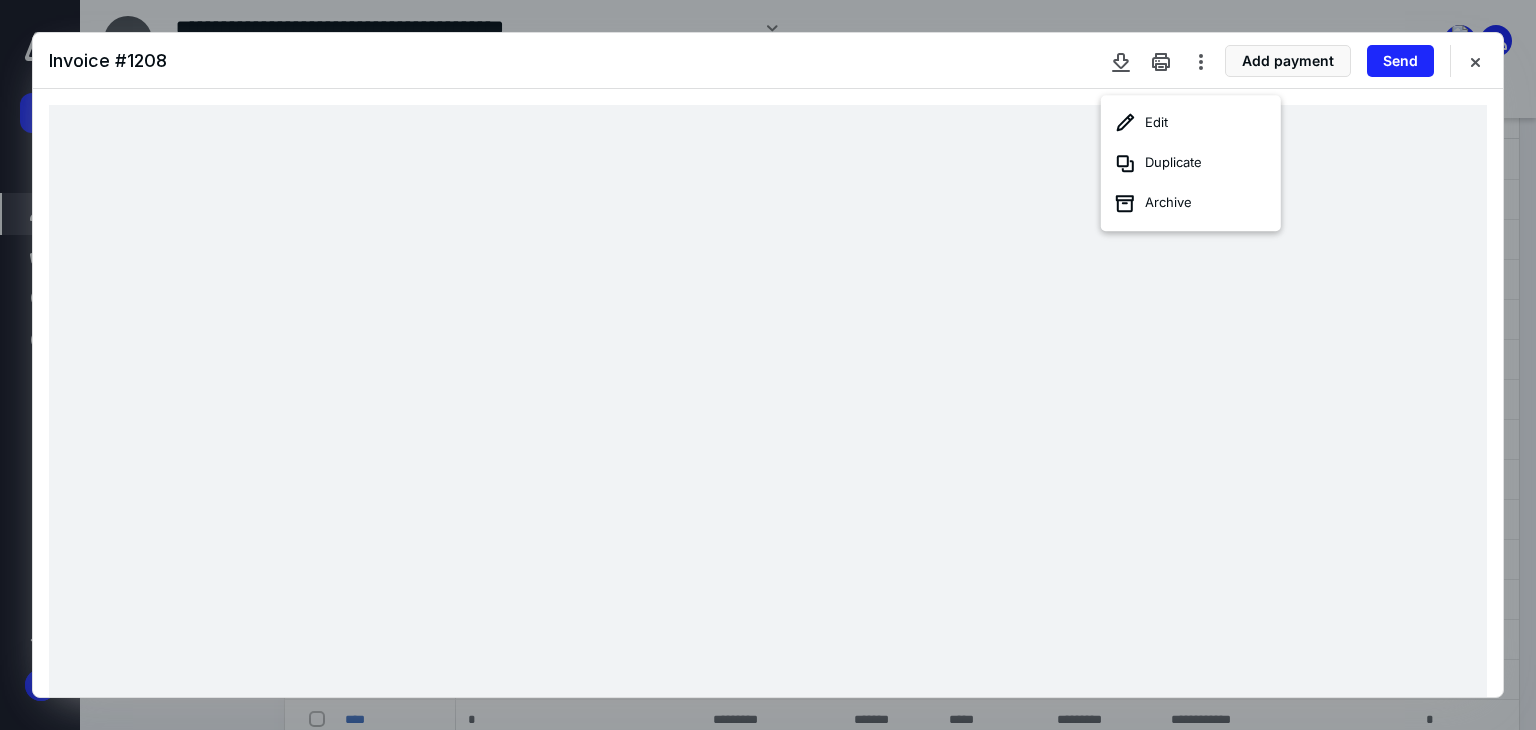 click 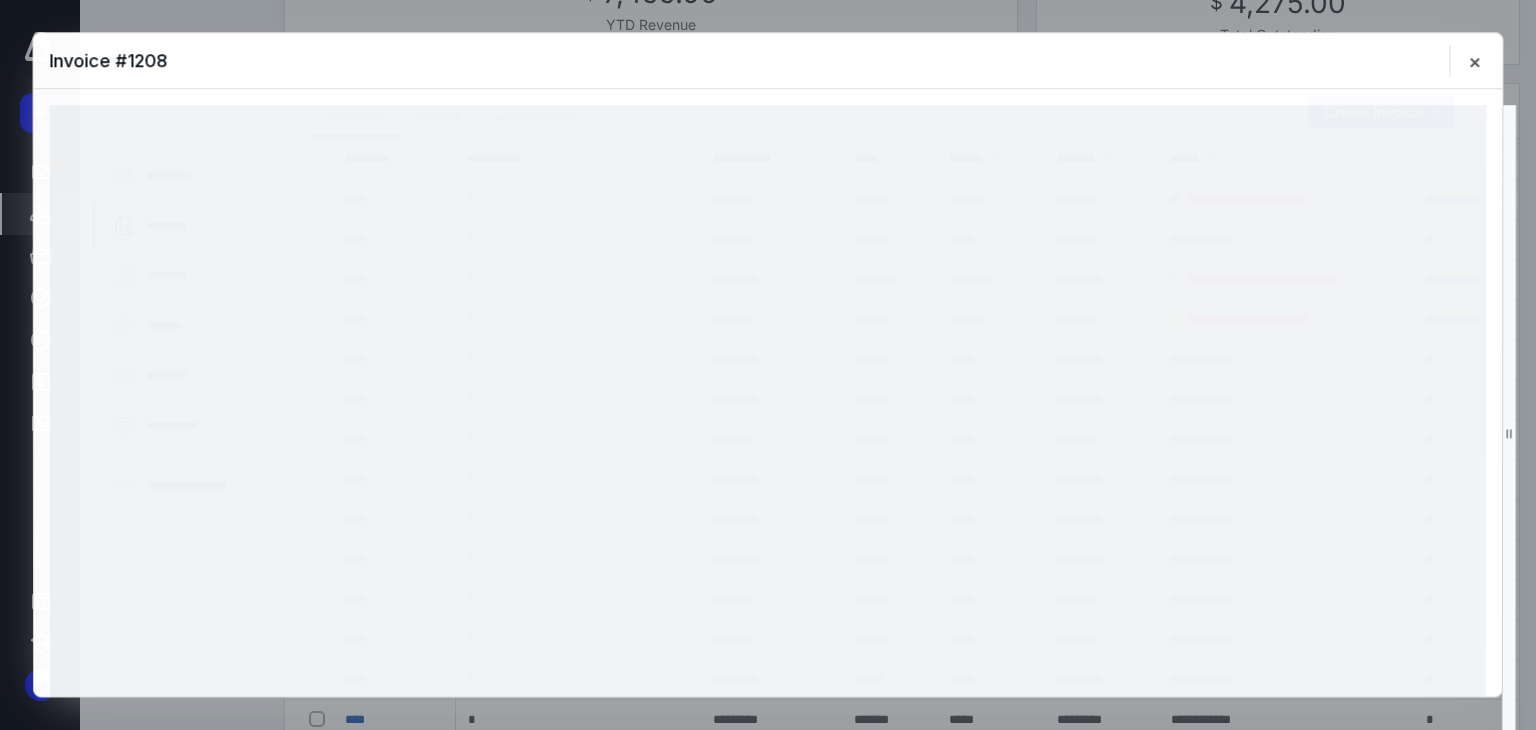 scroll, scrollTop: 252, scrollLeft: 0, axis: vertical 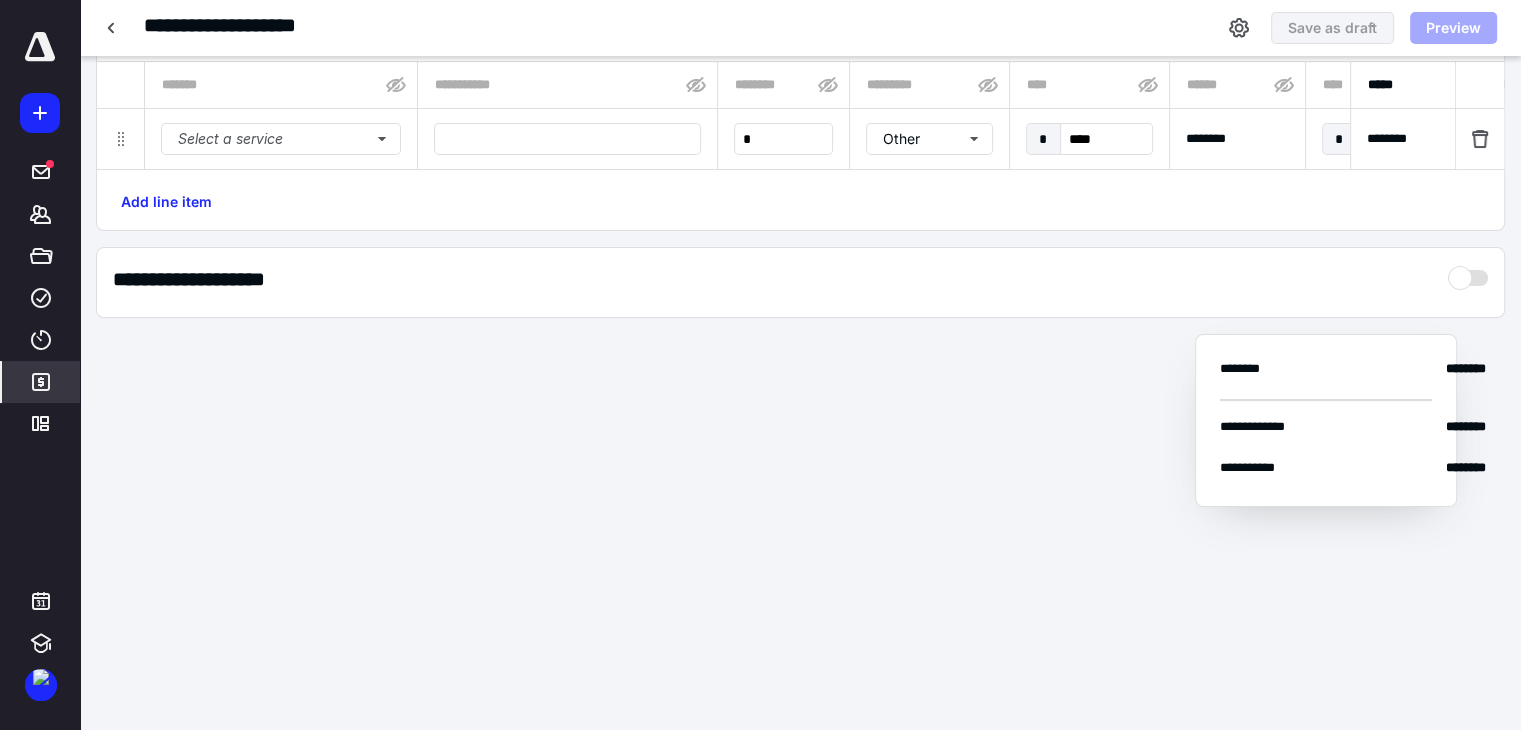 type on "****" 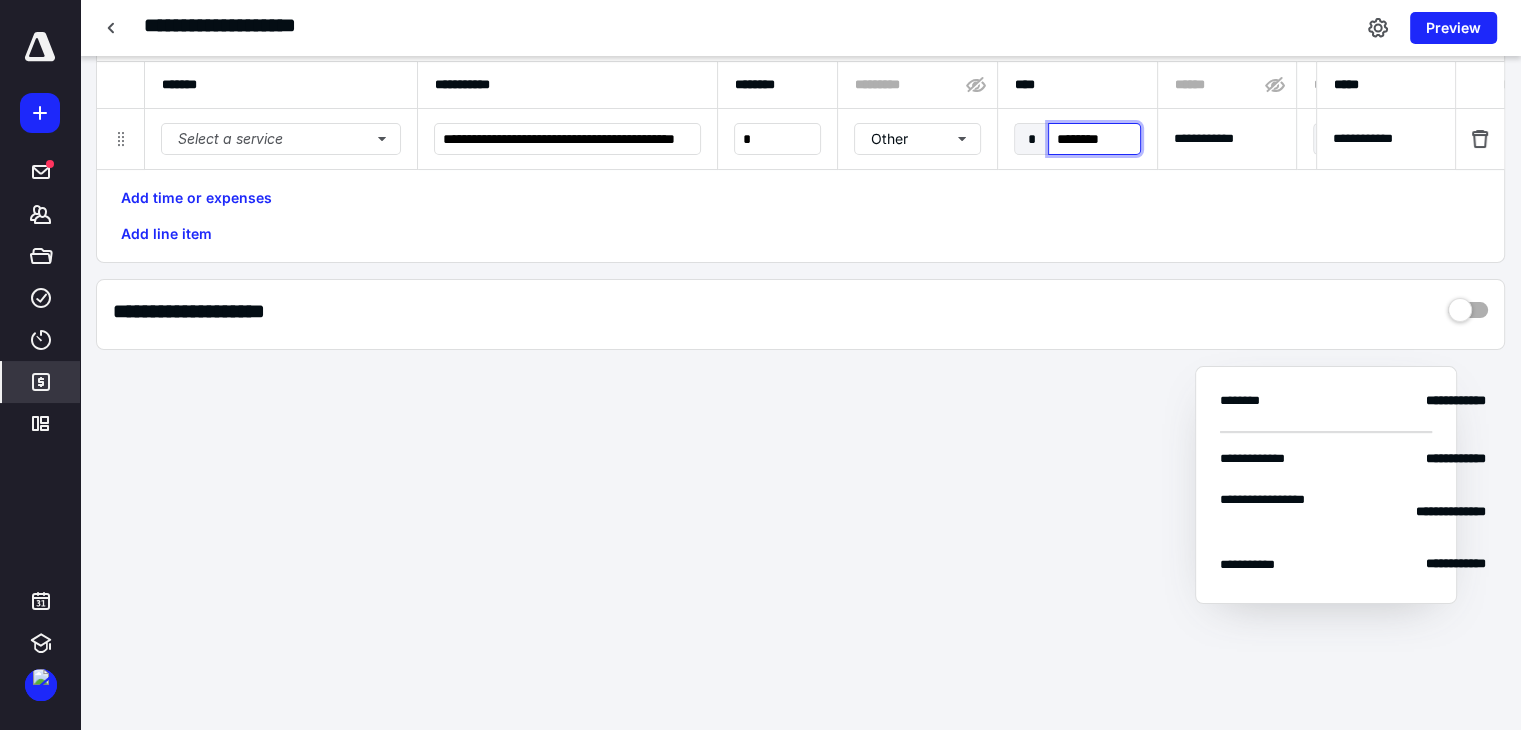 click on "********" at bounding box center (1094, 139) 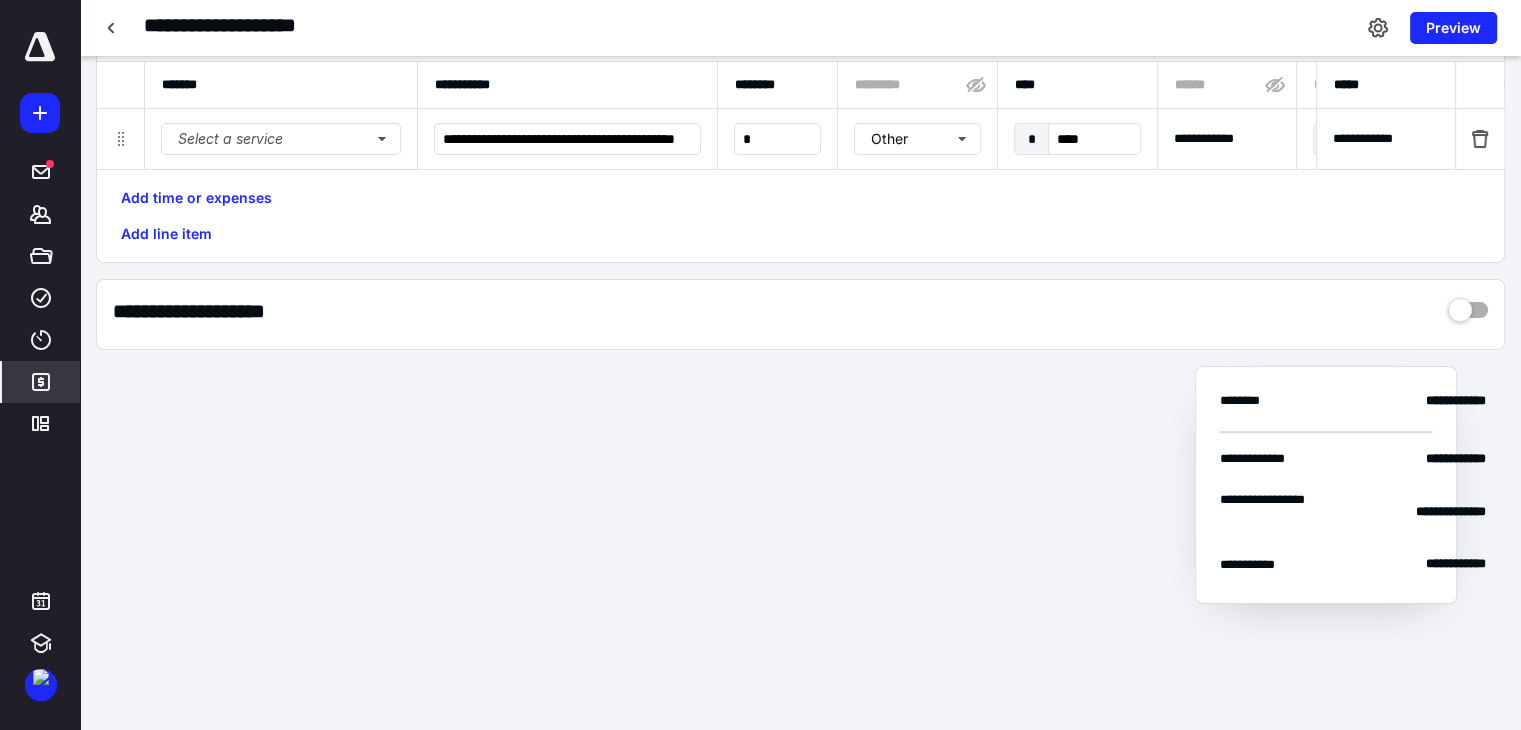 type on "********" 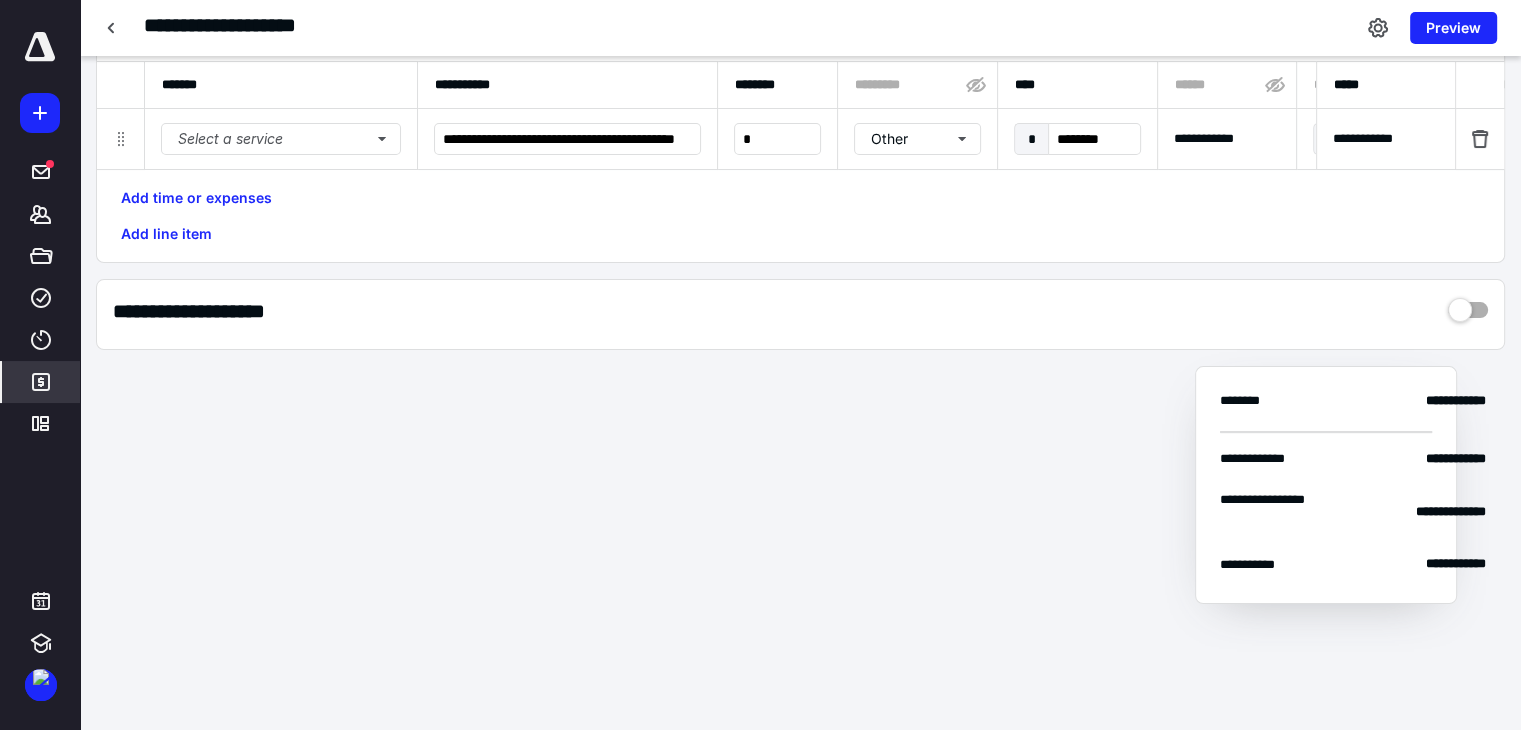 click on "Add time or expenses Add line item" at bounding box center [800, 216] 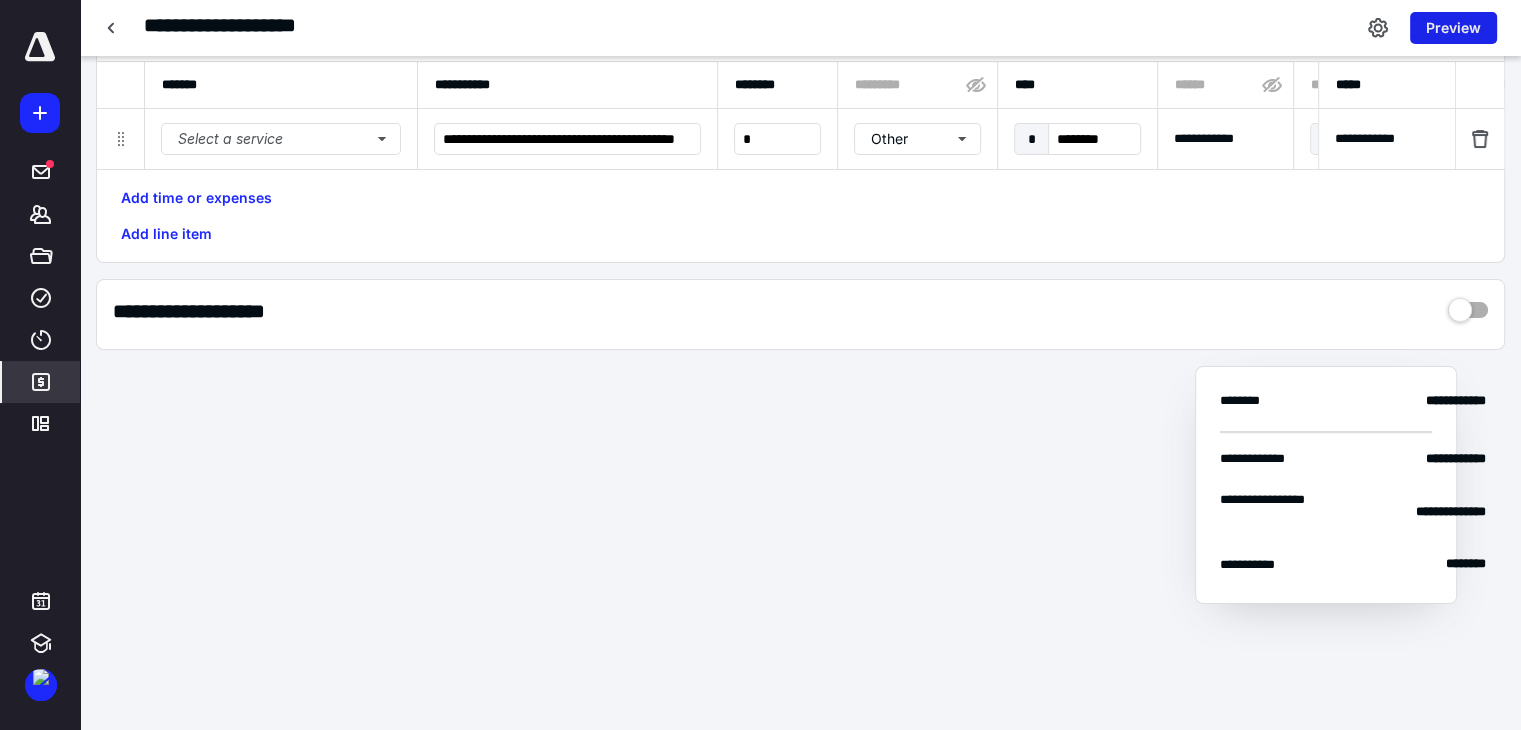 click on "Preview" at bounding box center [1453, 28] 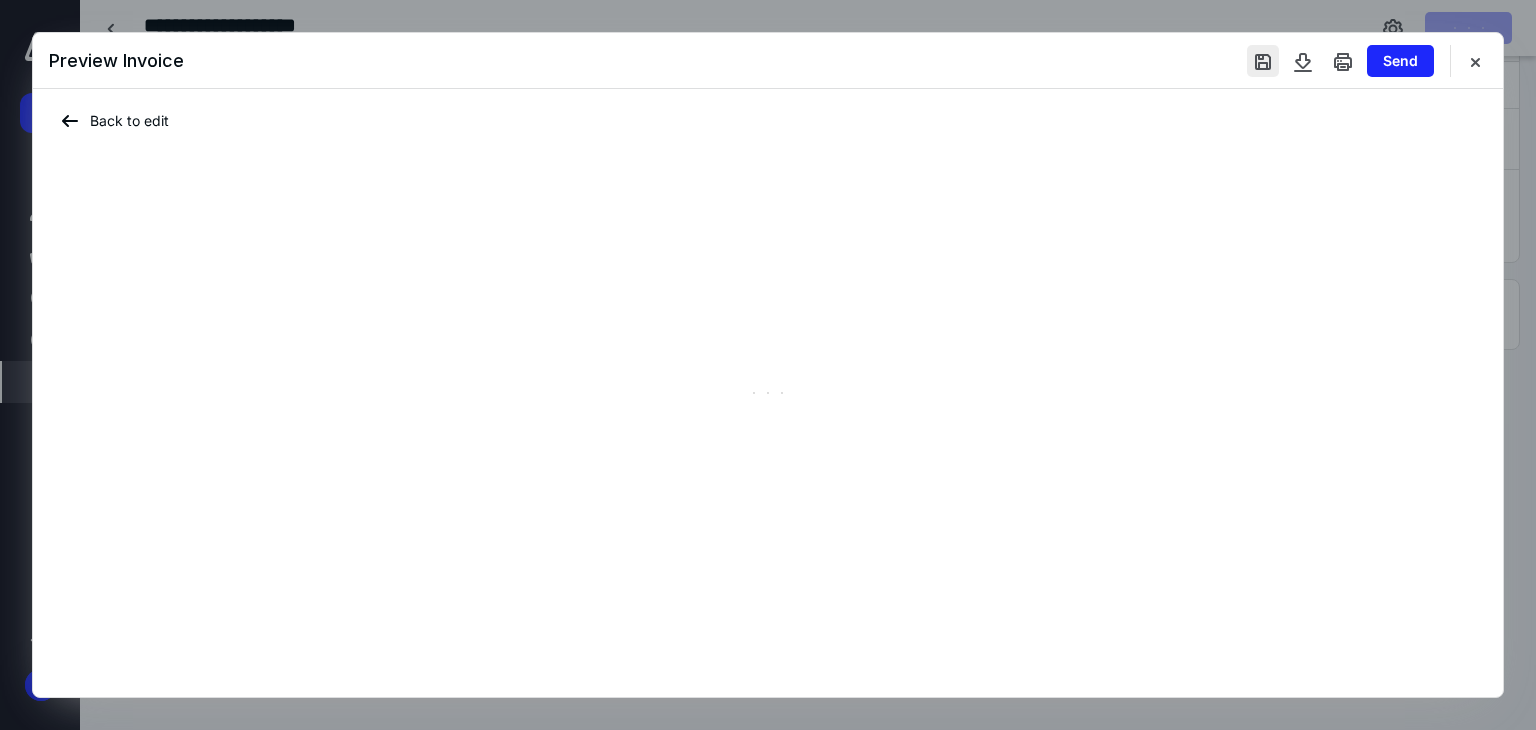 click at bounding box center (1263, 61) 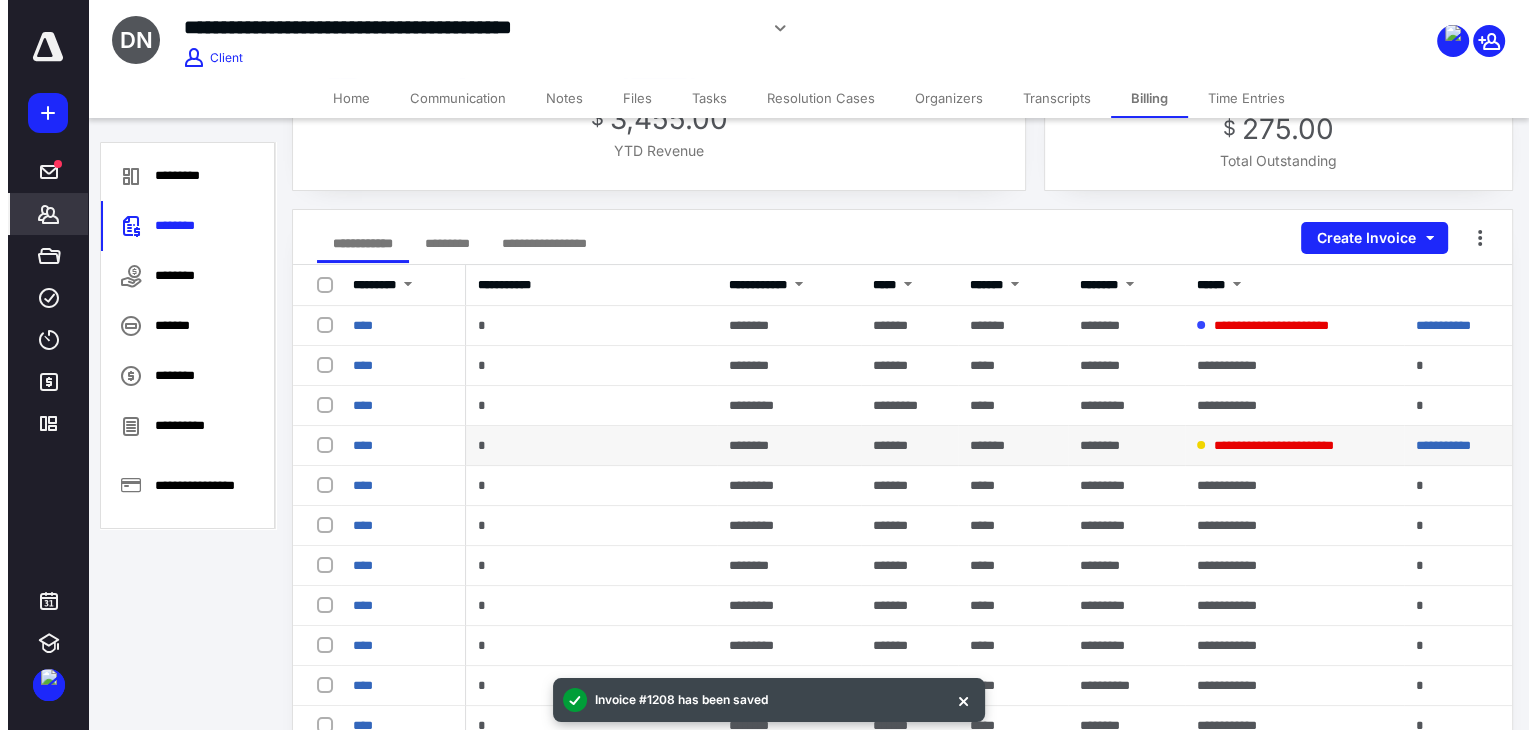 scroll, scrollTop: 200, scrollLeft: 0, axis: vertical 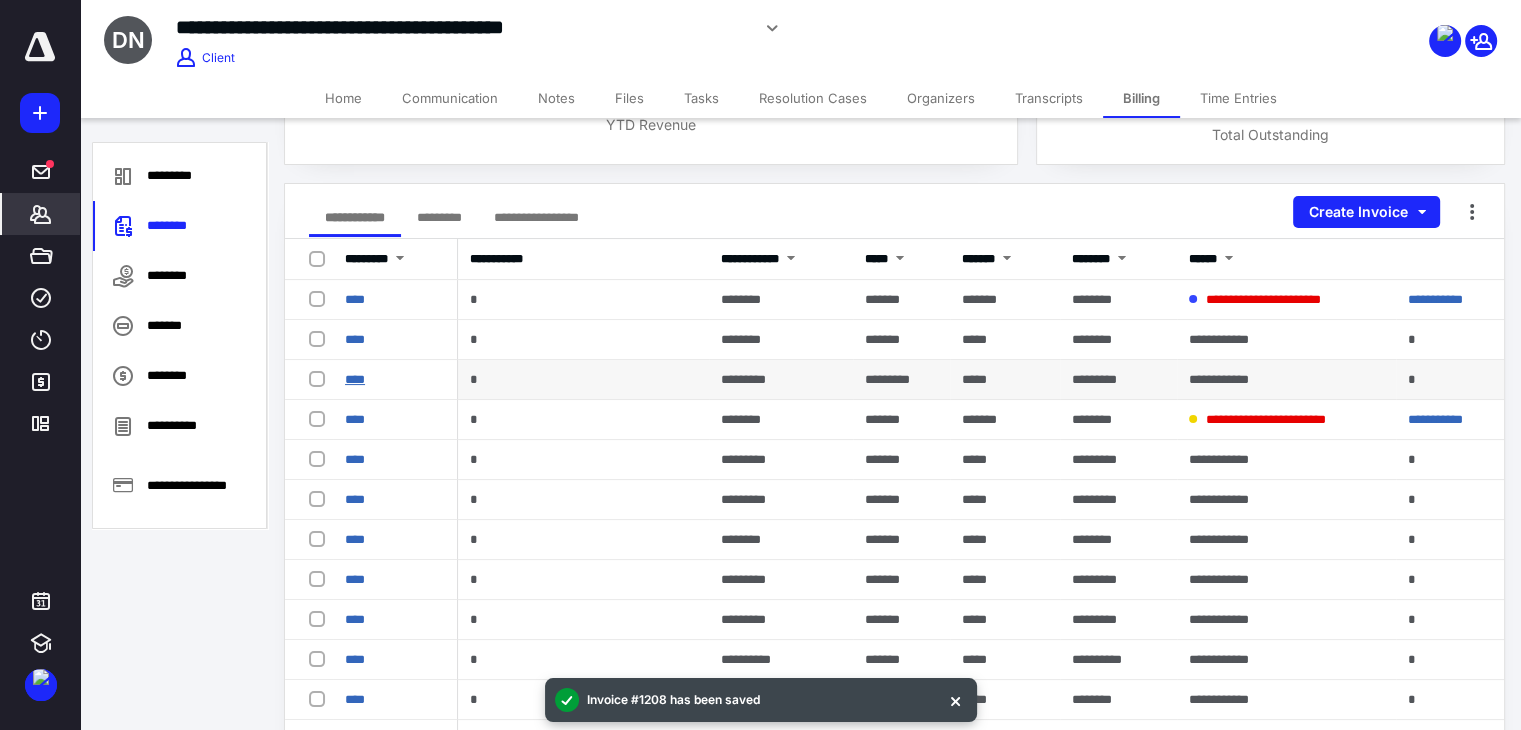 click on "****" at bounding box center [355, 379] 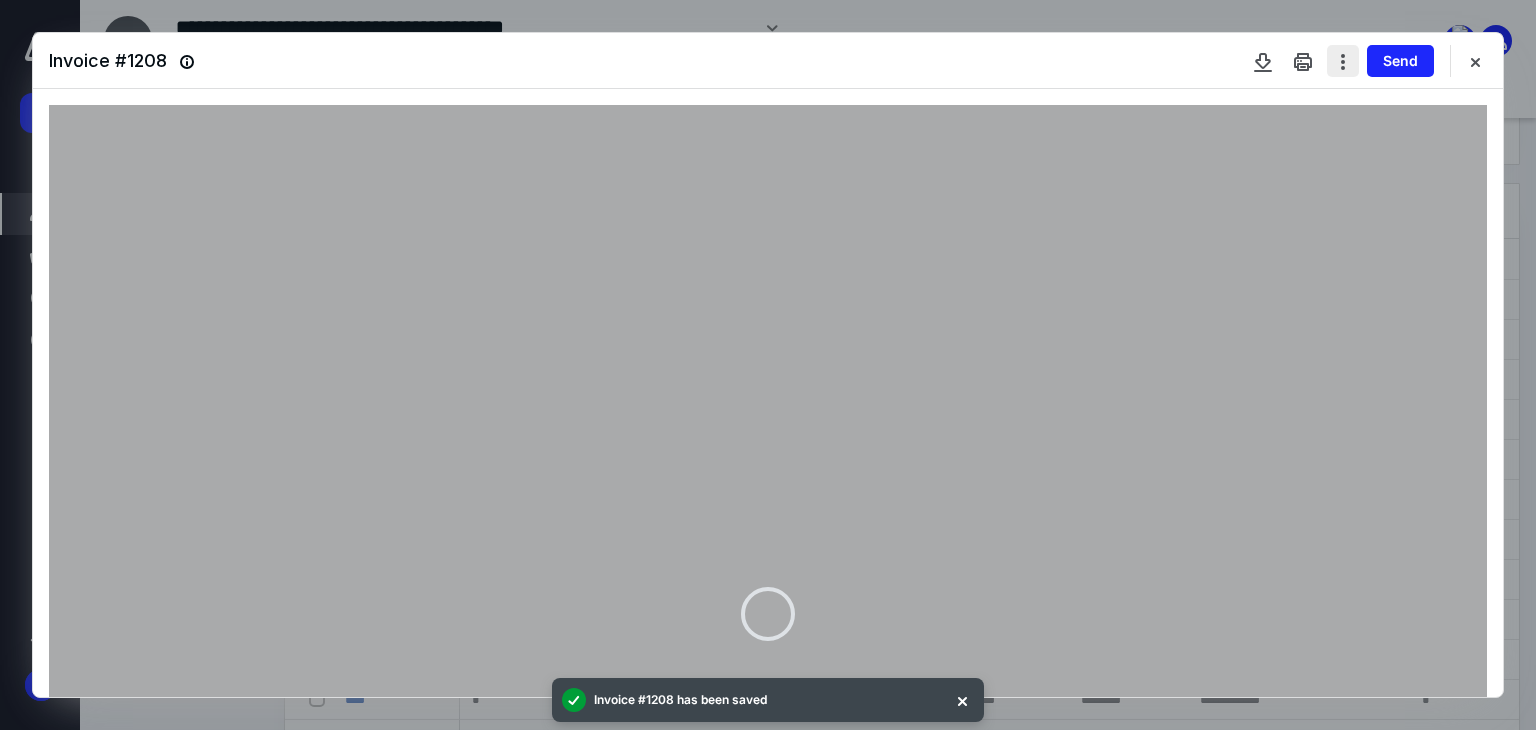 click at bounding box center (1343, 61) 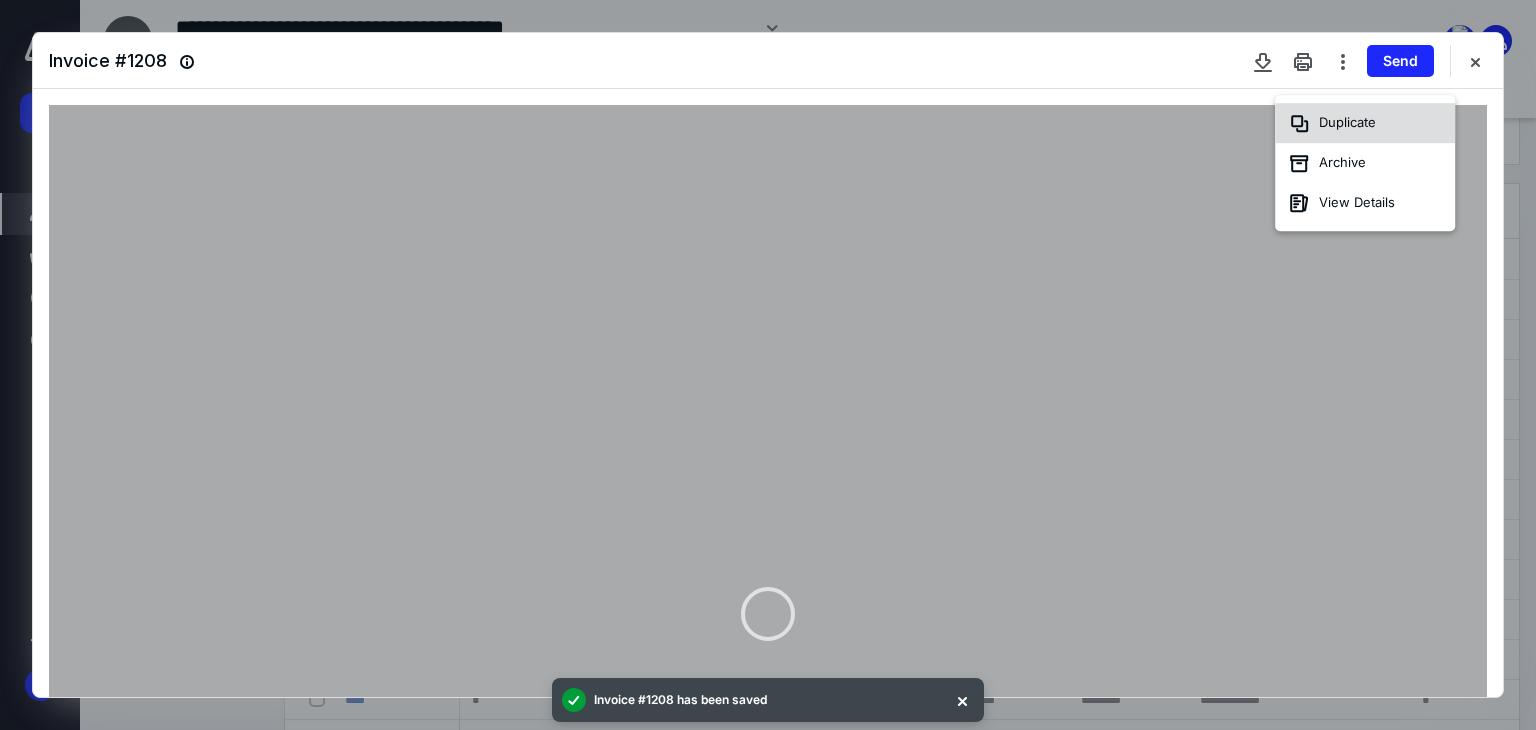 click 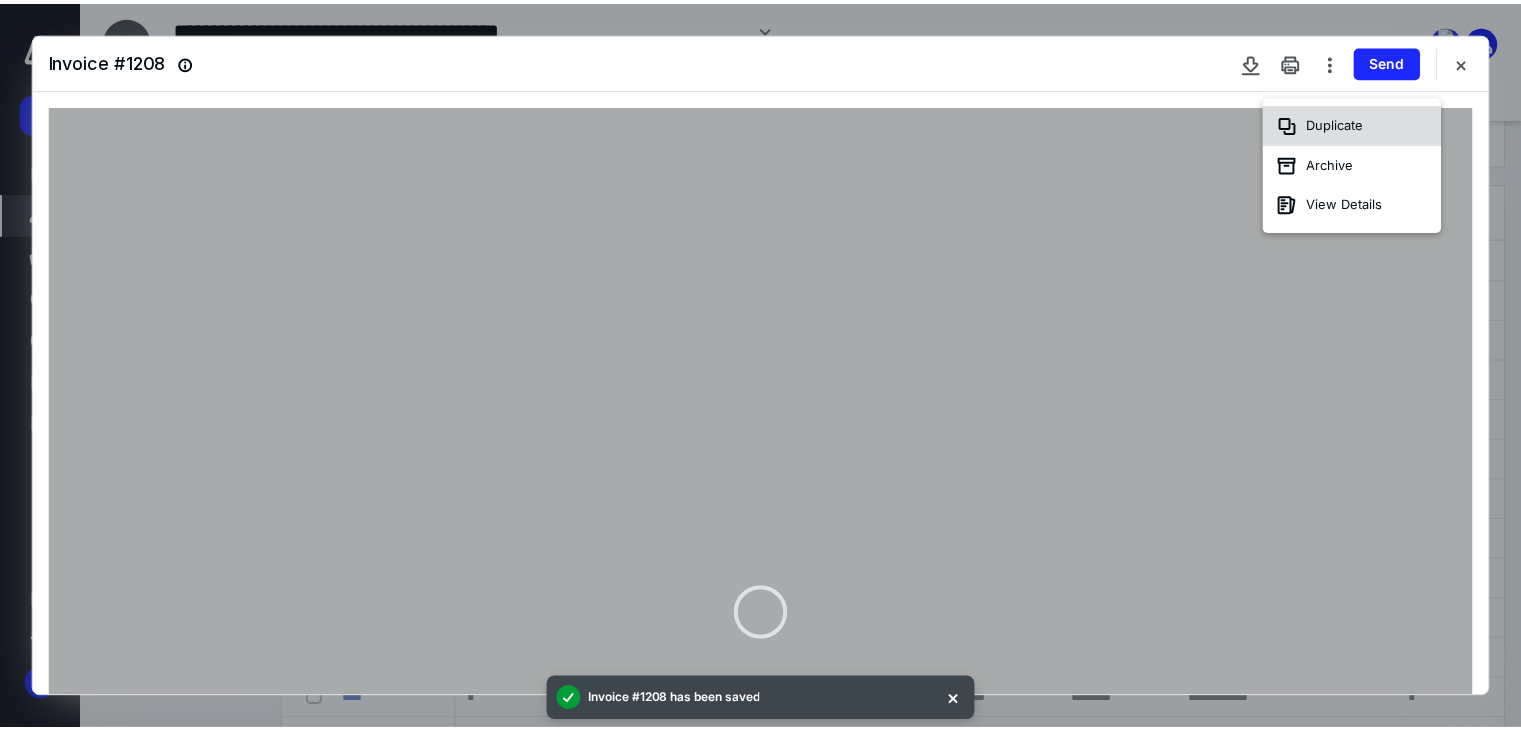 scroll, scrollTop: 152, scrollLeft: 0, axis: vertical 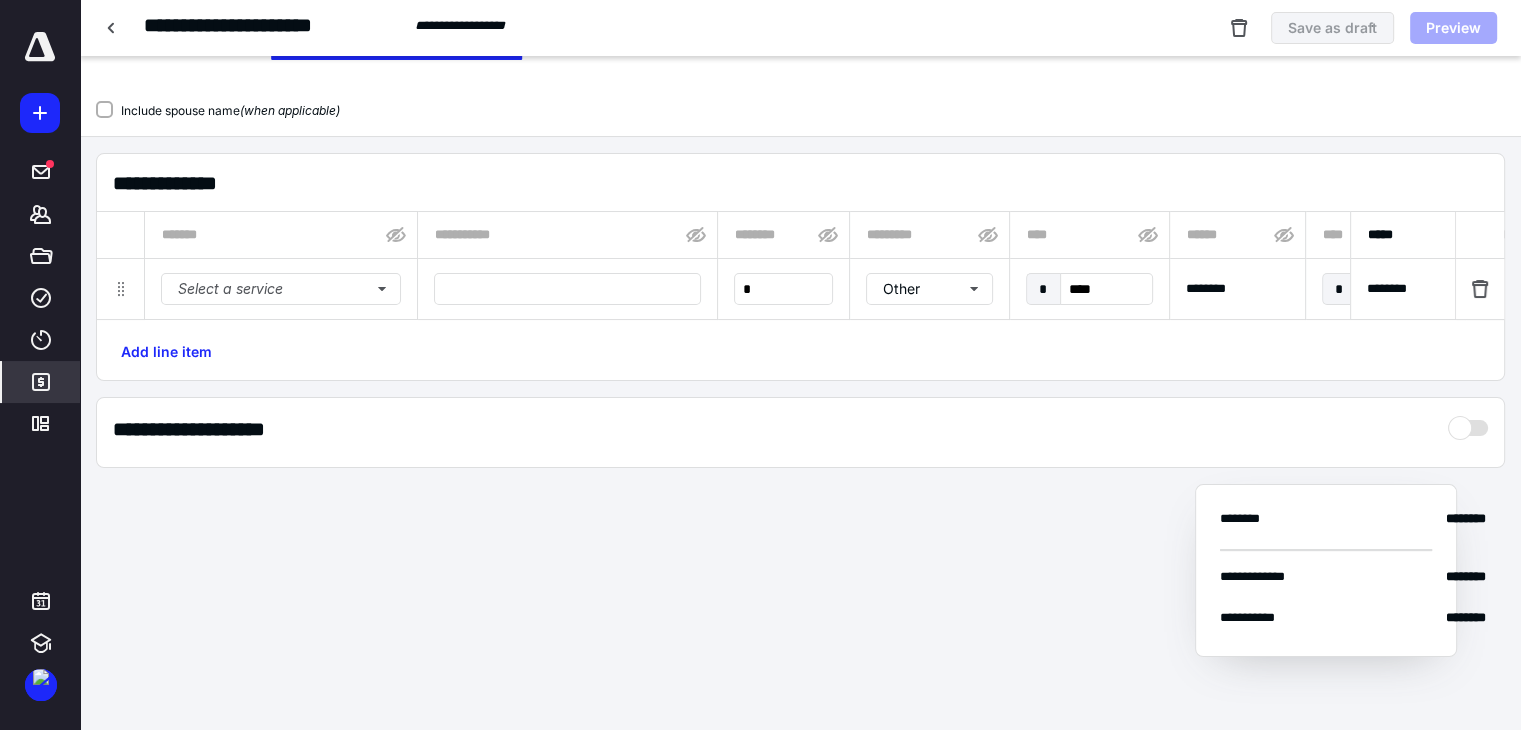 type on "****" 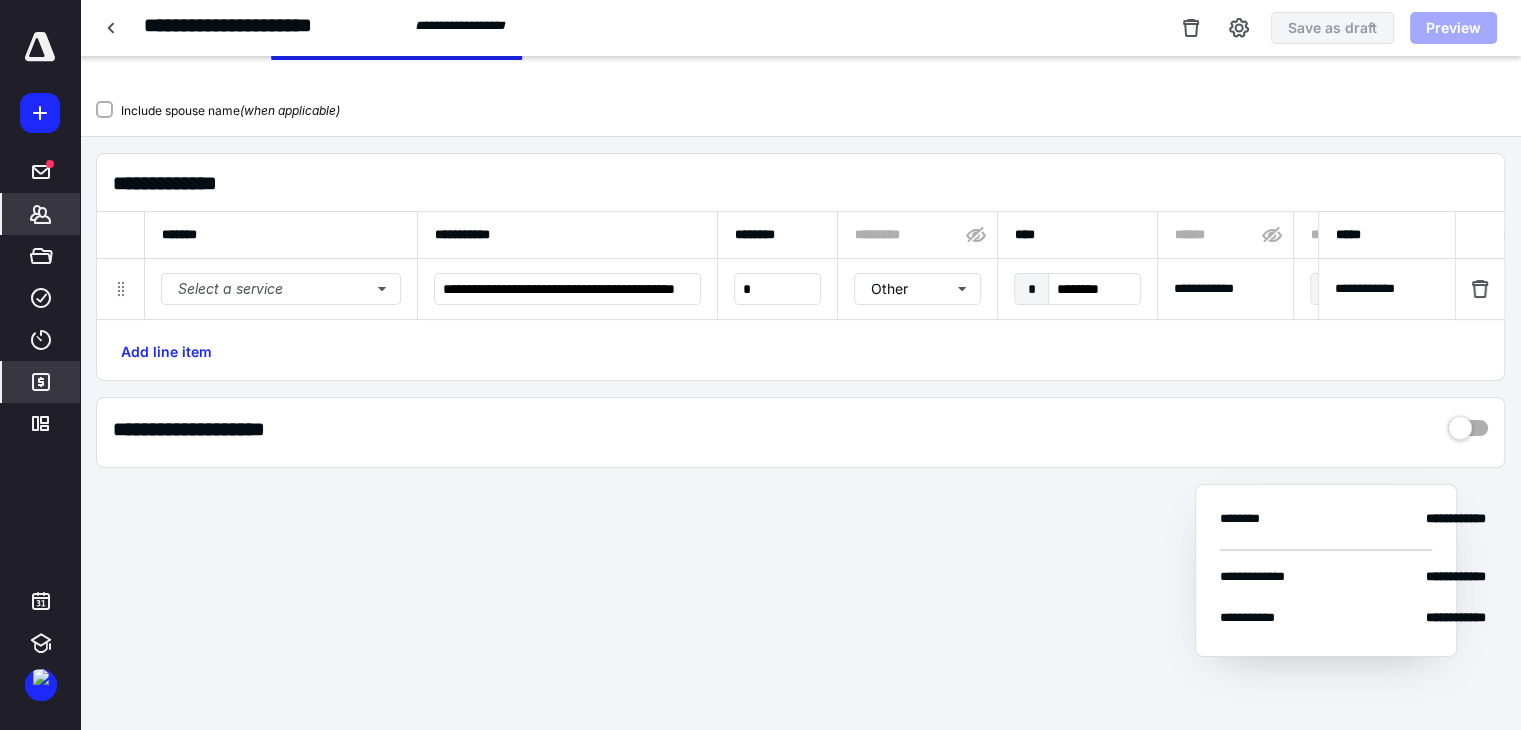 click 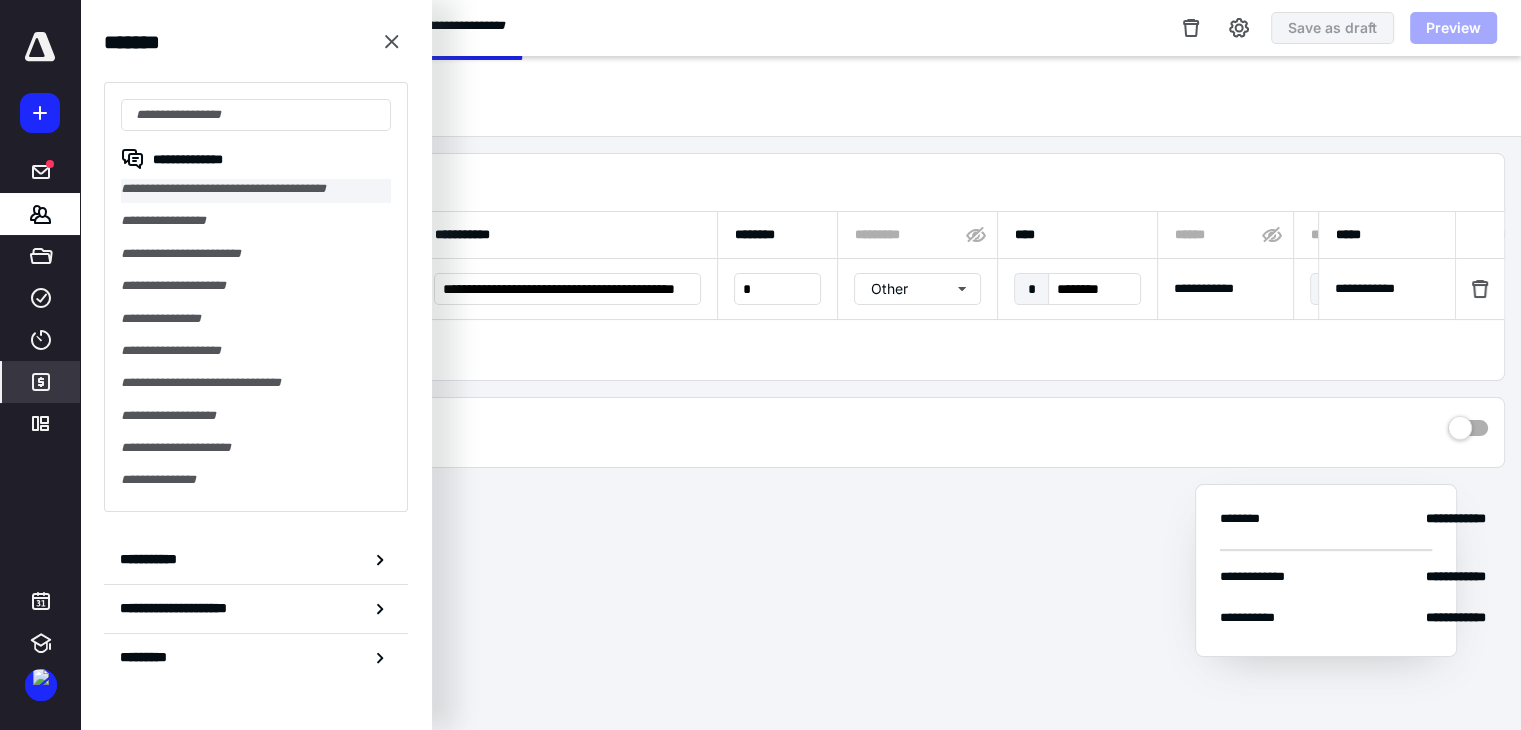 click on "**********" at bounding box center (256, 191) 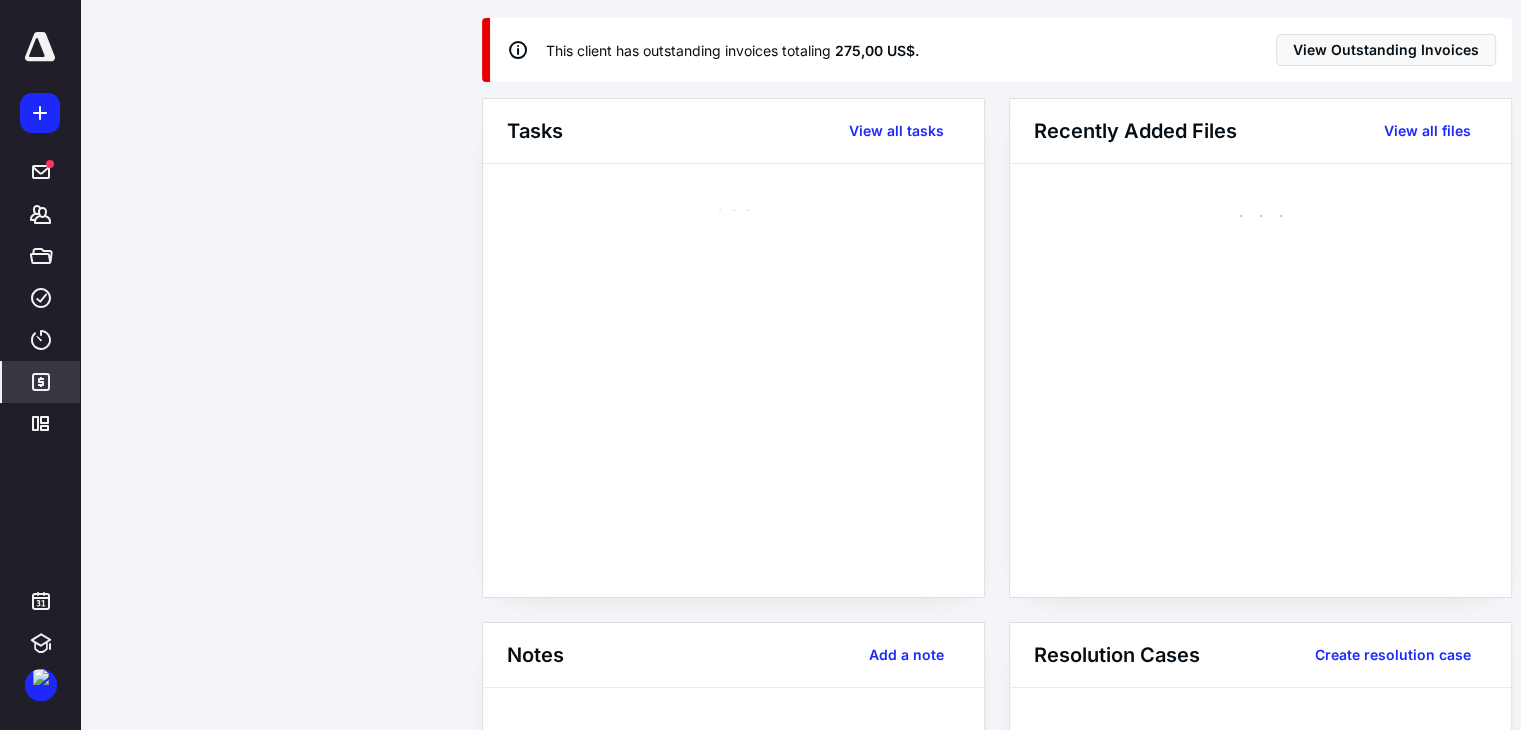 scroll, scrollTop: 0, scrollLeft: 0, axis: both 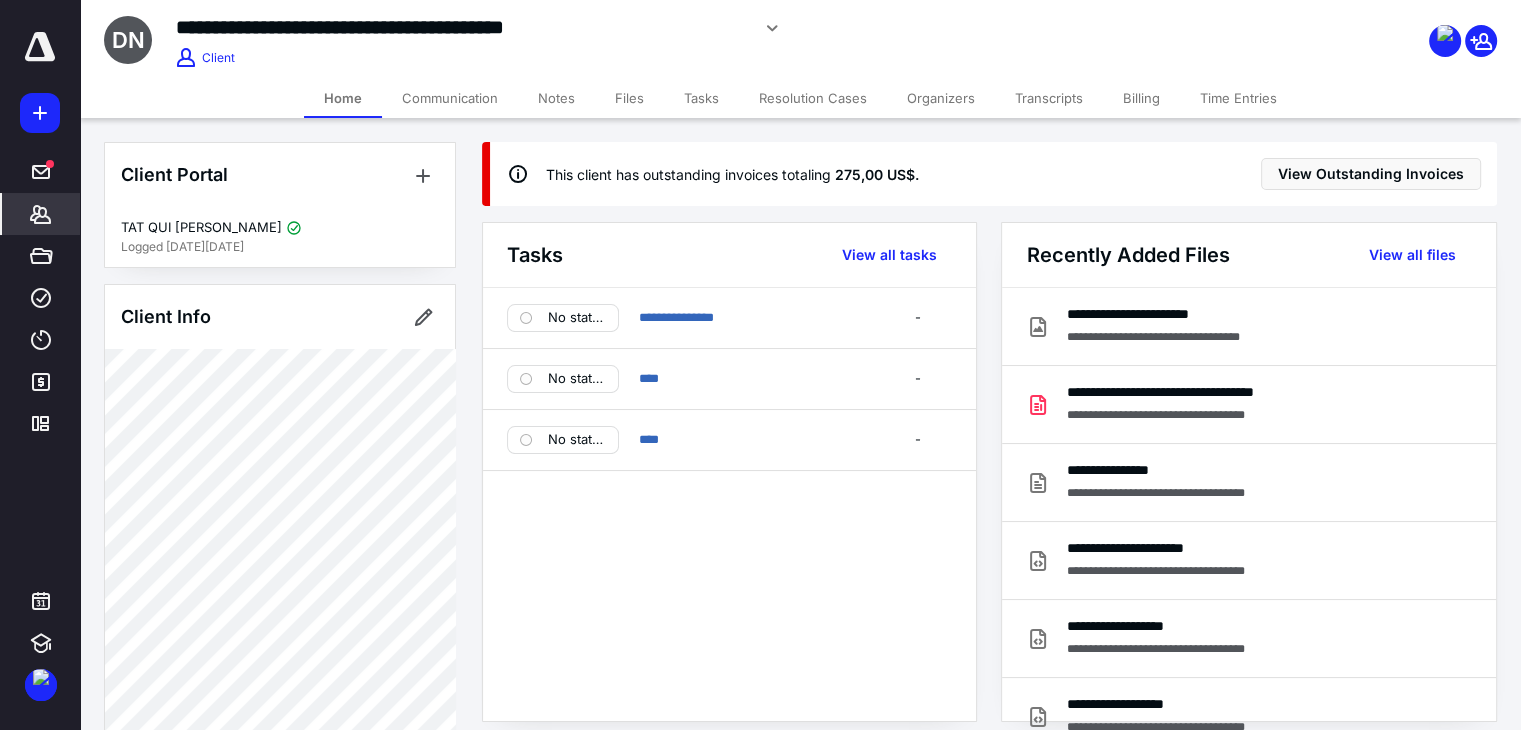 click on "Billing" at bounding box center (1141, 98) 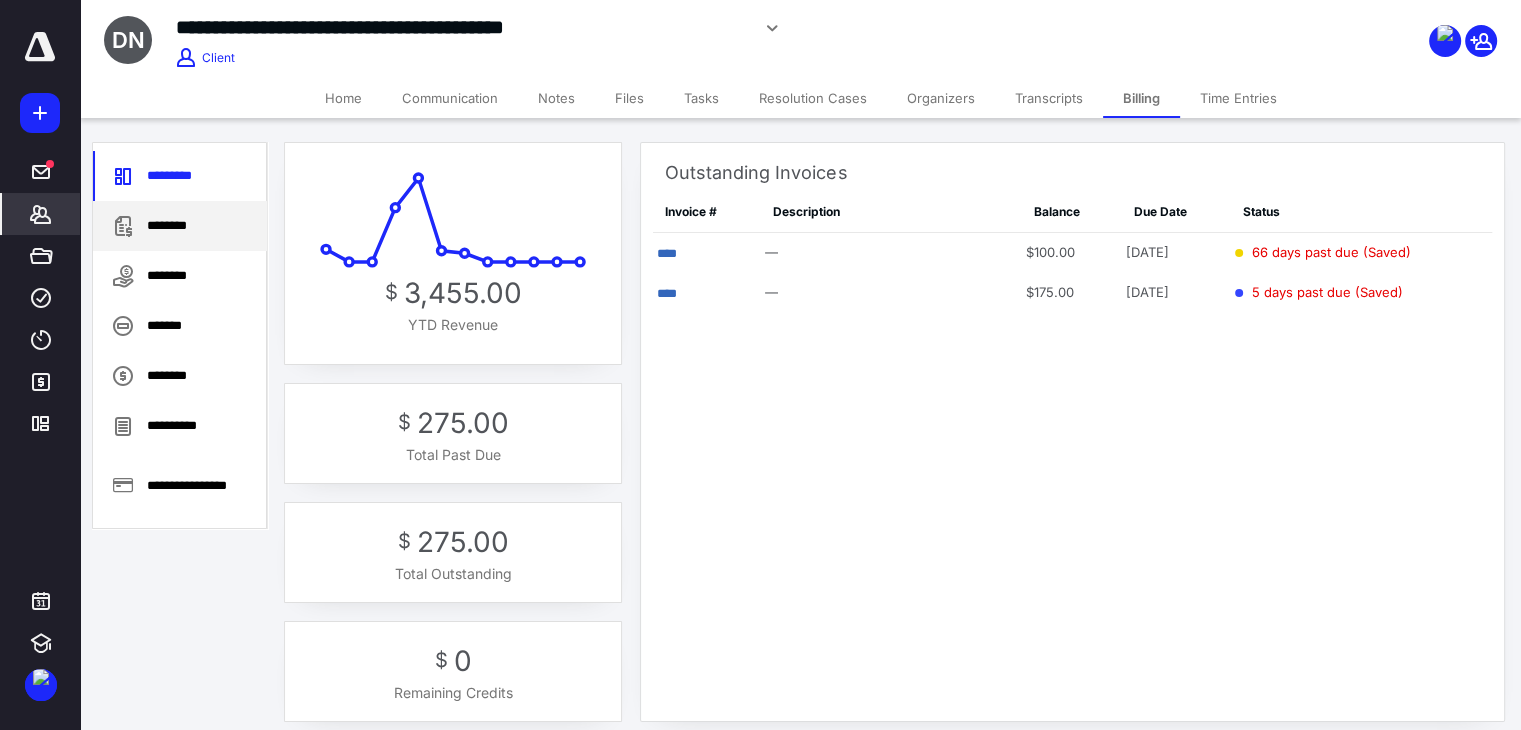 click on "********" at bounding box center [180, 226] 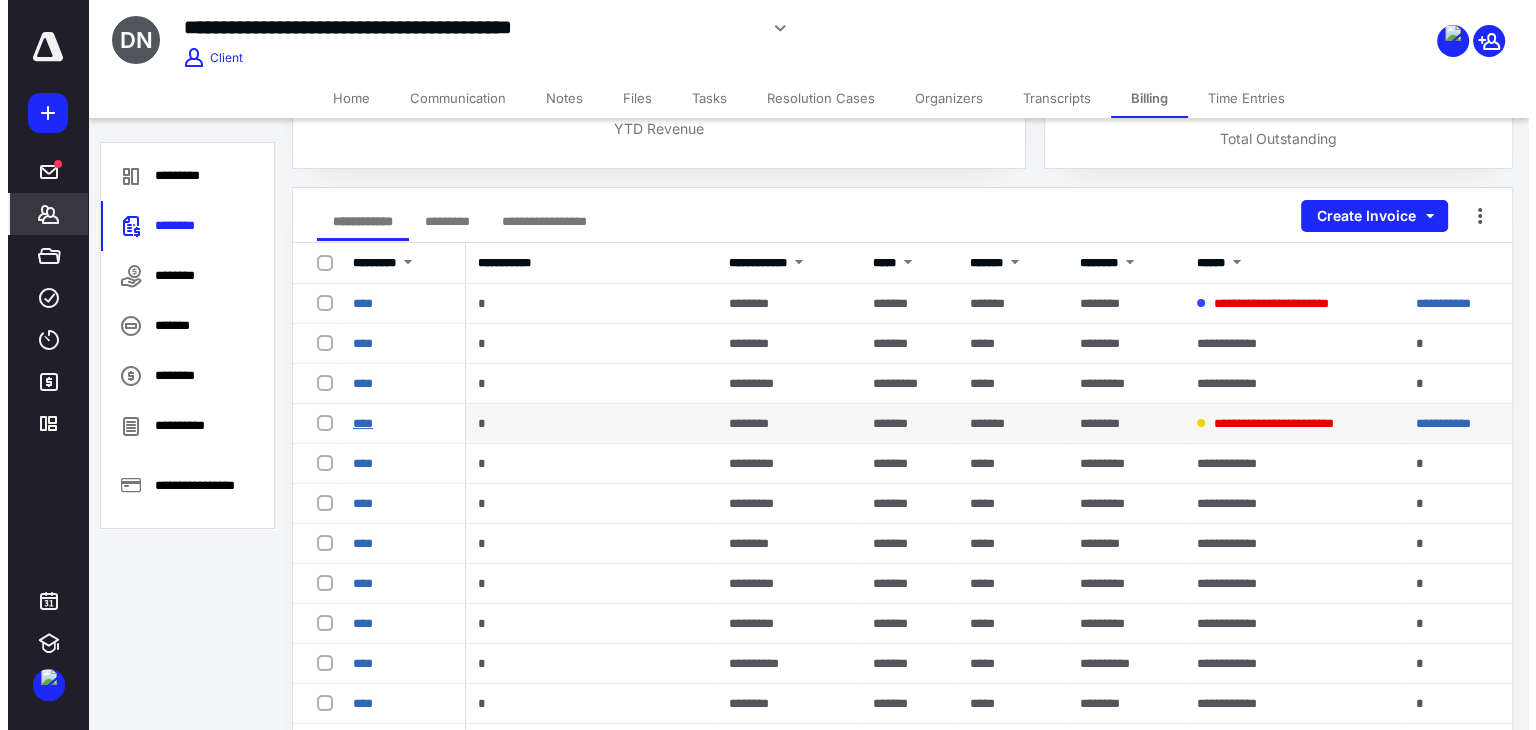 scroll, scrollTop: 200, scrollLeft: 0, axis: vertical 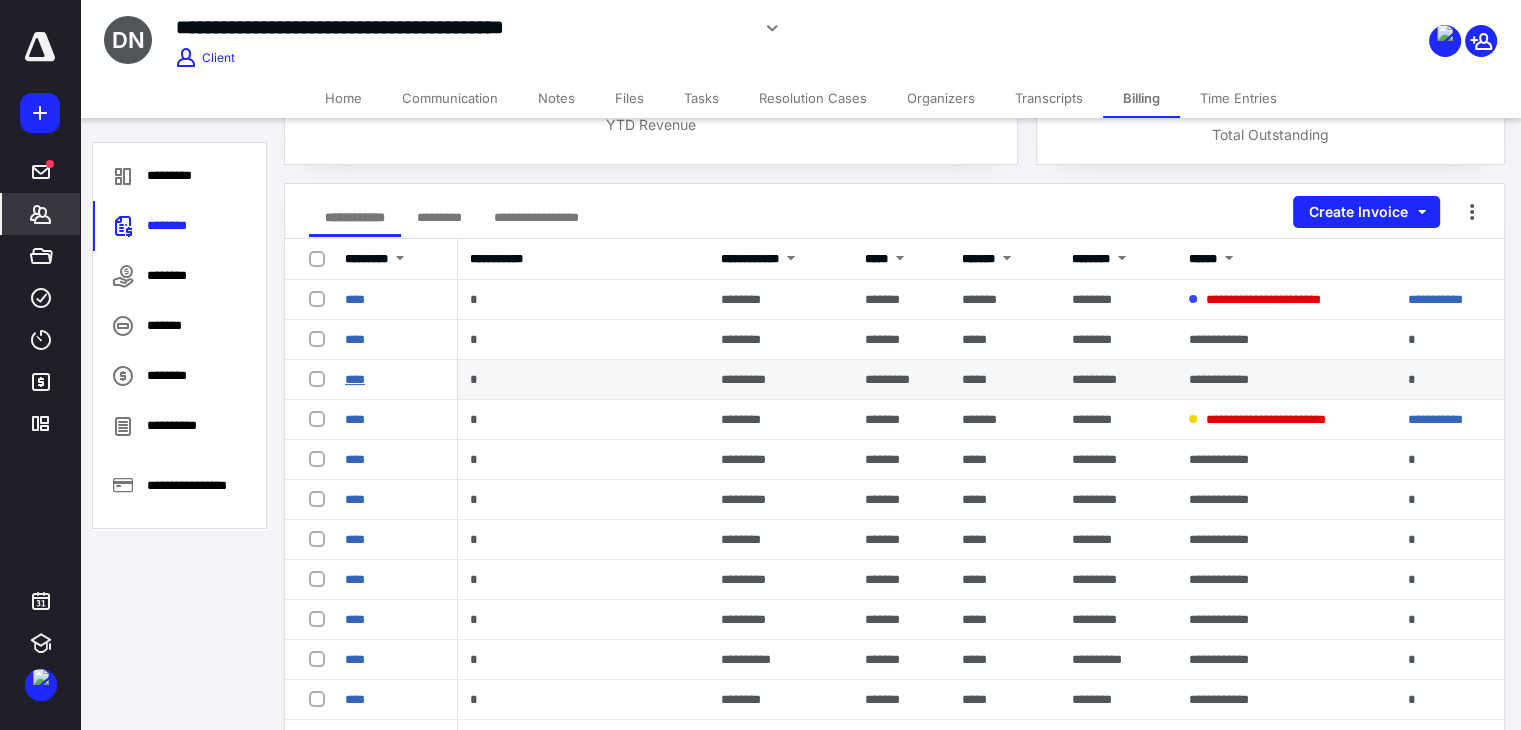 click on "****" at bounding box center [355, 379] 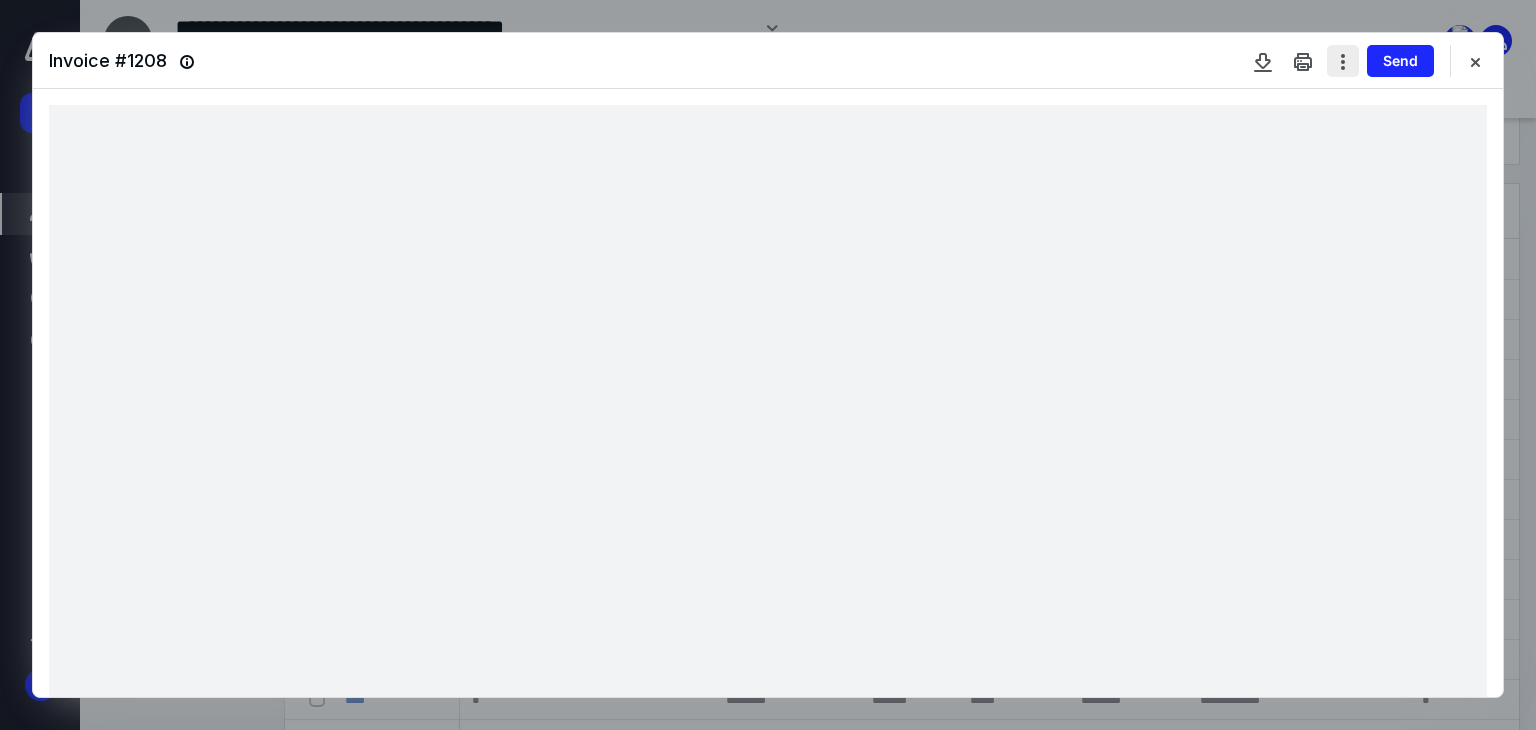 click at bounding box center (1343, 61) 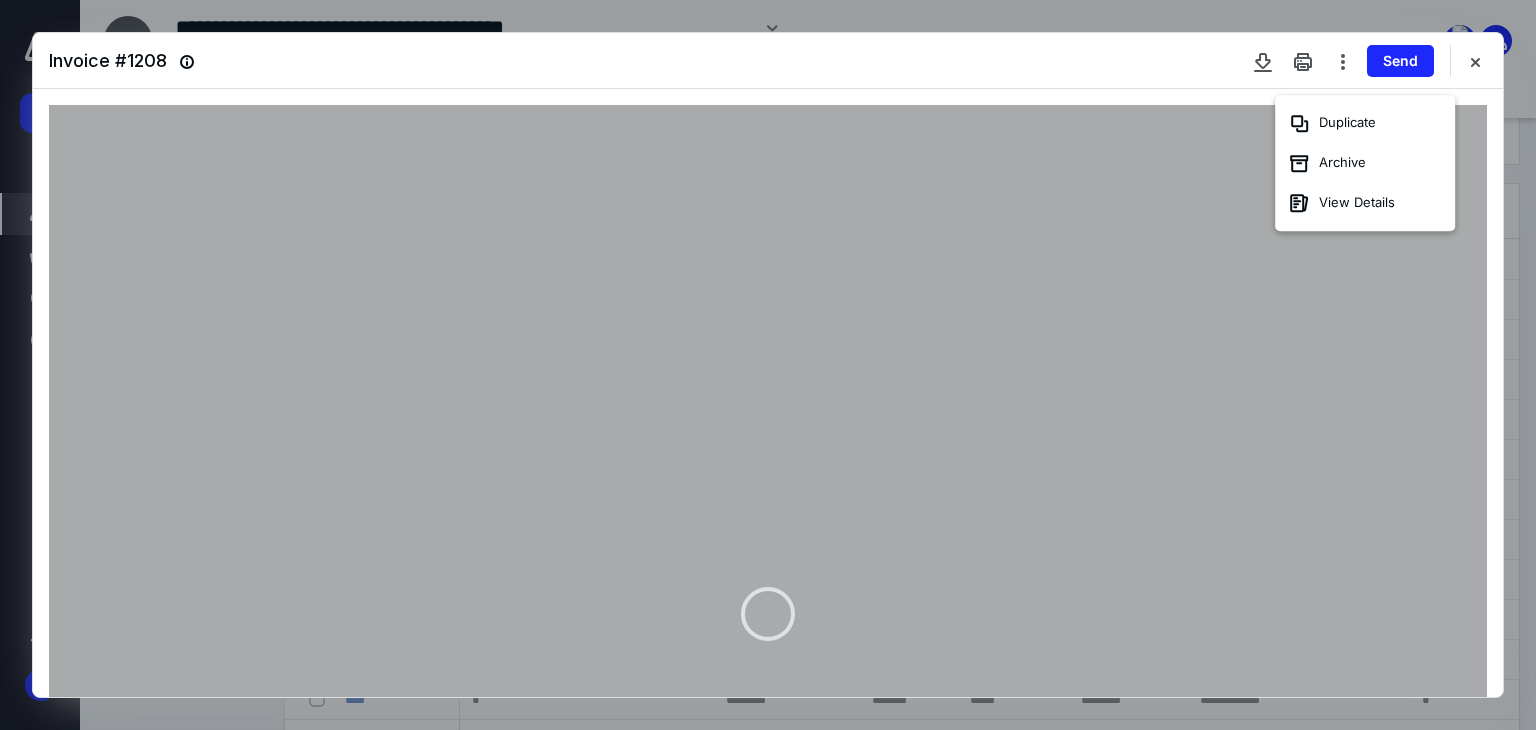 click at bounding box center (768, 617) 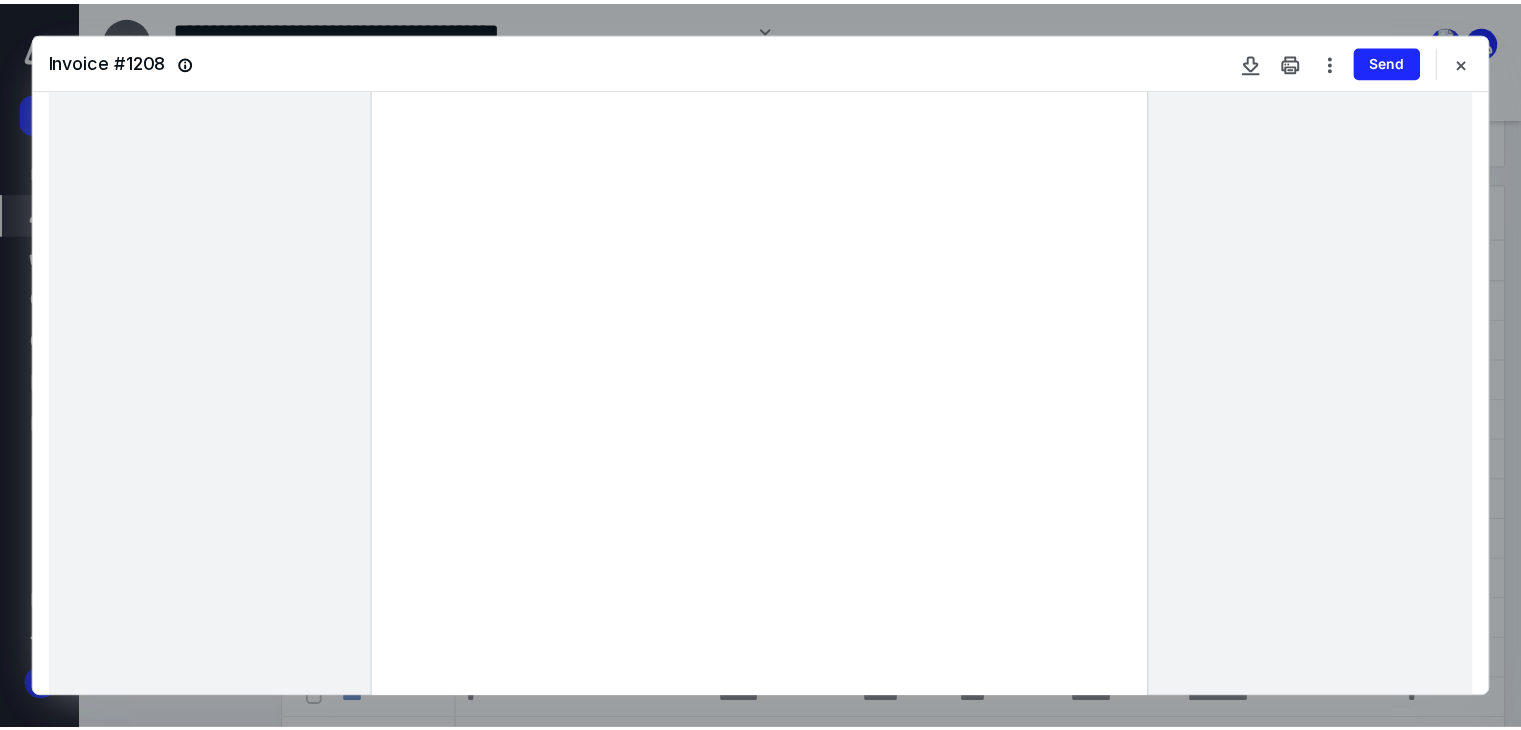 scroll, scrollTop: 200, scrollLeft: 0, axis: vertical 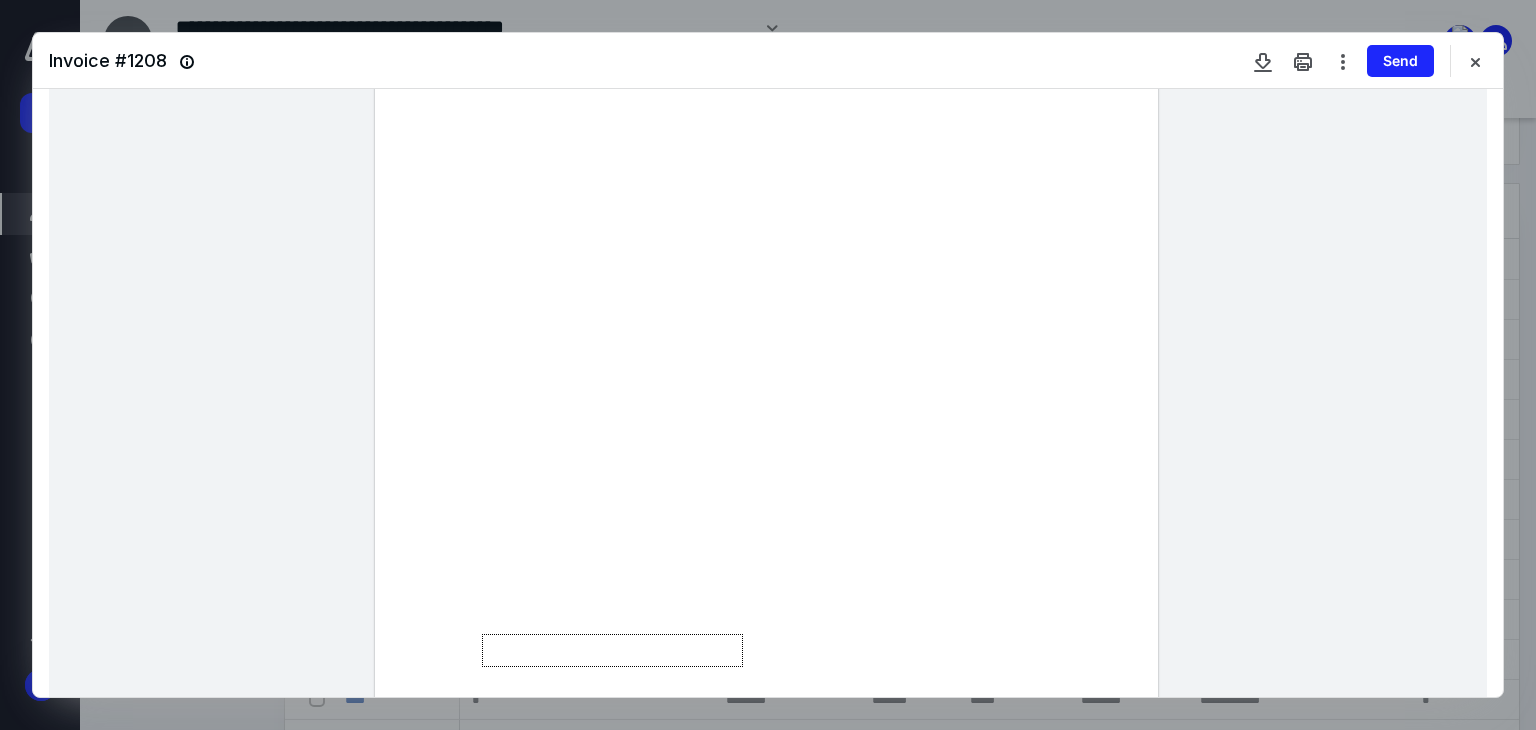 drag, startPoint x: 804, startPoint y: 365, endPoint x: 541, endPoint y: 398, distance: 265.06226 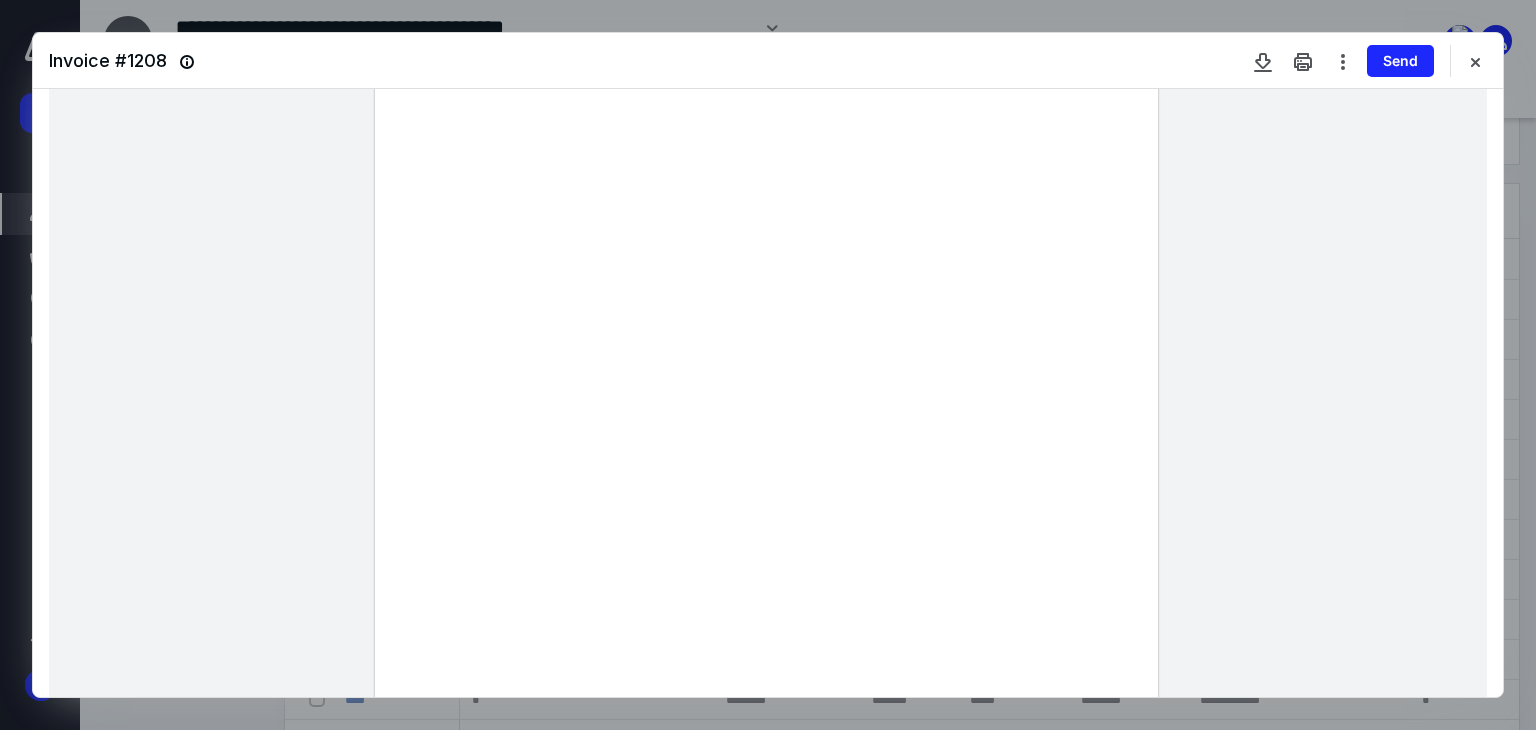 click at bounding box center (766, 418) 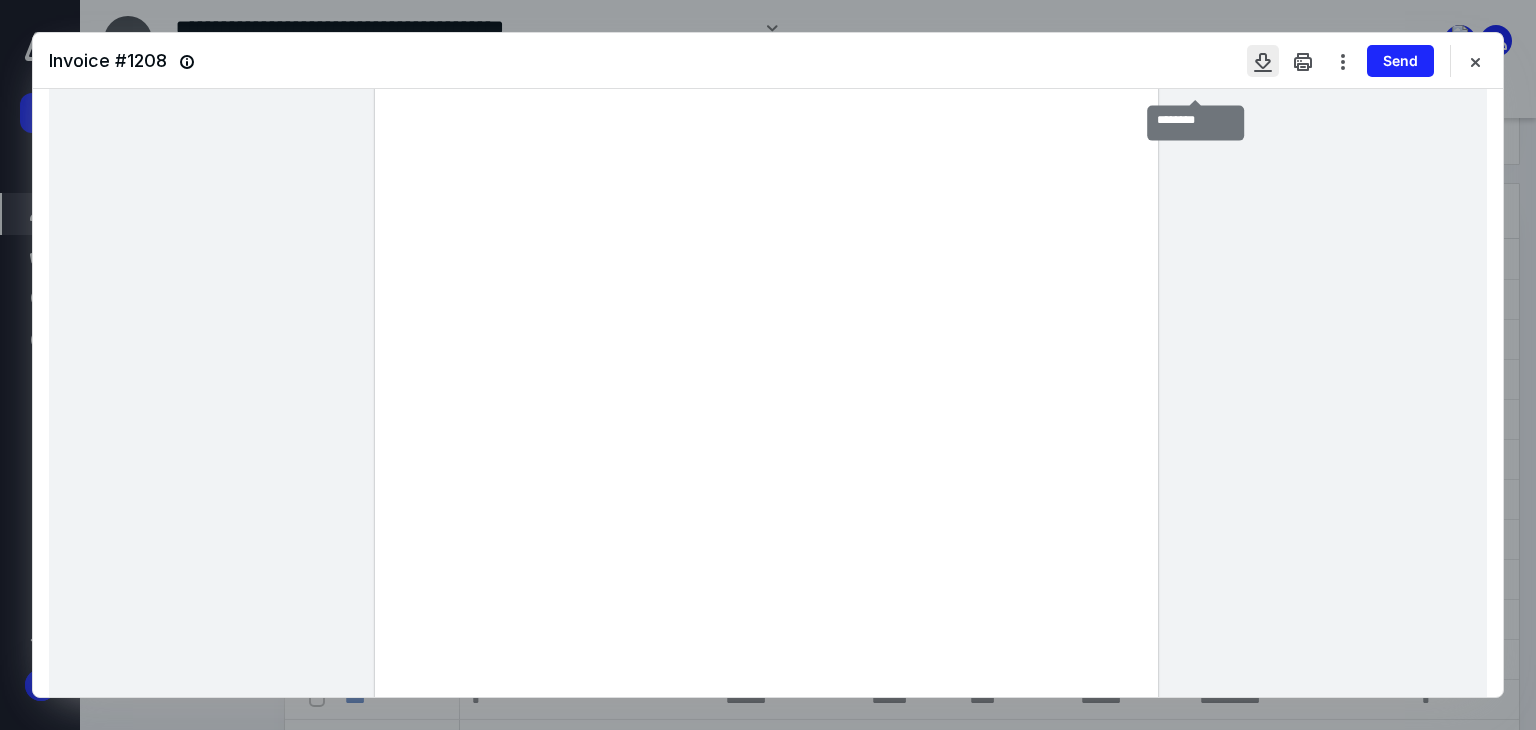 click at bounding box center [1263, 61] 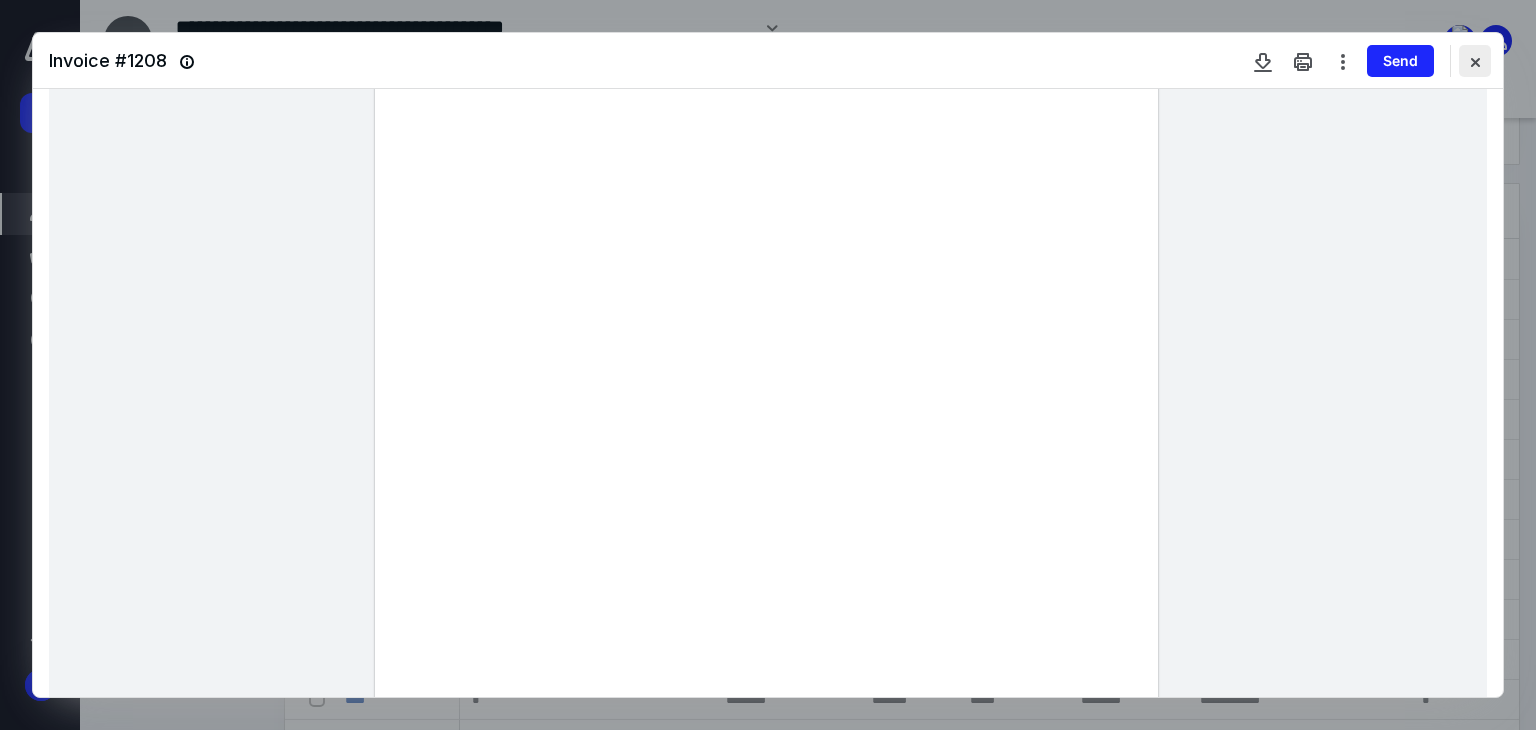 click at bounding box center [1475, 61] 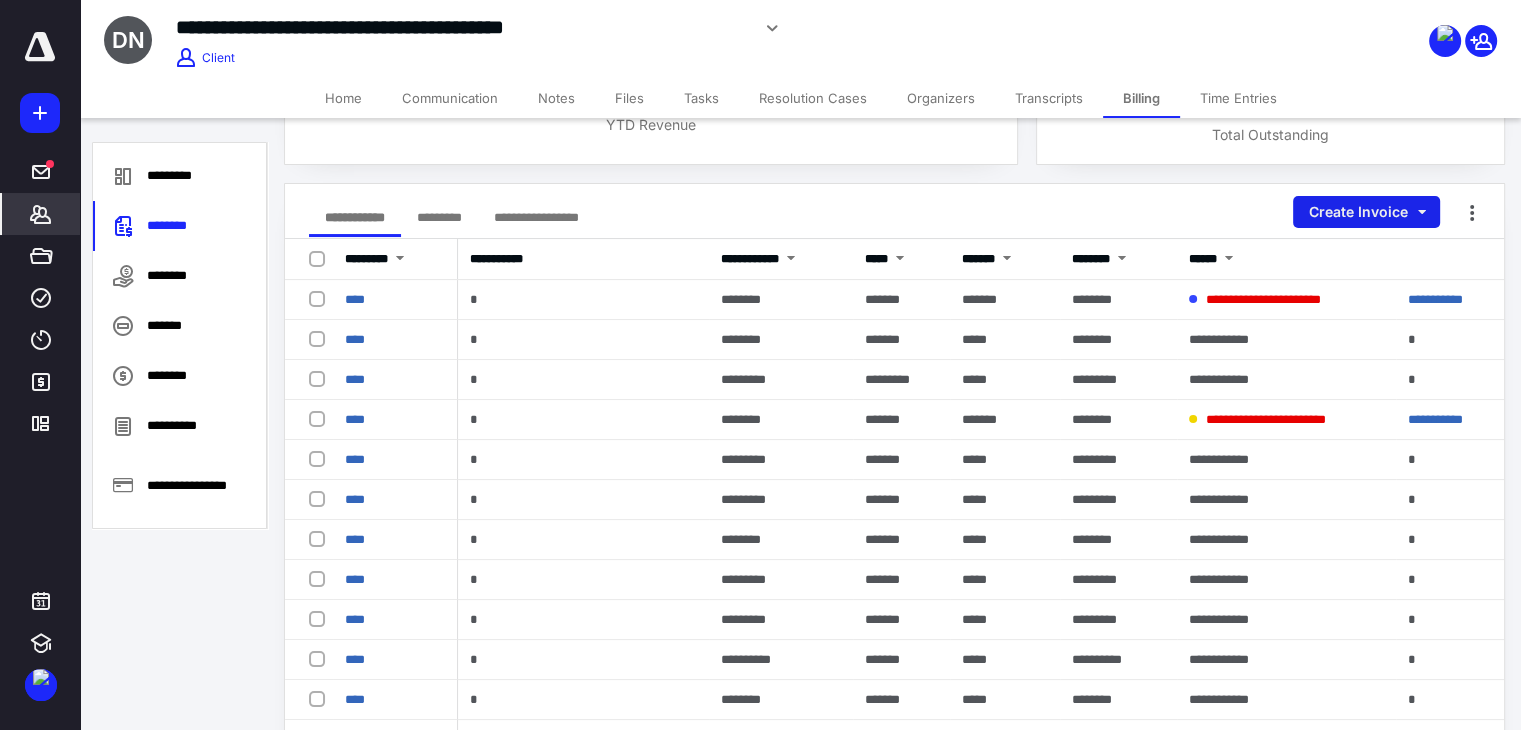 drag, startPoint x: 1401, startPoint y: 213, endPoint x: 1380, endPoint y: 233, distance: 29 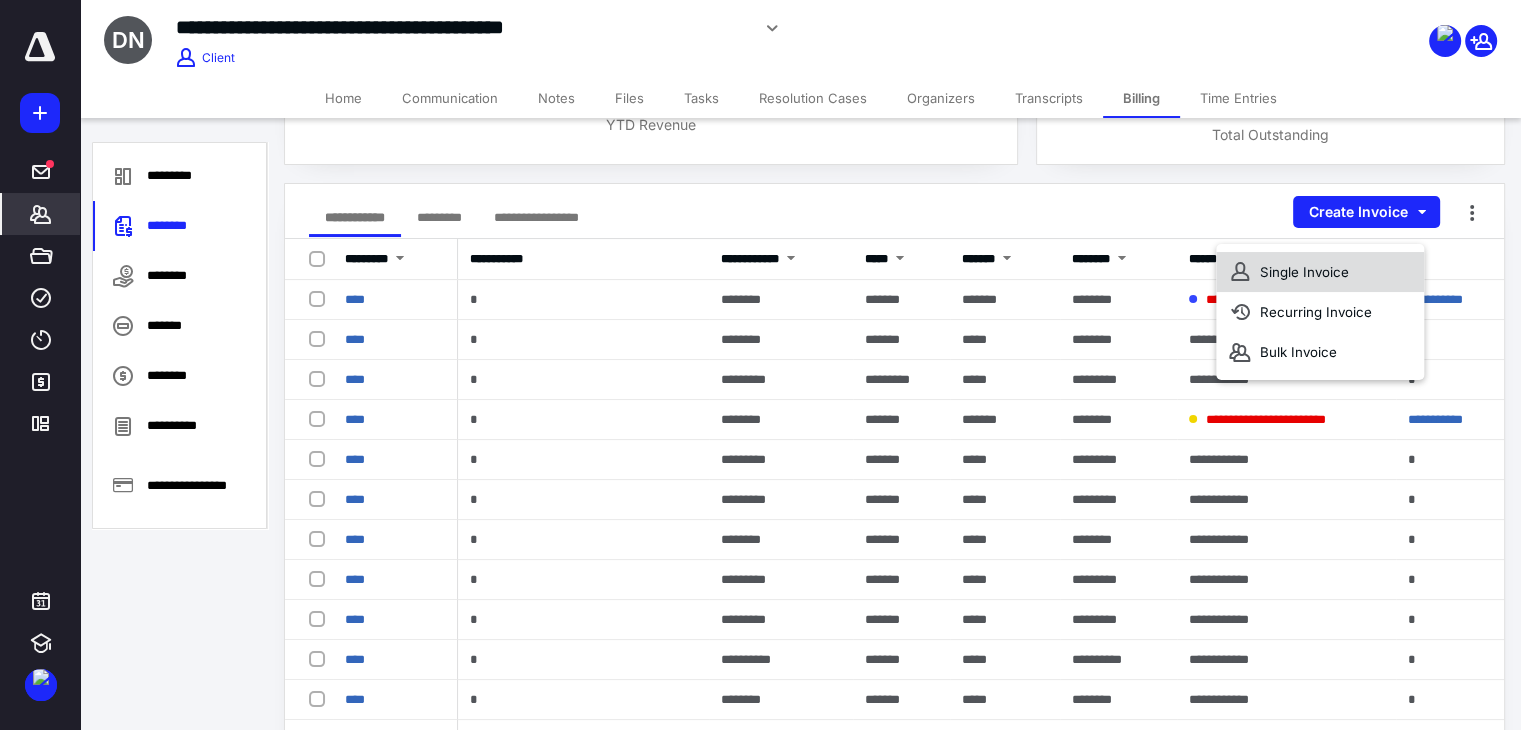 click on "Single Invoice" at bounding box center [1320, 272] 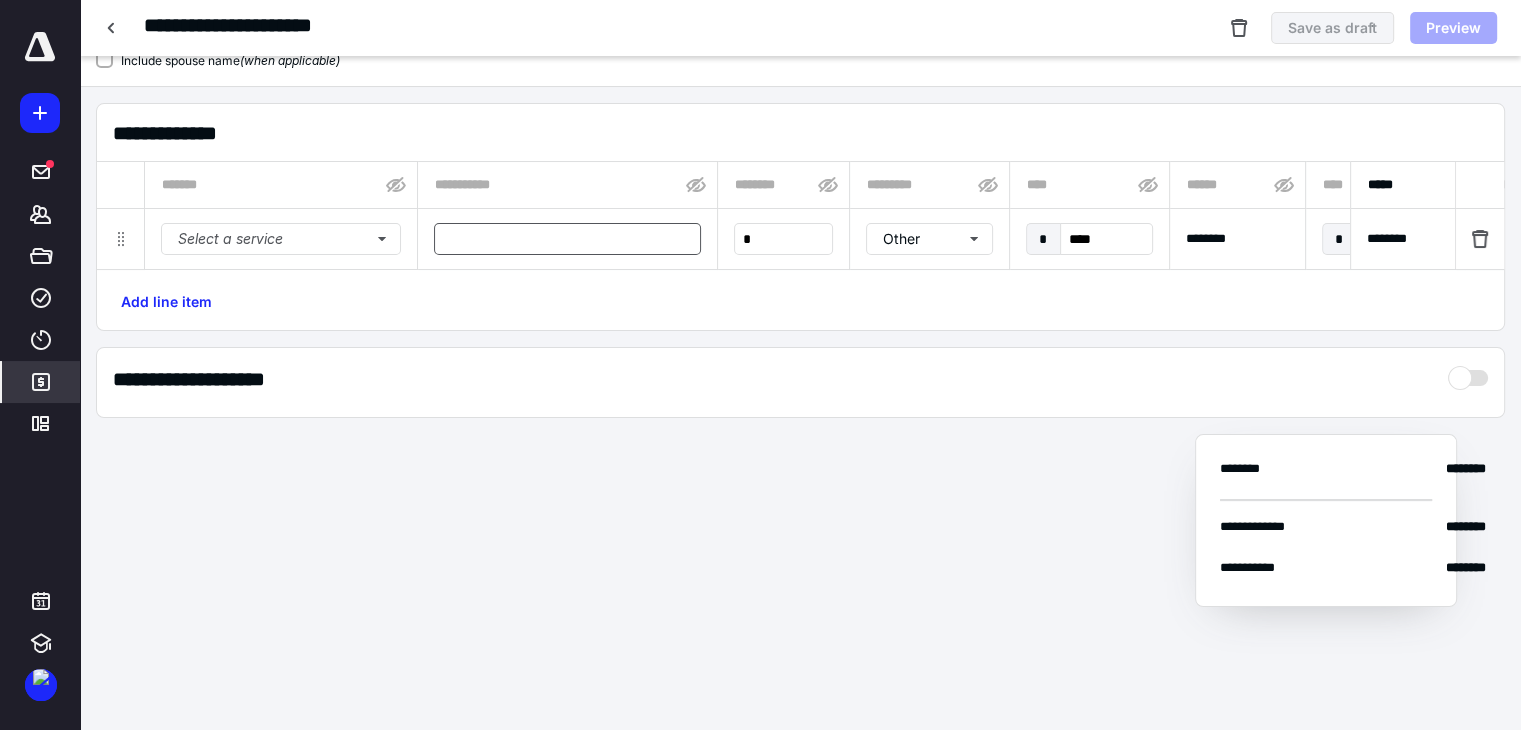 type on "****" 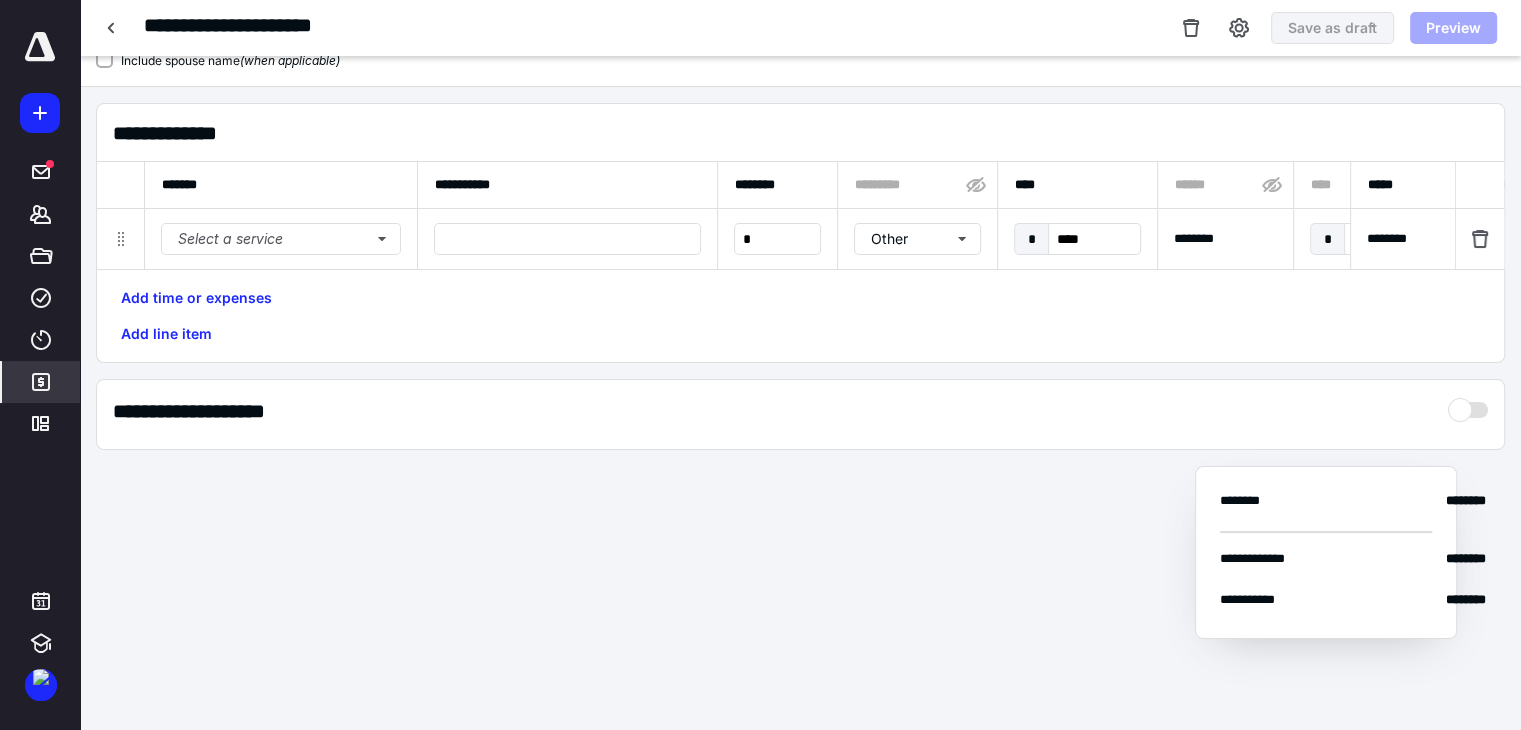 click at bounding box center [567, 239] 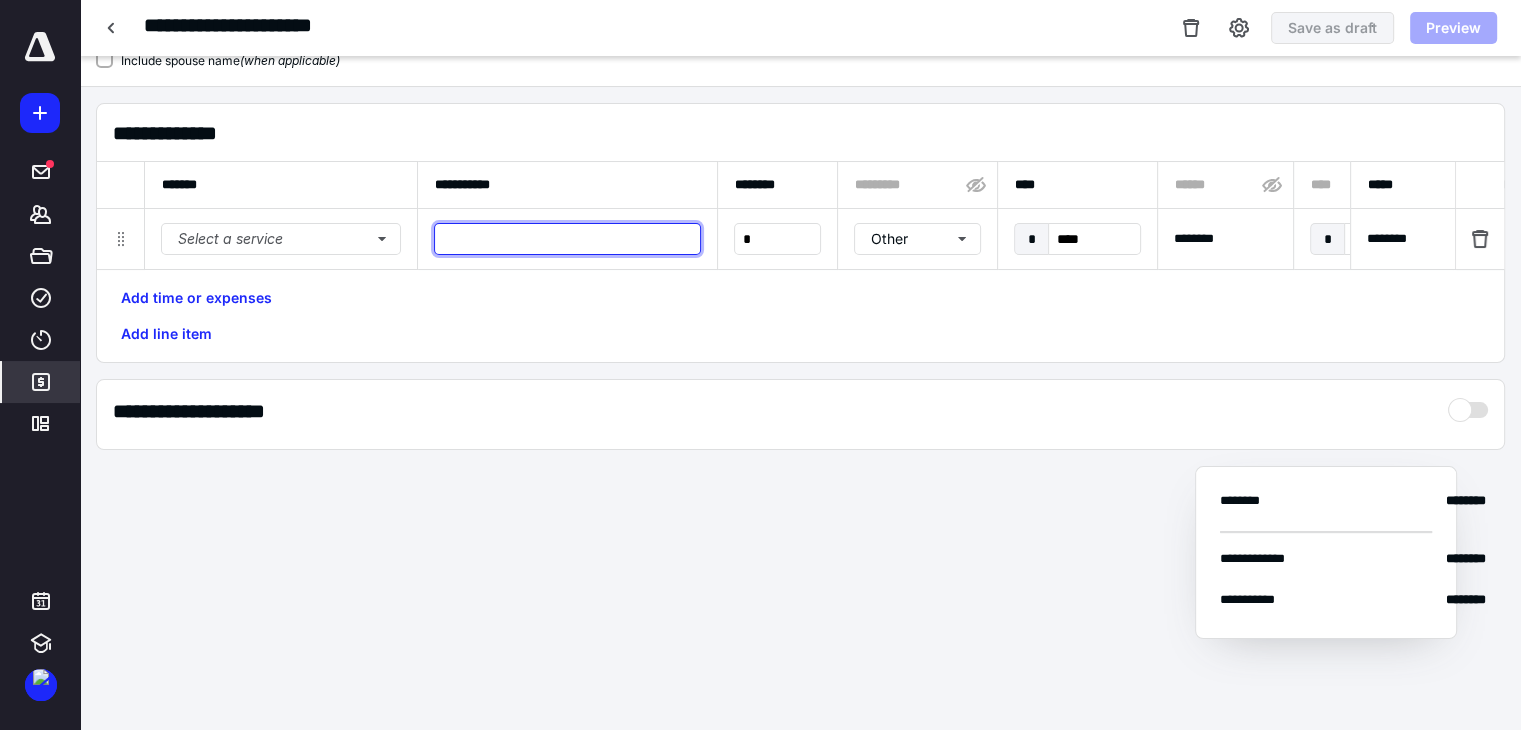 click at bounding box center (567, 239) 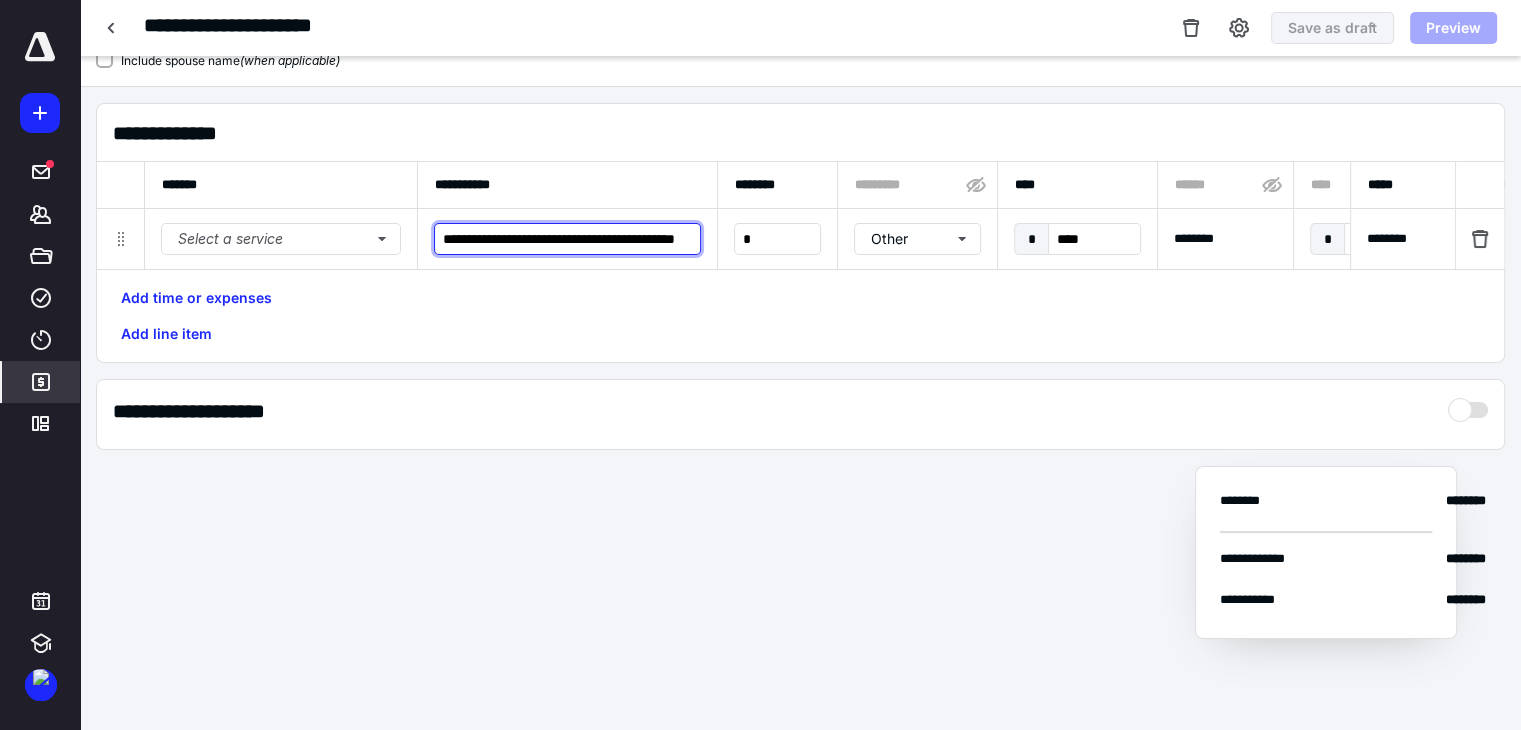 scroll, scrollTop: 0, scrollLeft: 233, axis: horizontal 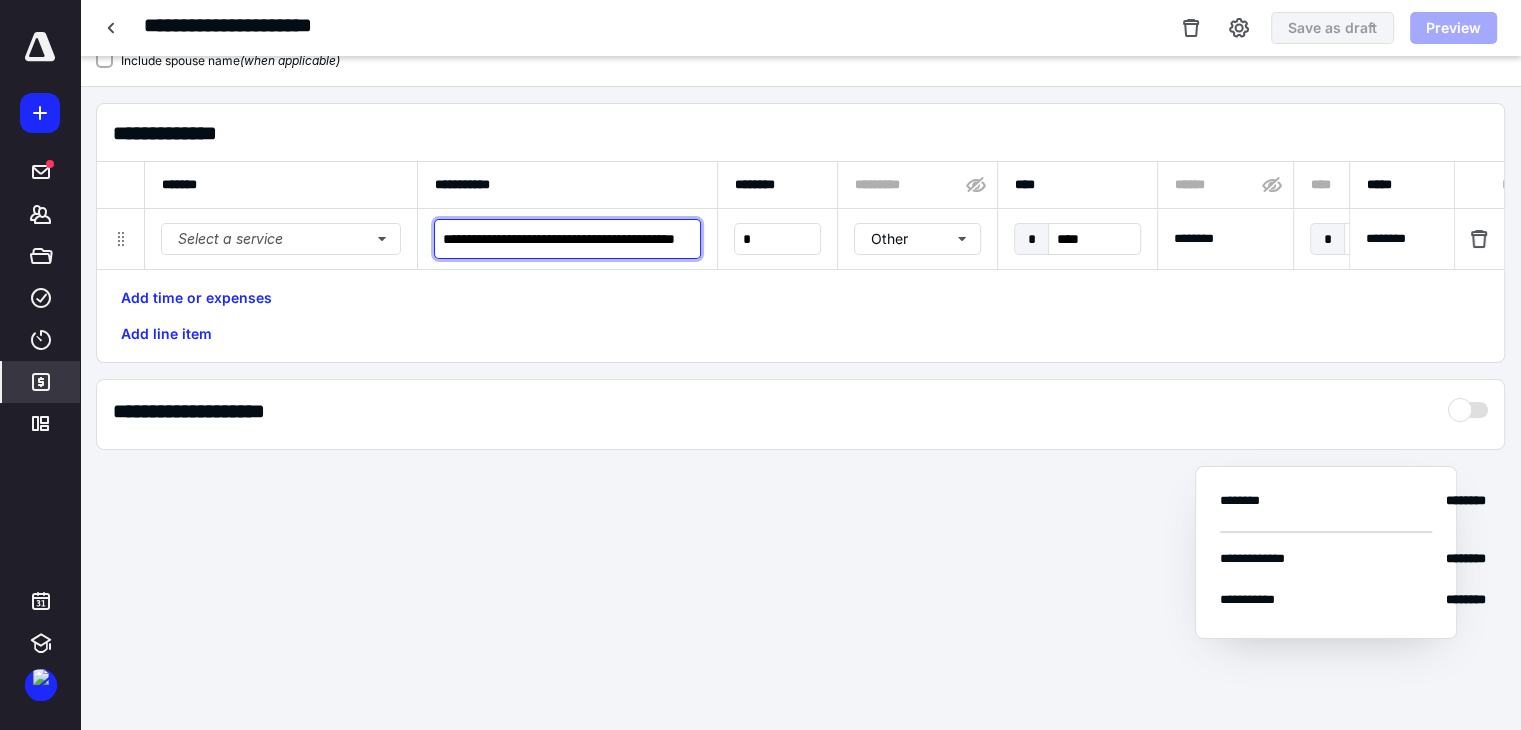 type on "**********" 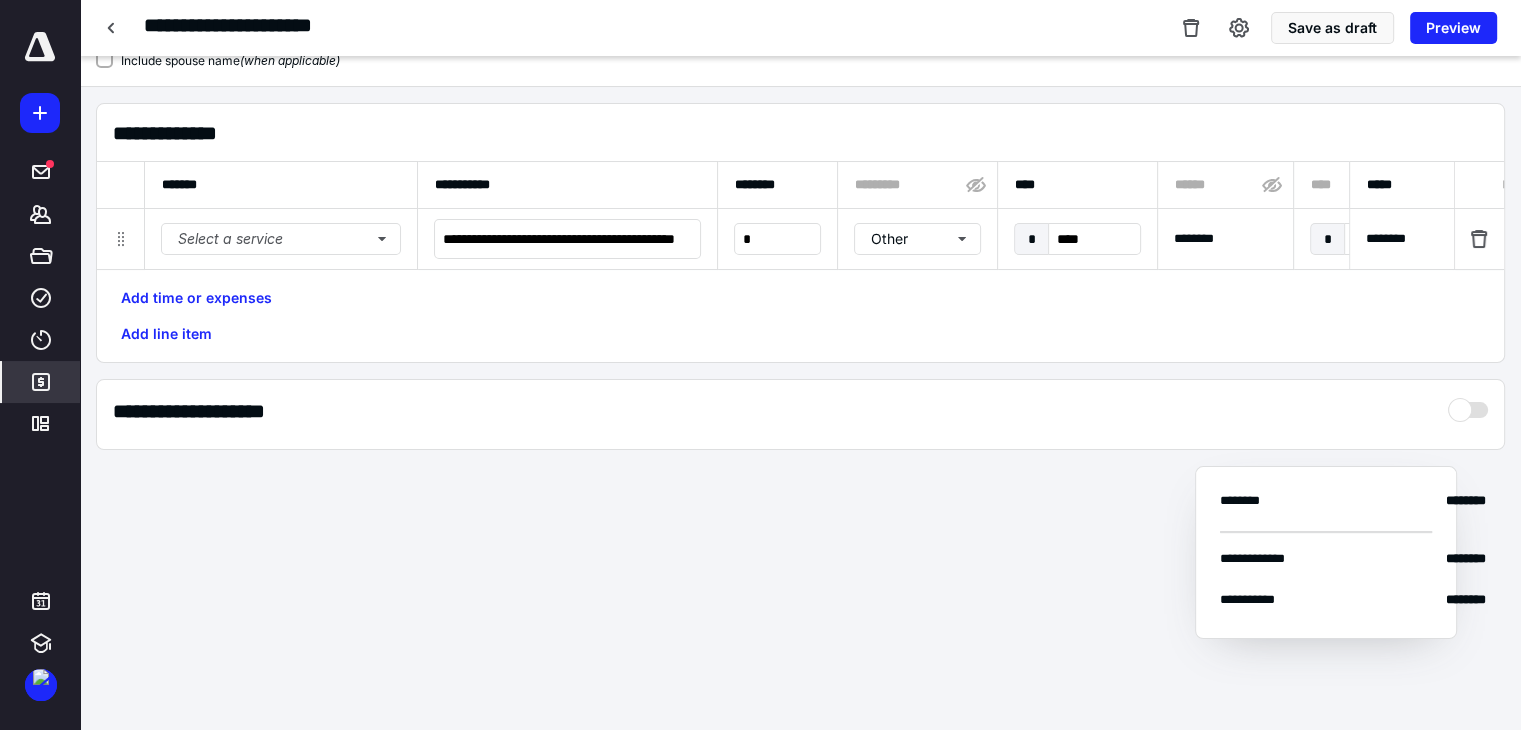scroll, scrollTop: 0, scrollLeft: 0, axis: both 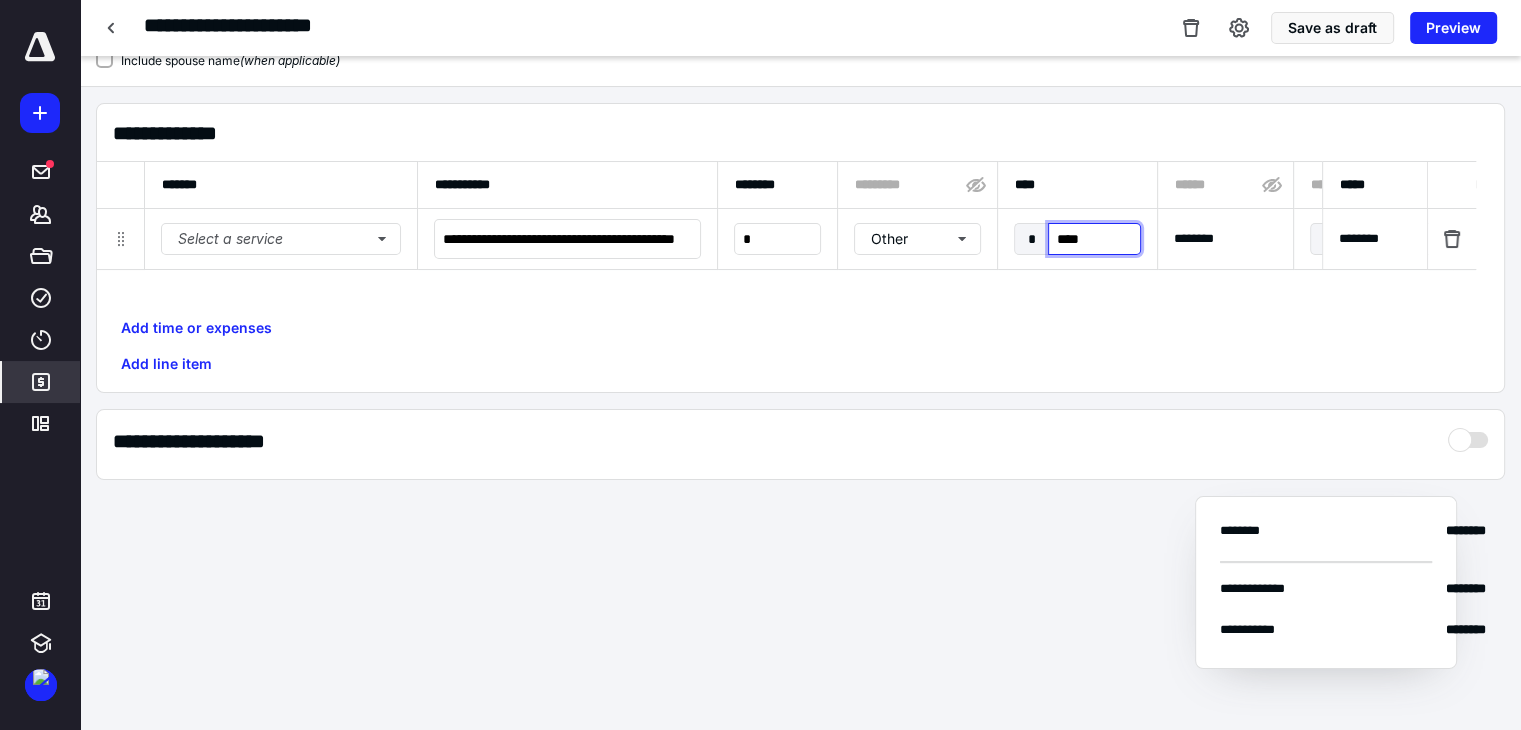 click on "****" at bounding box center (1094, 239) 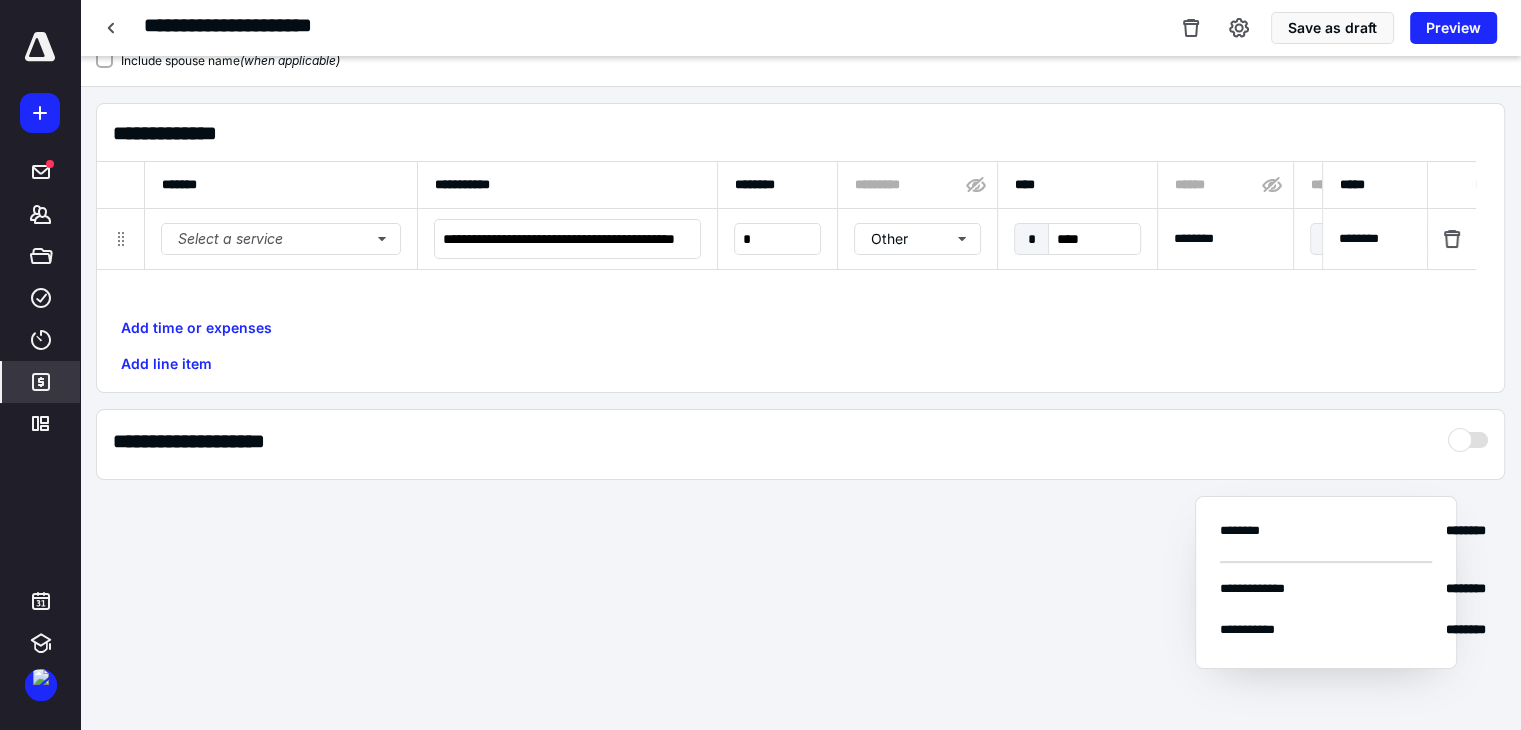 type on "********" 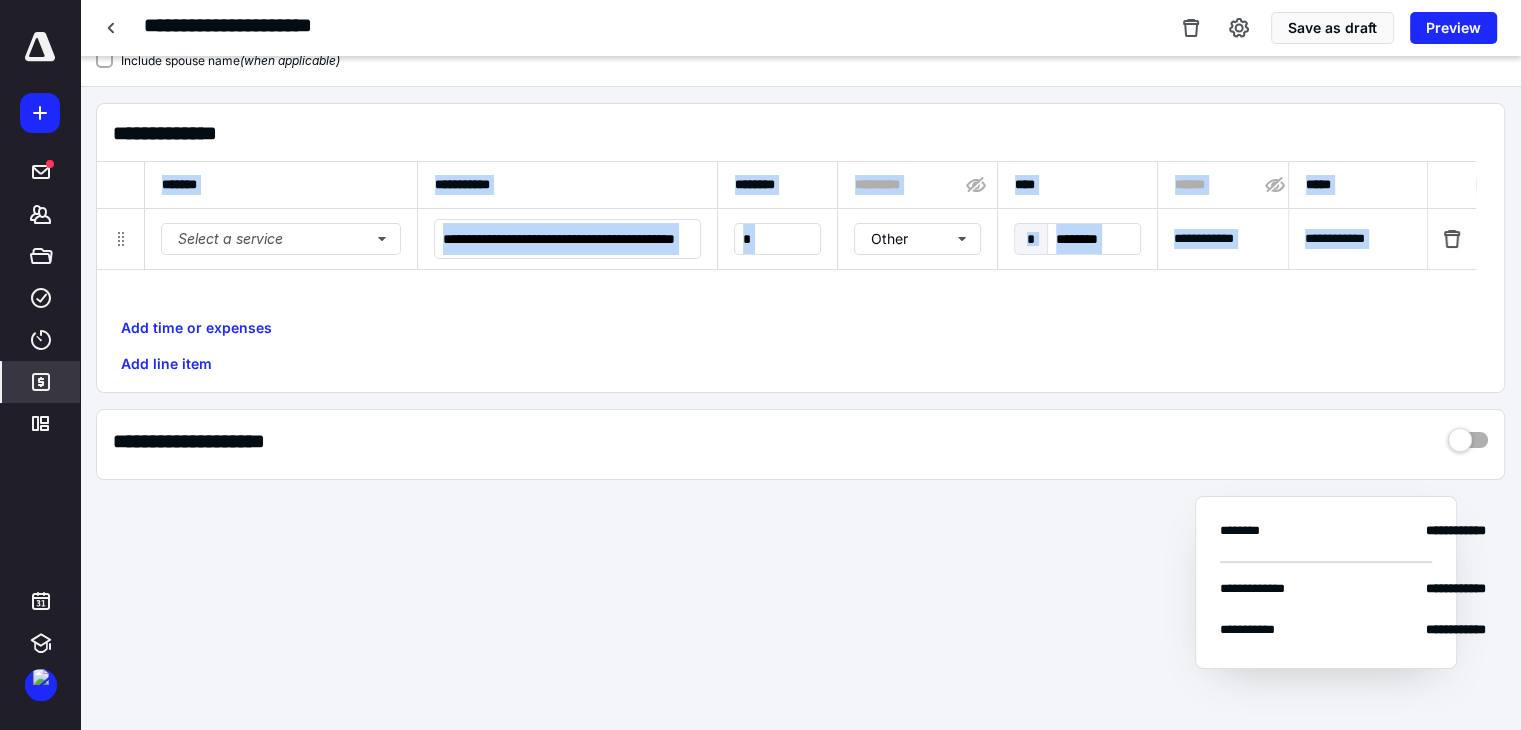 click on "Add time or expenses Add line item" at bounding box center [800, 346] 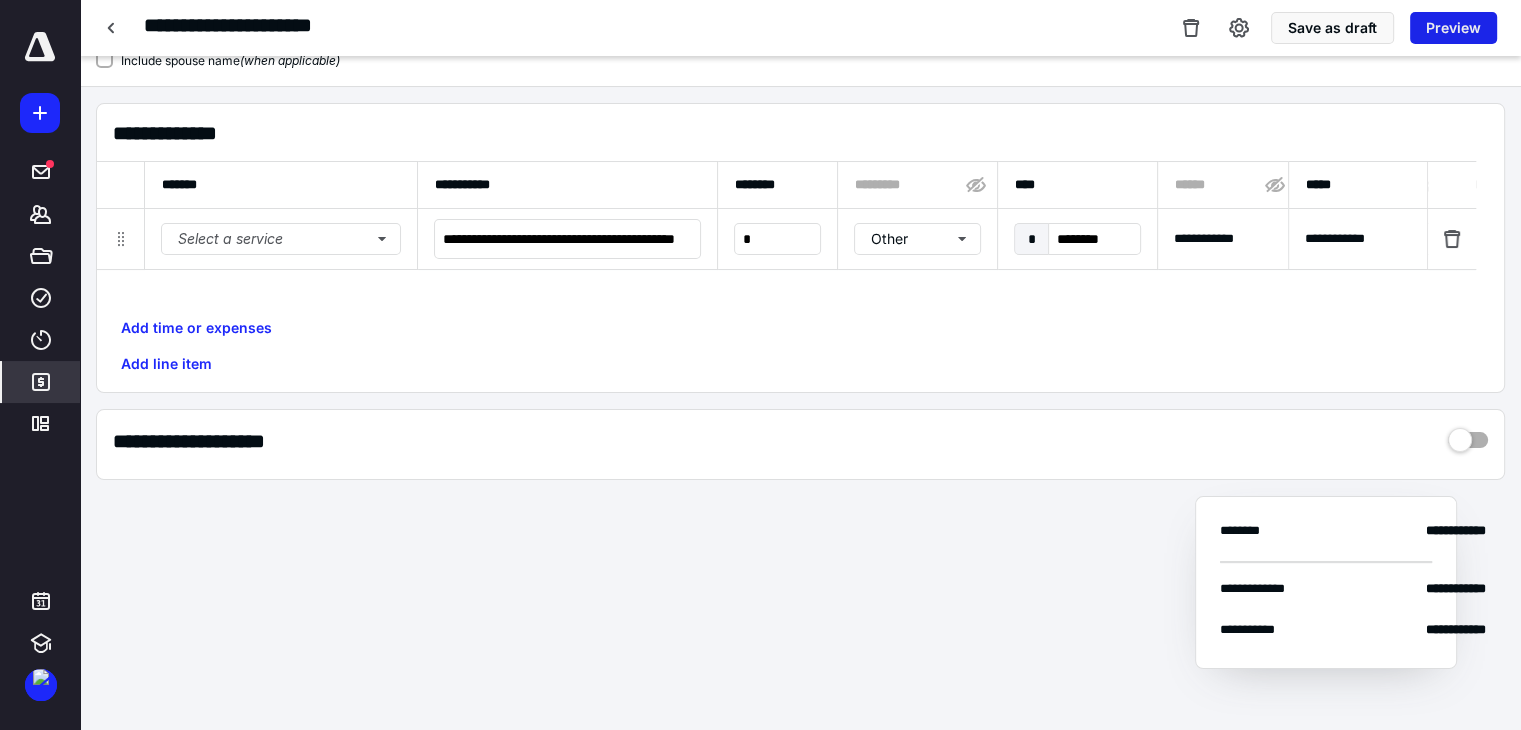 click on "Preview" at bounding box center (1453, 28) 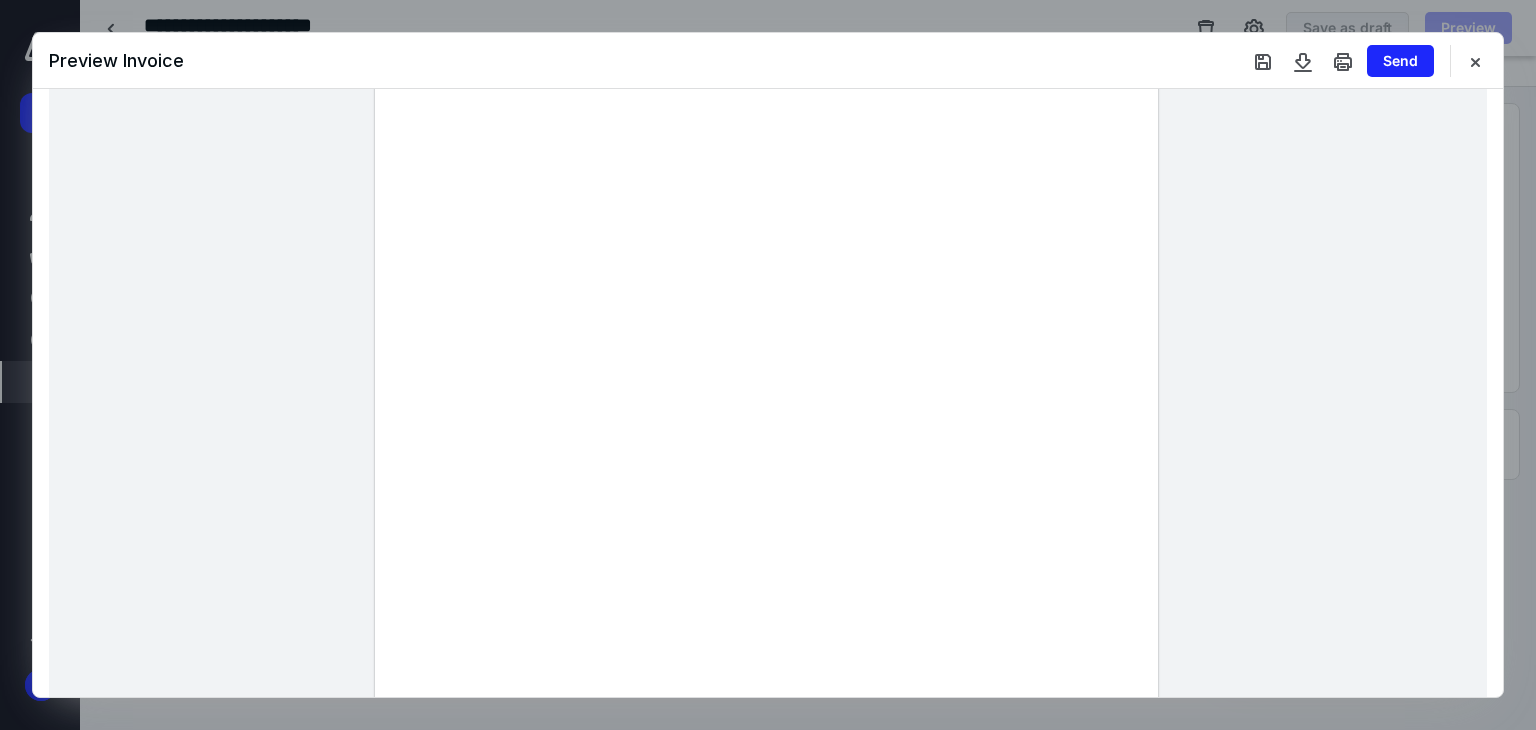 scroll, scrollTop: 200, scrollLeft: 0, axis: vertical 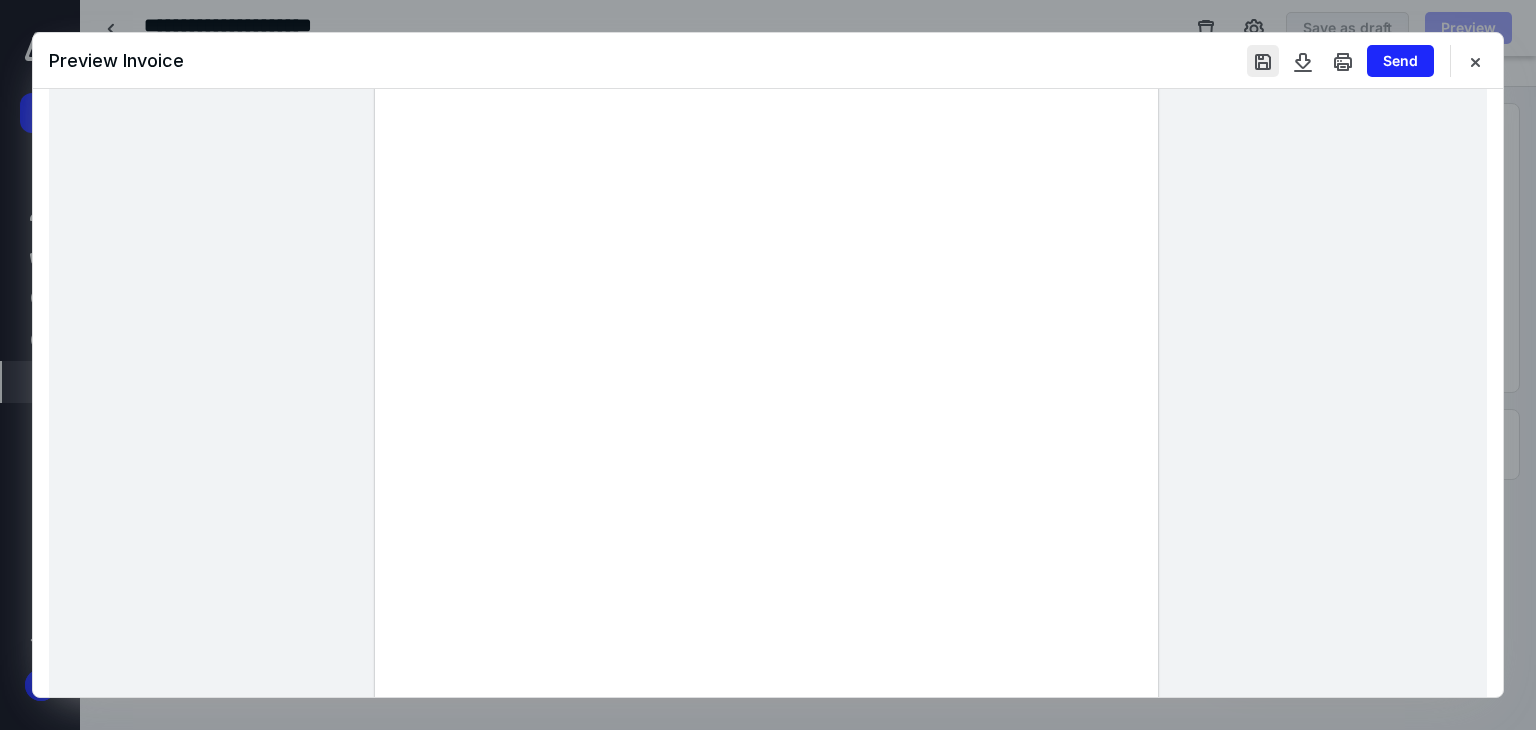 click at bounding box center [1263, 61] 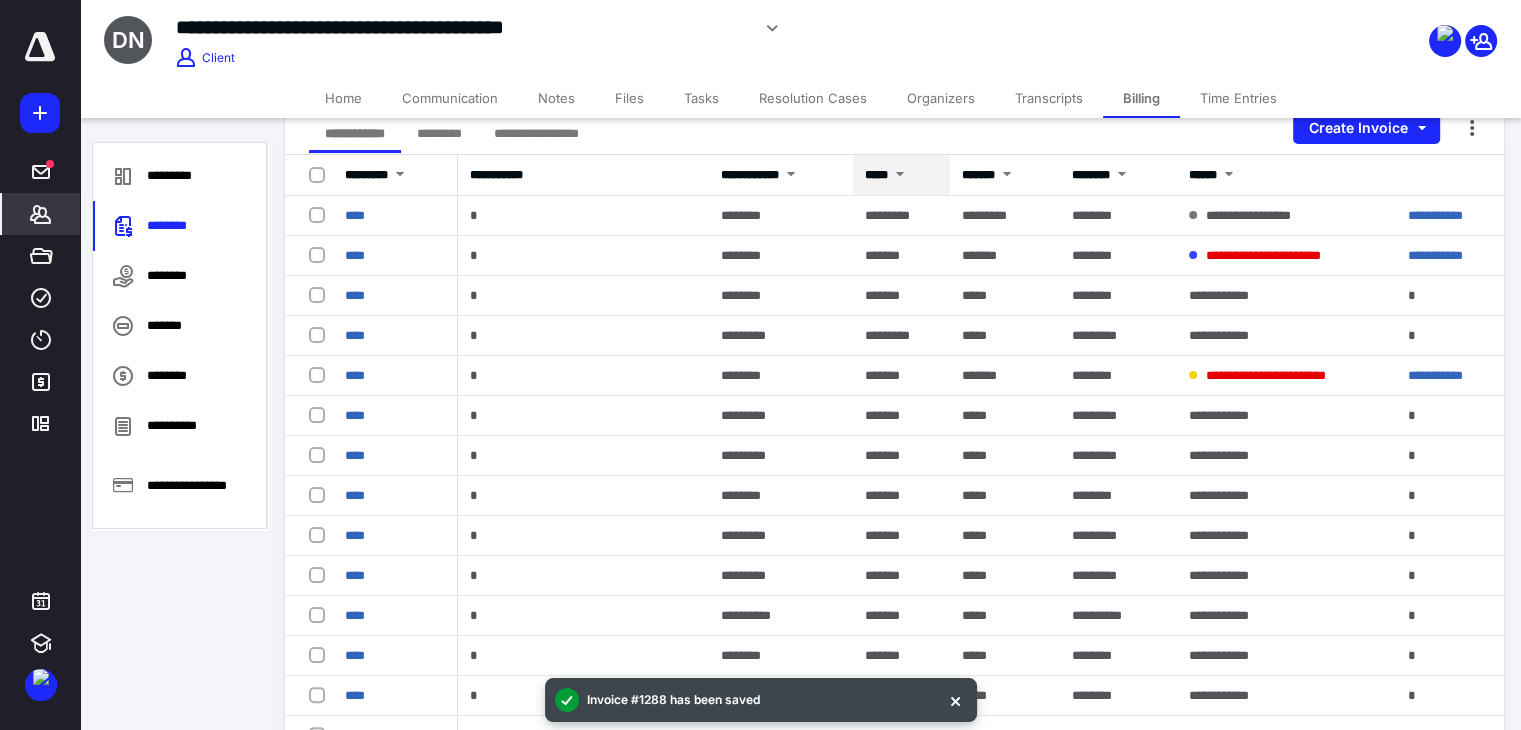 scroll, scrollTop: 300, scrollLeft: 0, axis: vertical 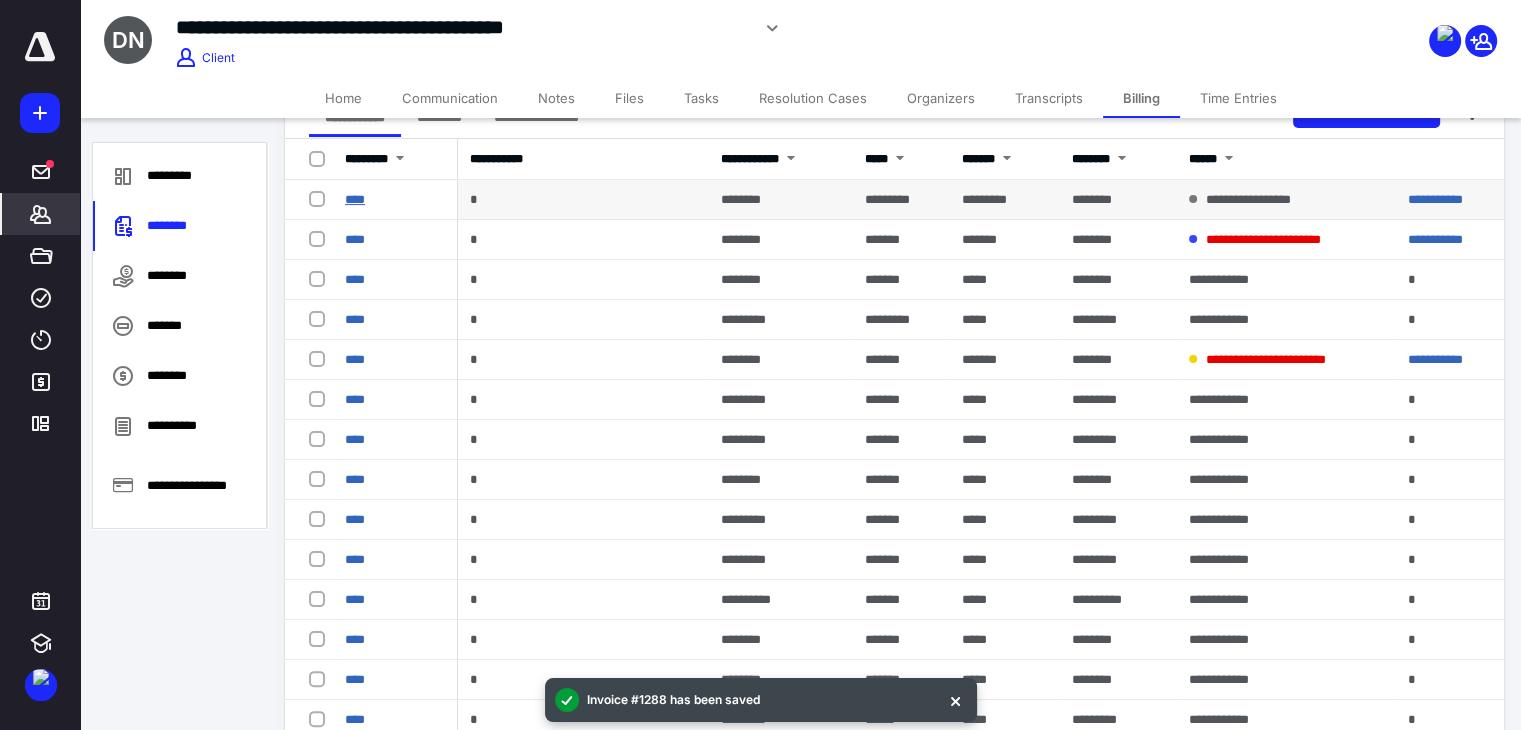 click on "****" at bounding box center [355, 199] 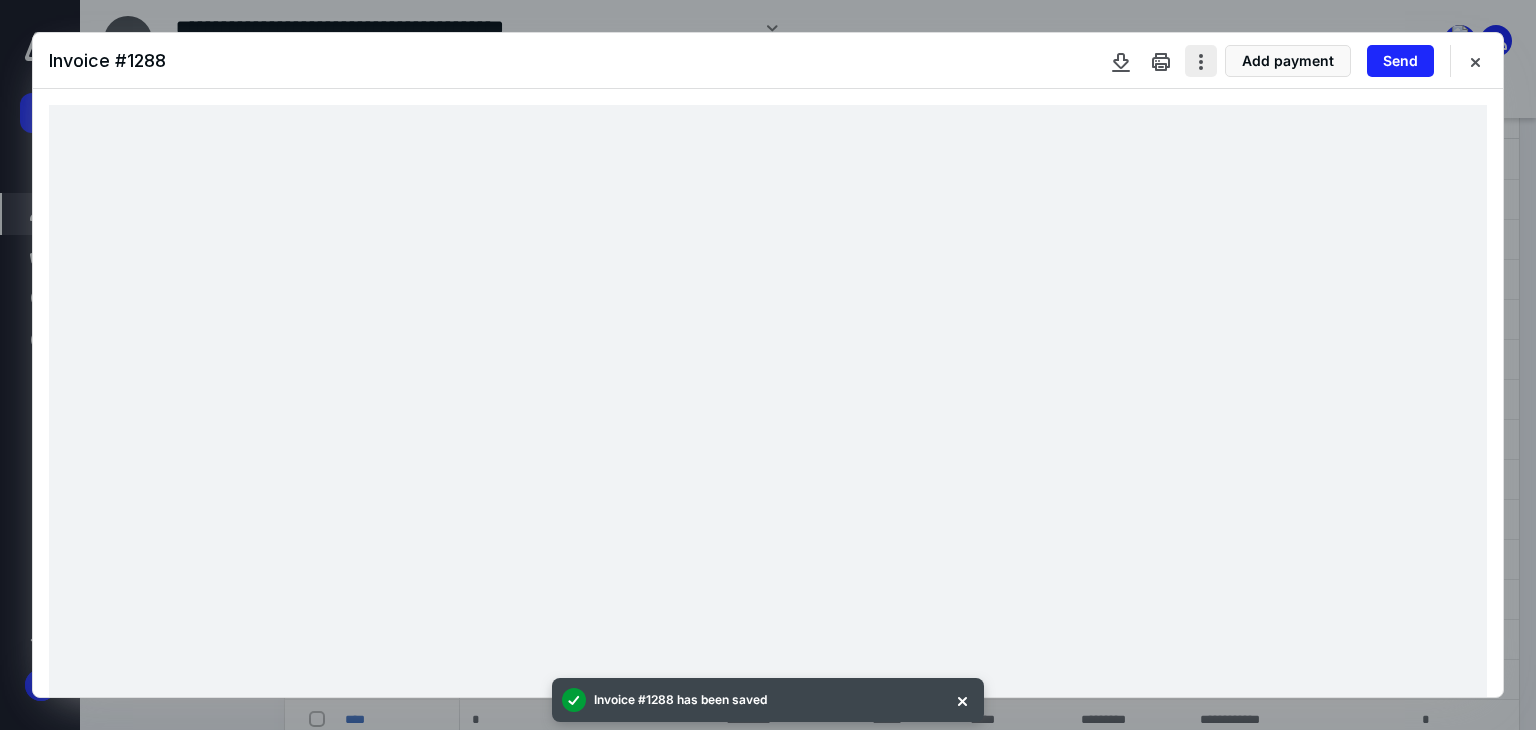 click at bounding box center (1201, 61) 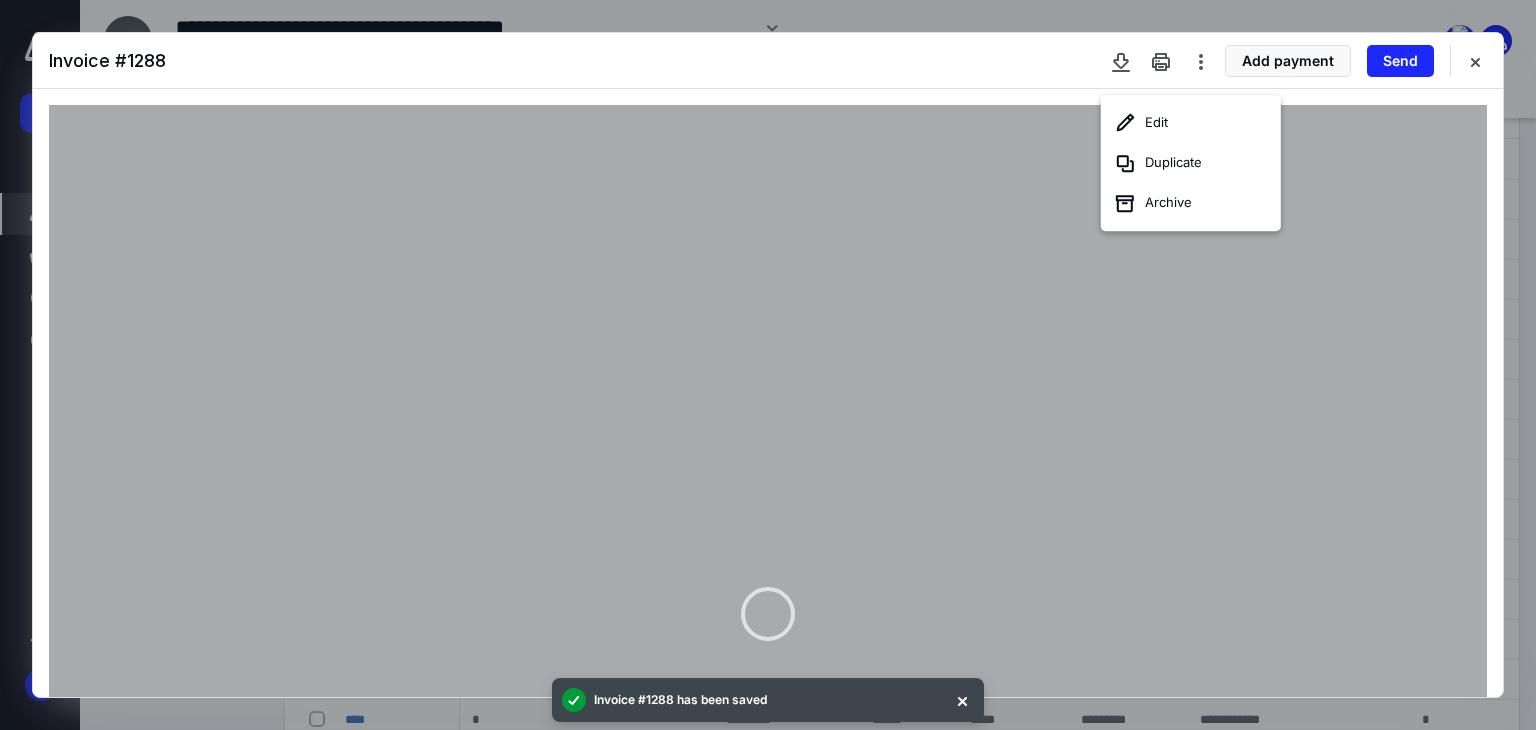 click at bounding box center [768, 617] 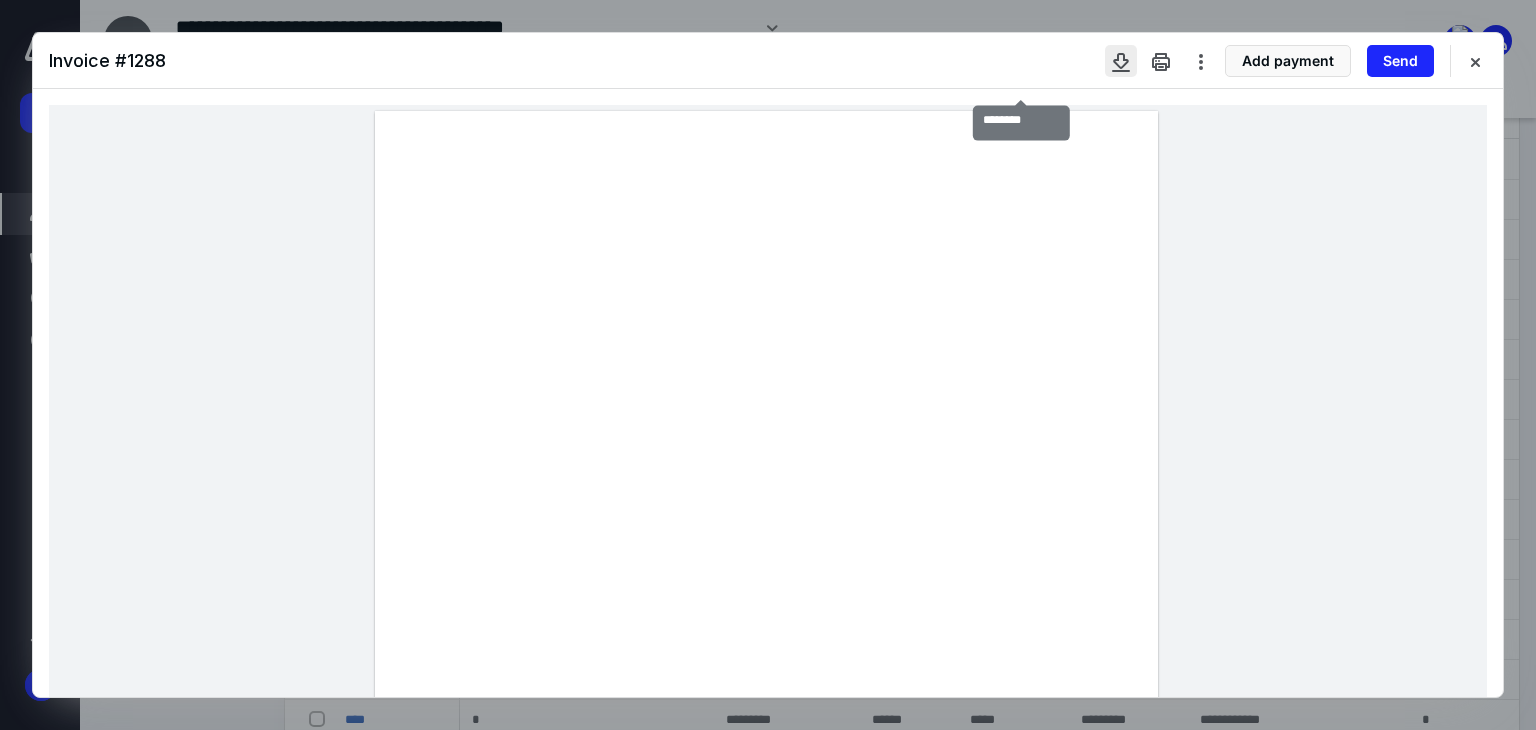 click at bounding box center (1121, 61) 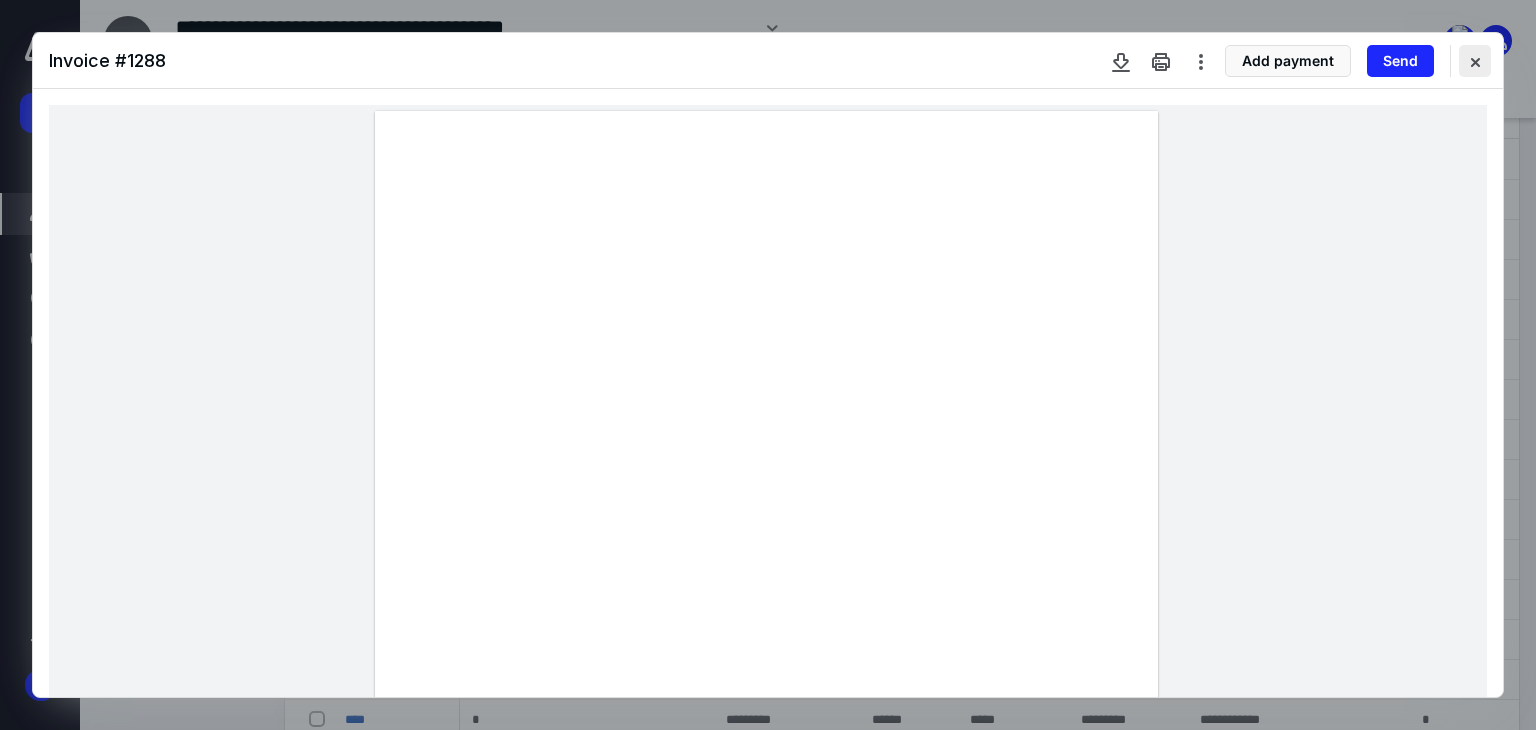 click at bounding box center (1475, 61) 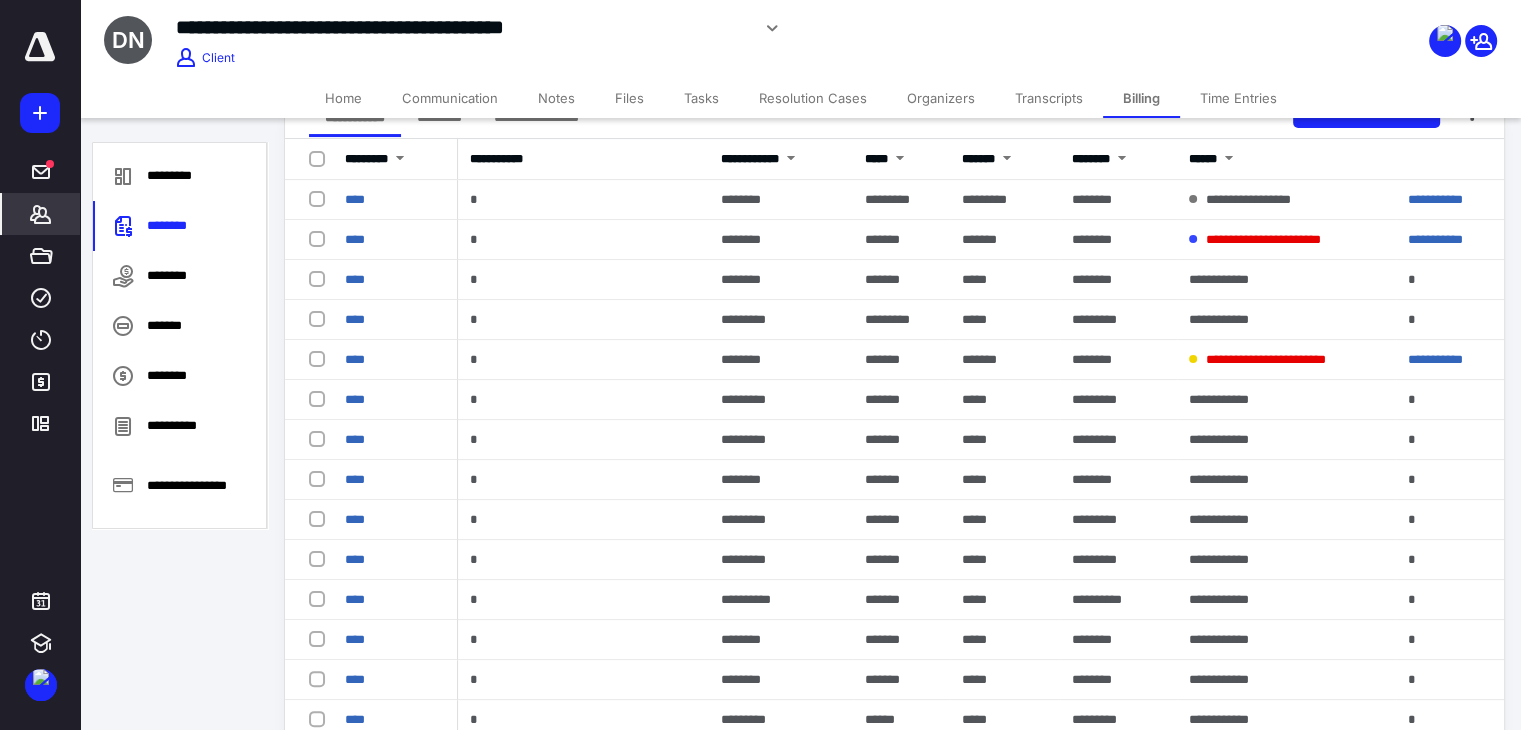 click 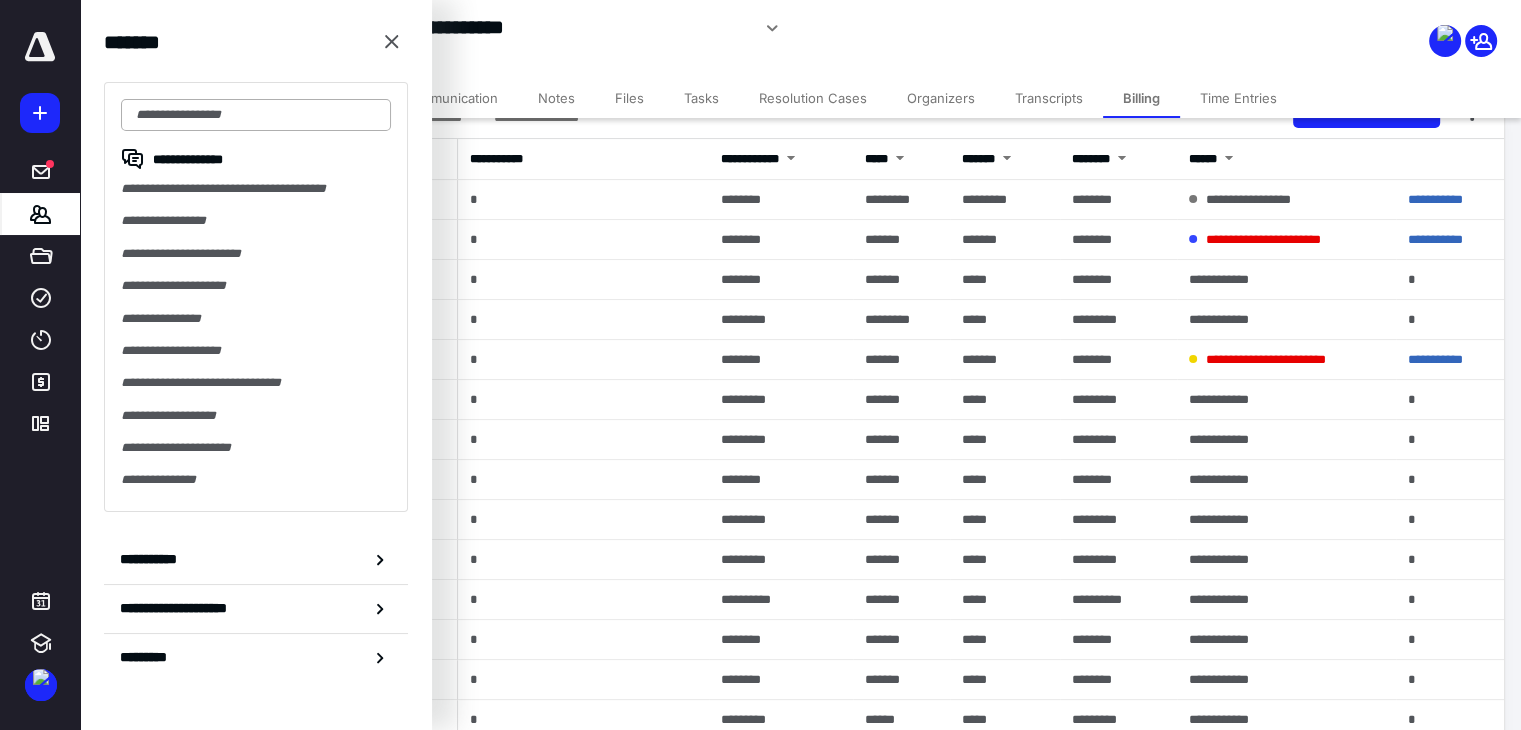 click at bounding box center [256, 115] 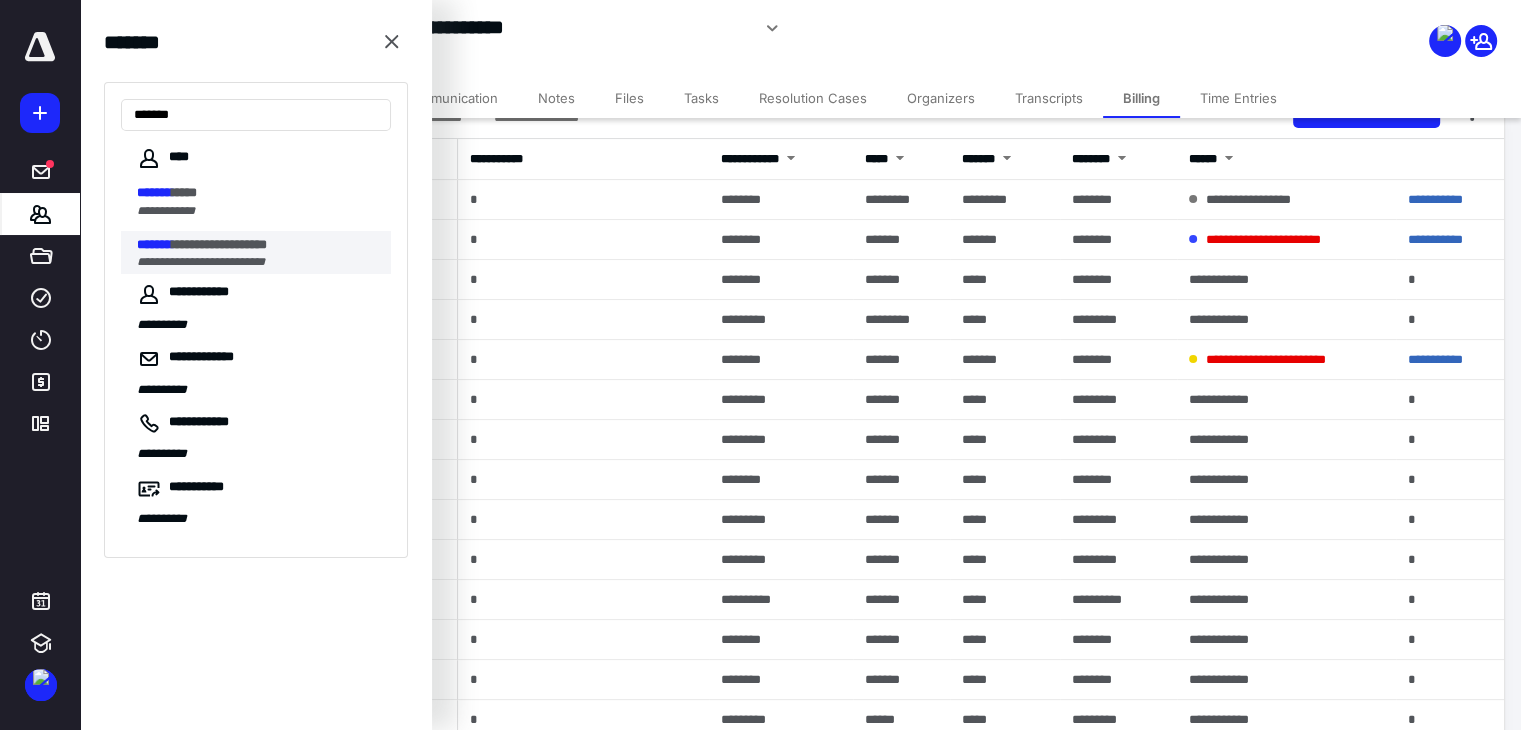 type on "*******" 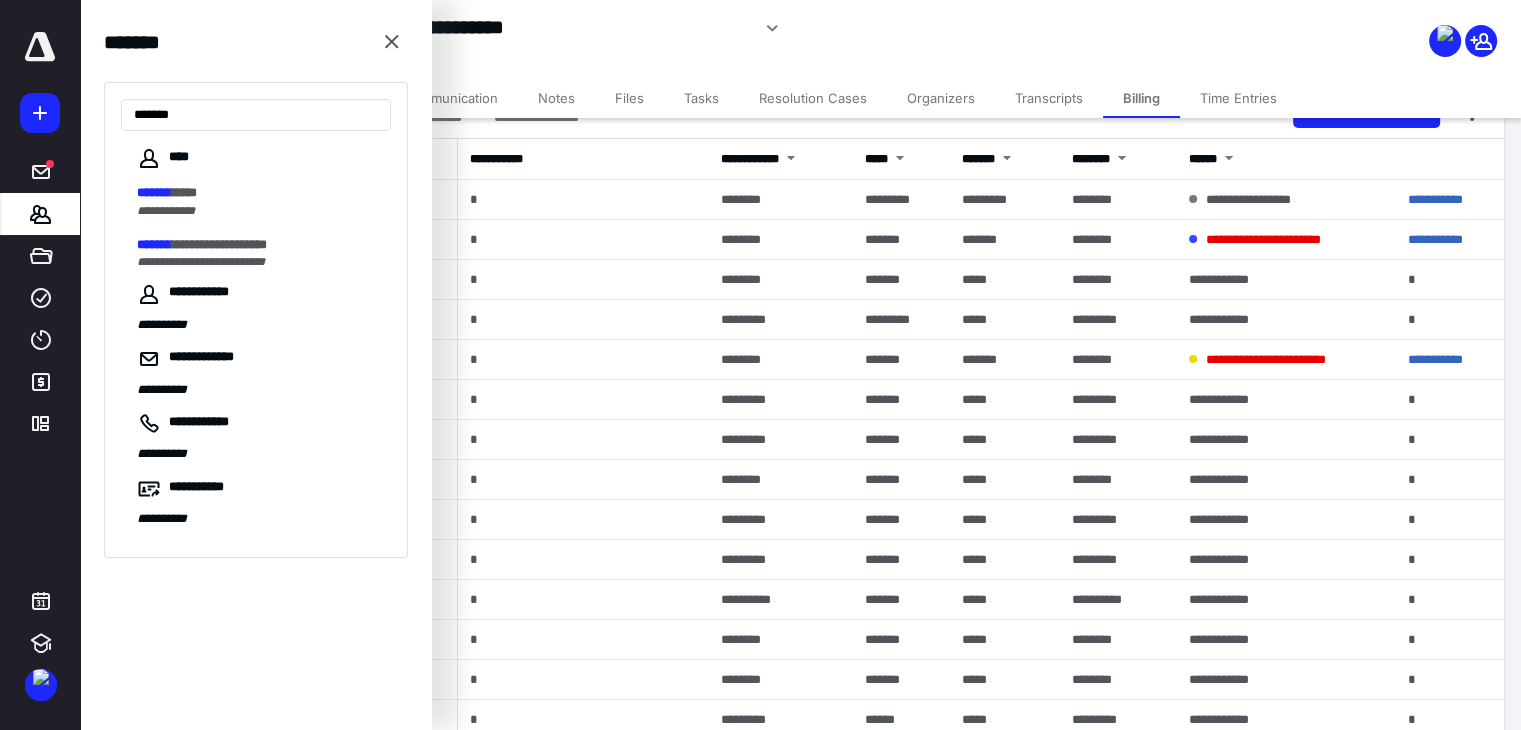 scroll, scrollTop: 0, scrollLeft: 0, axis: both 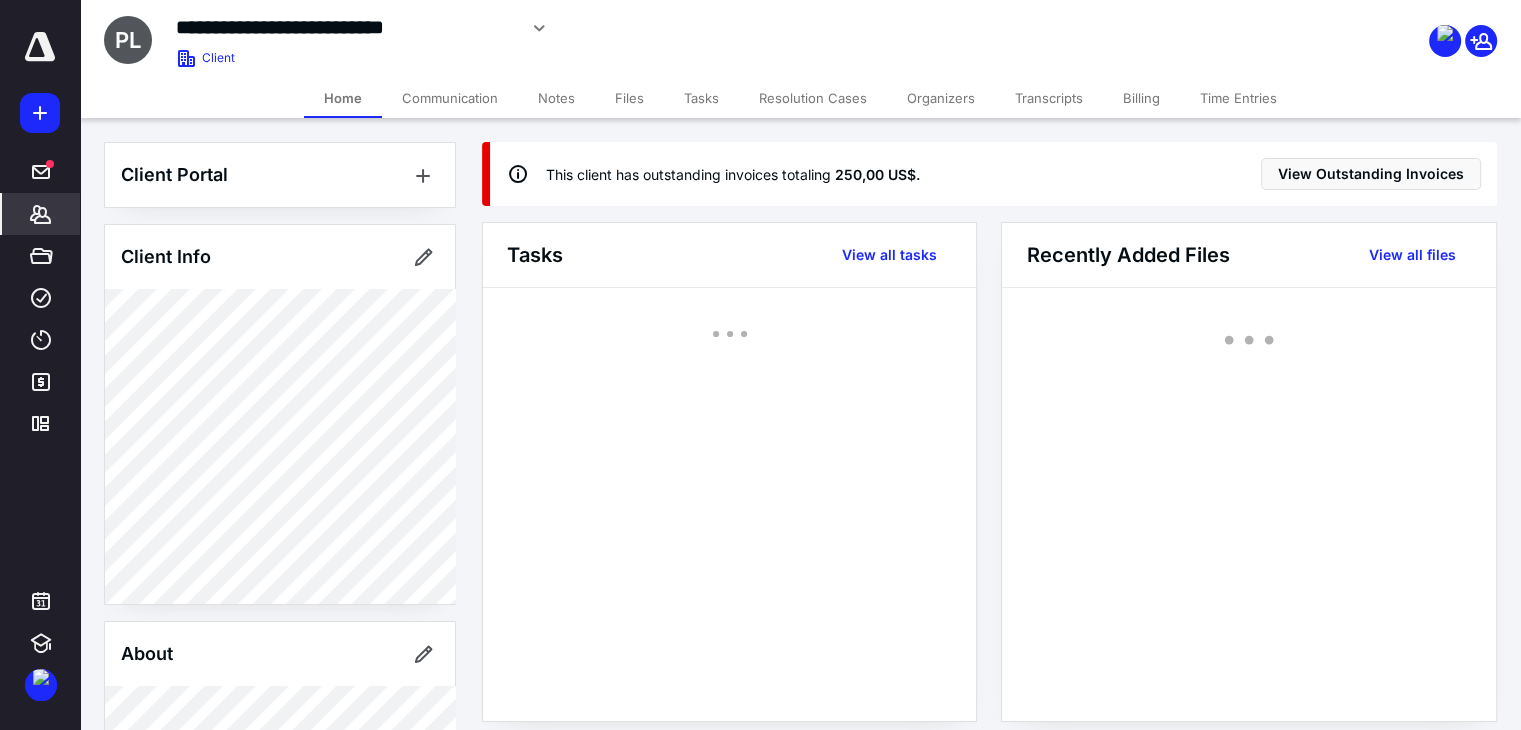click on "Billing" at bounding box center (1141, 98) 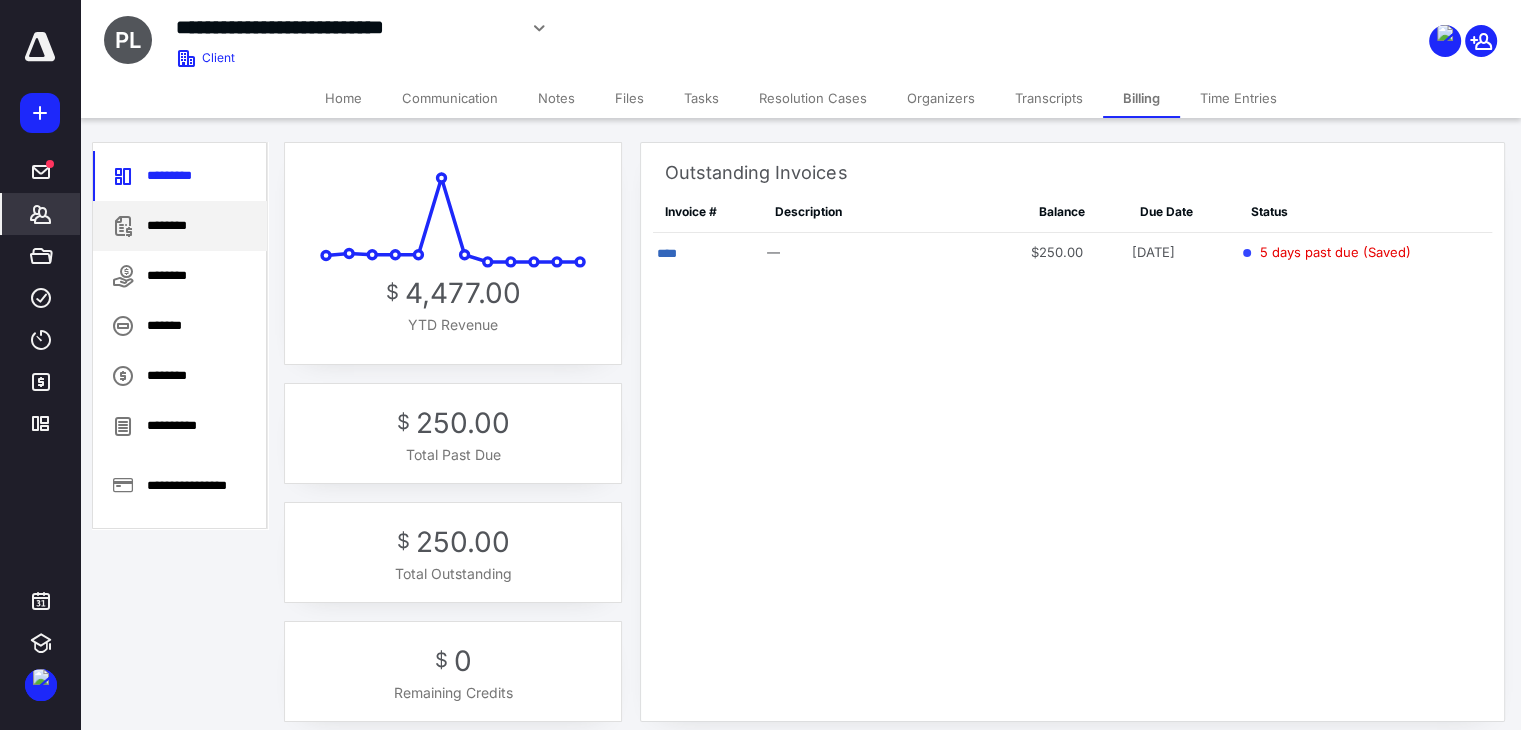 drag, startPoint x: 220, startPoint y: 241, endPoint x: 211, endPoint y: 253, distance: 15 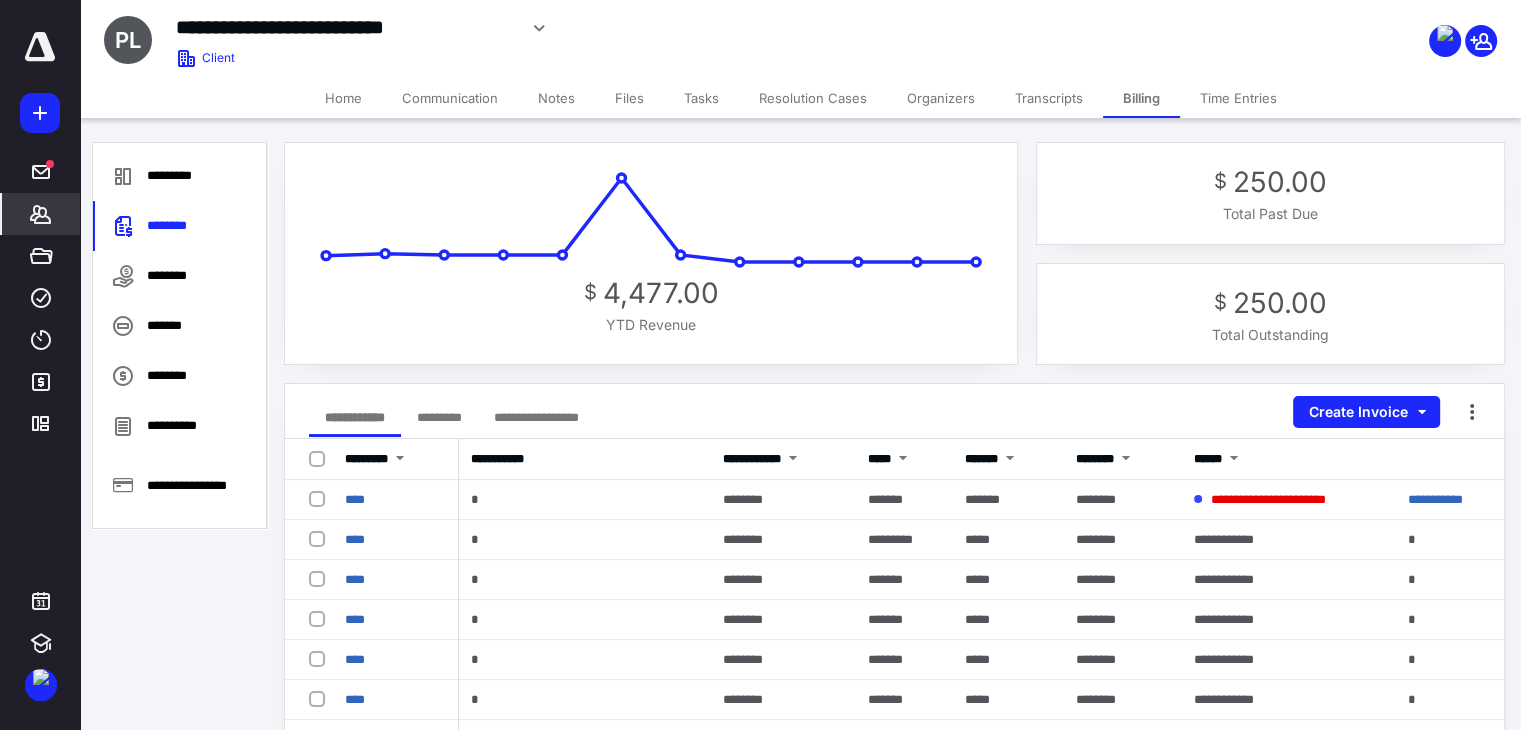 click on "Files" at bounding box center [629, 98] 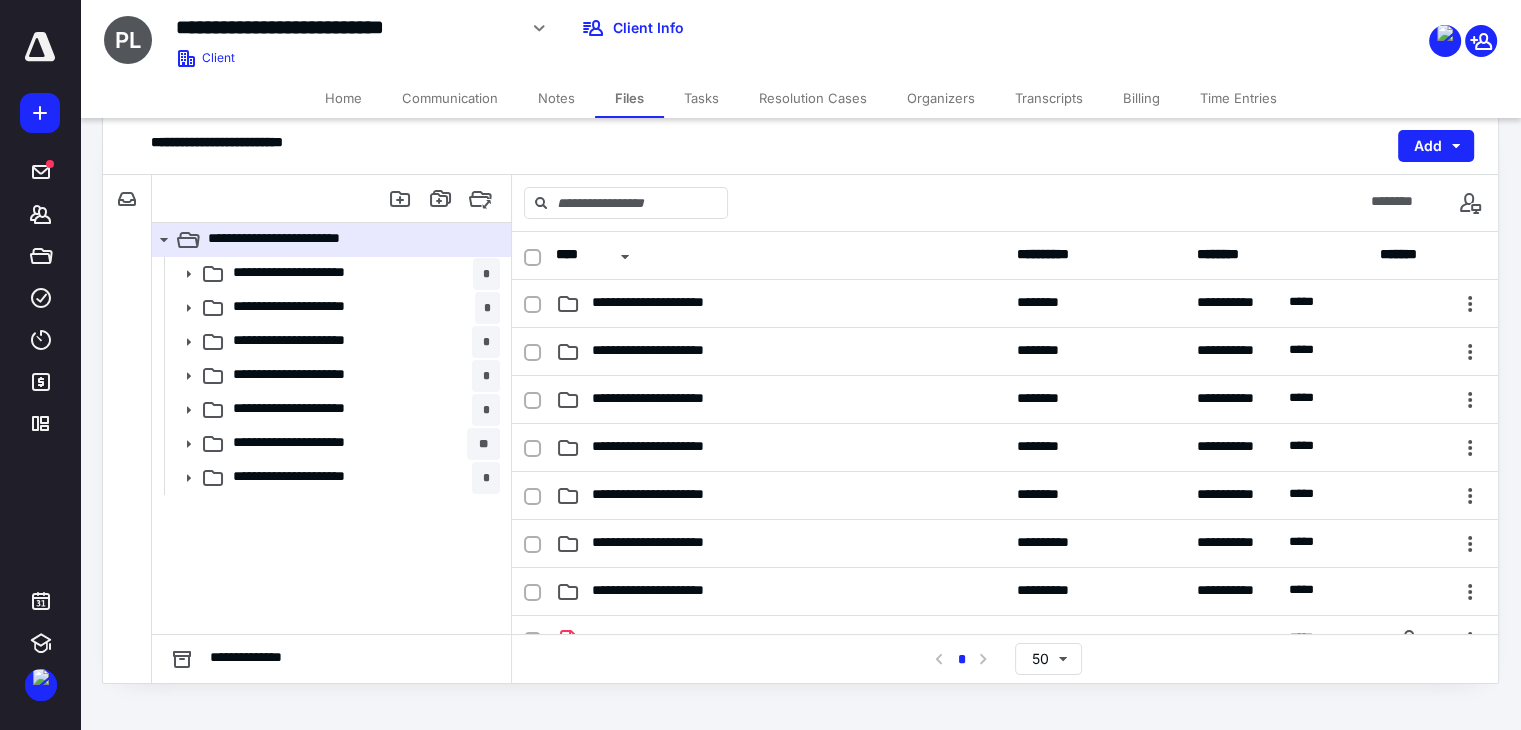 scroll, scrollTop: 48, scrollLeft: 0, axis: vertical 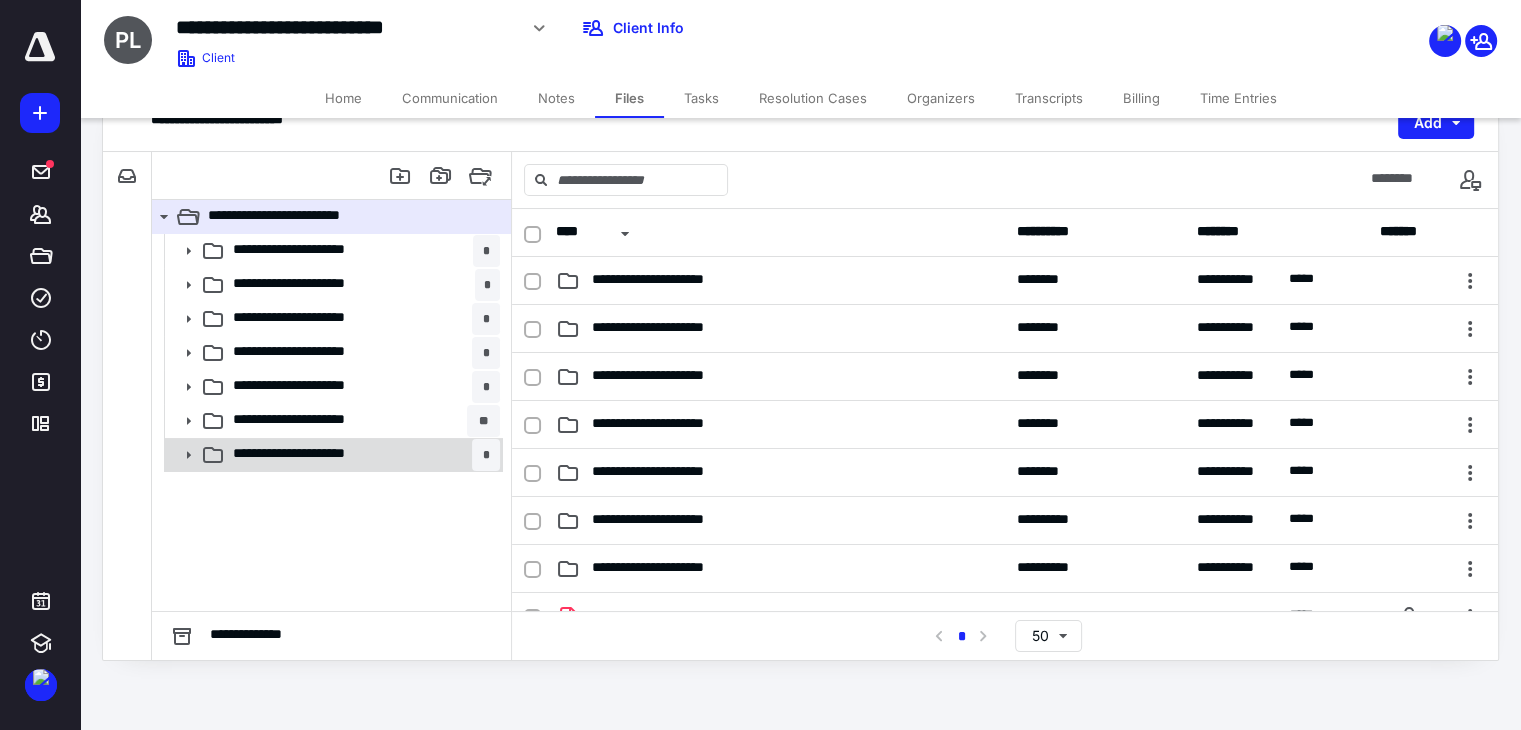 click on "**********" at bounding box center (344, 455) 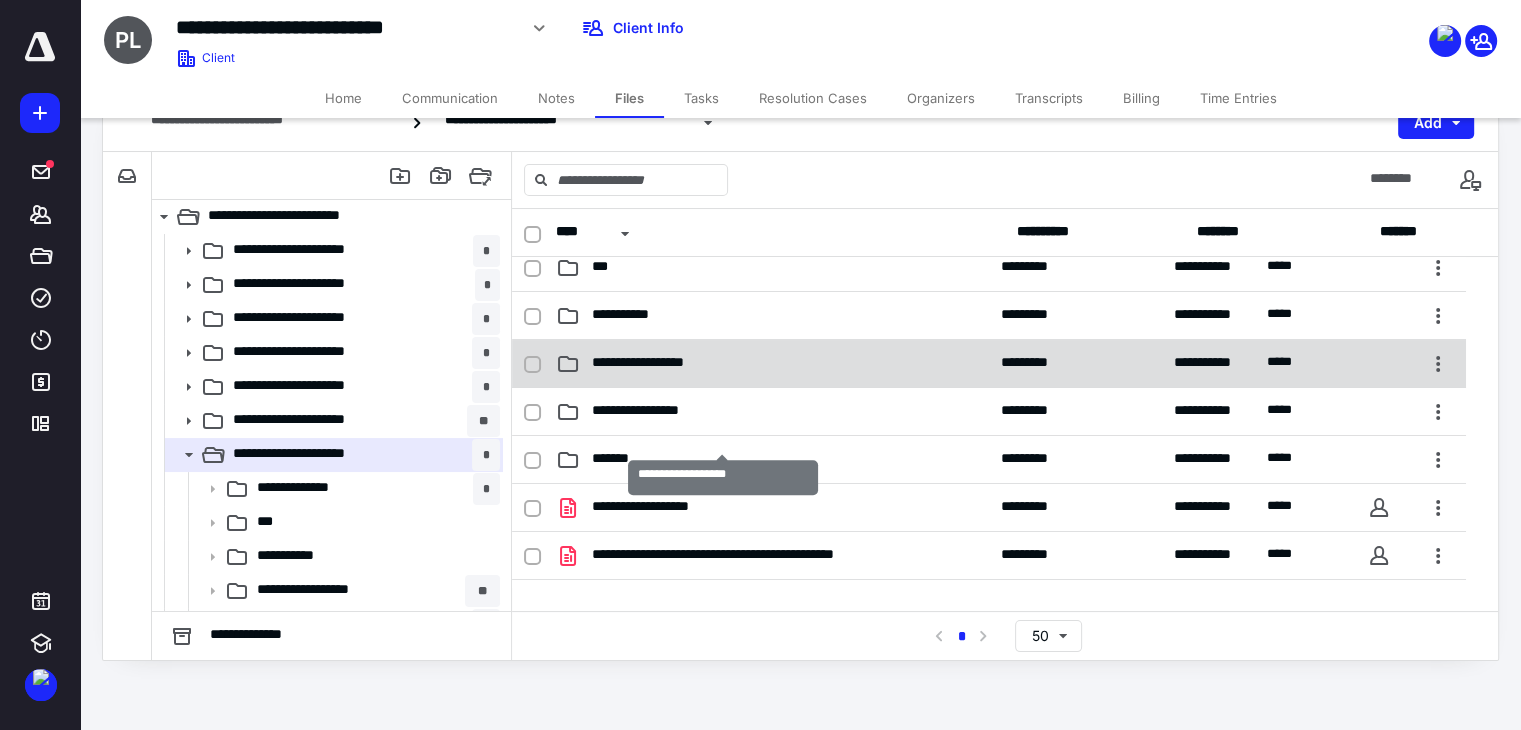 scroll, scrollTop: 0, scrollLeft: 0, axis: both 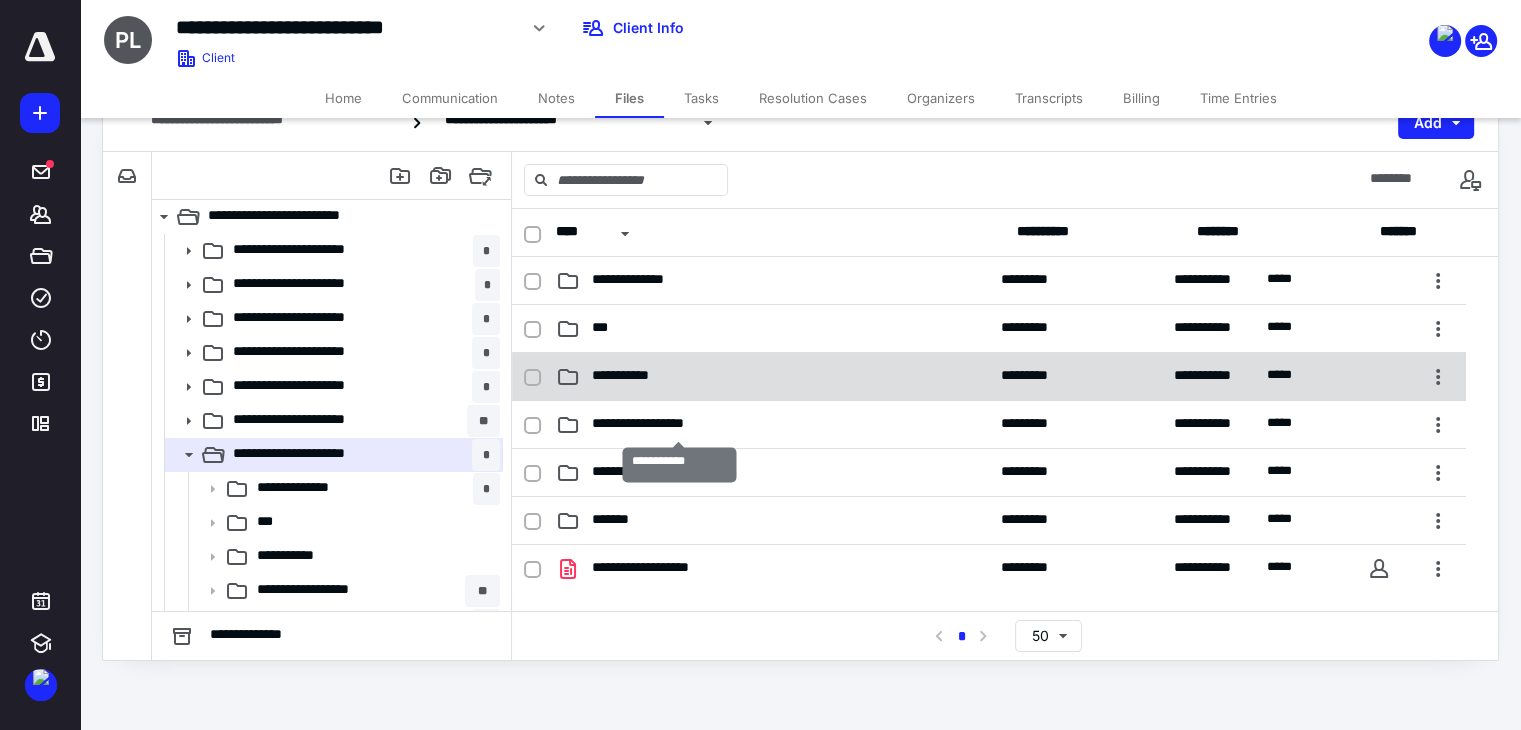 click on "**********" at bounding box center (643, 377) 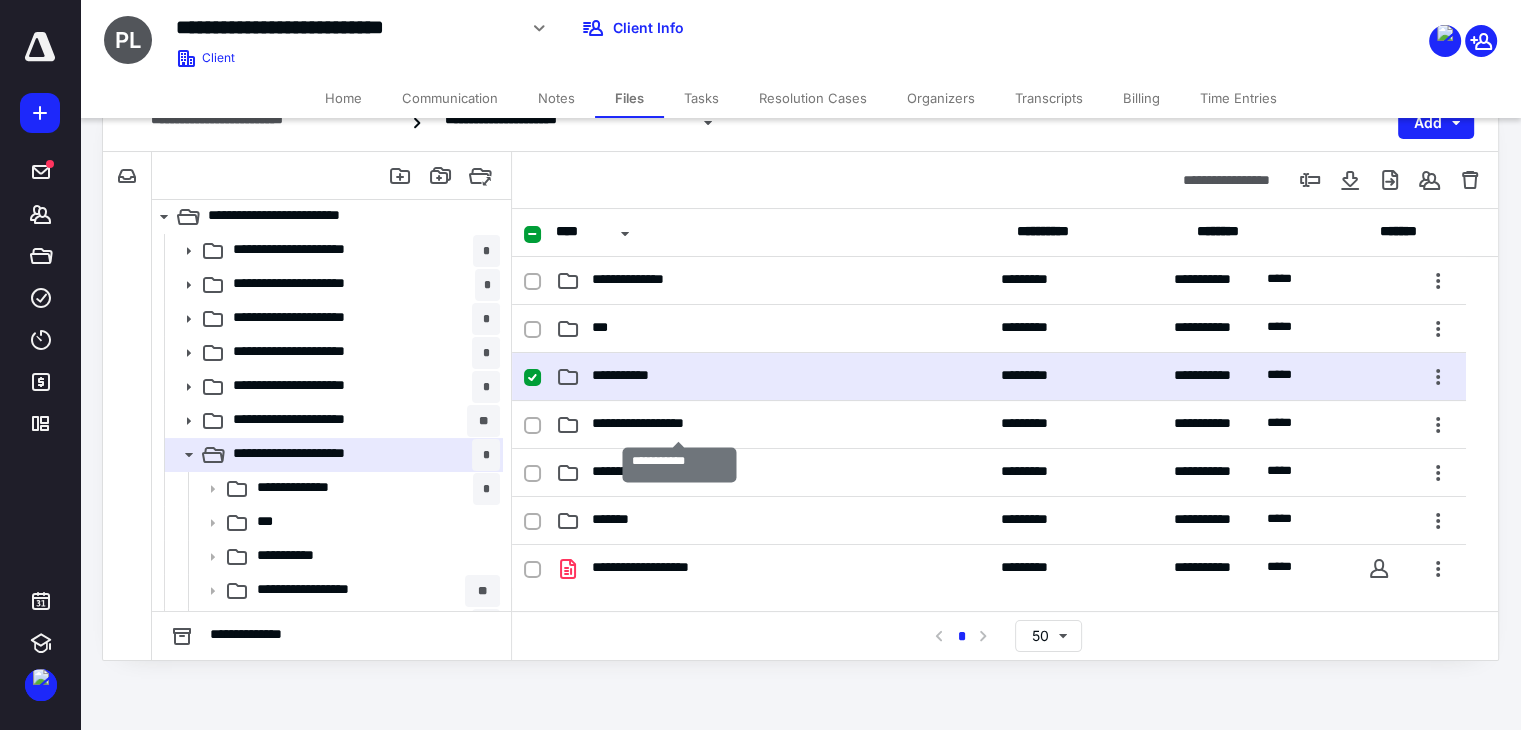 click on "**********" at bounding box center [643, 377] 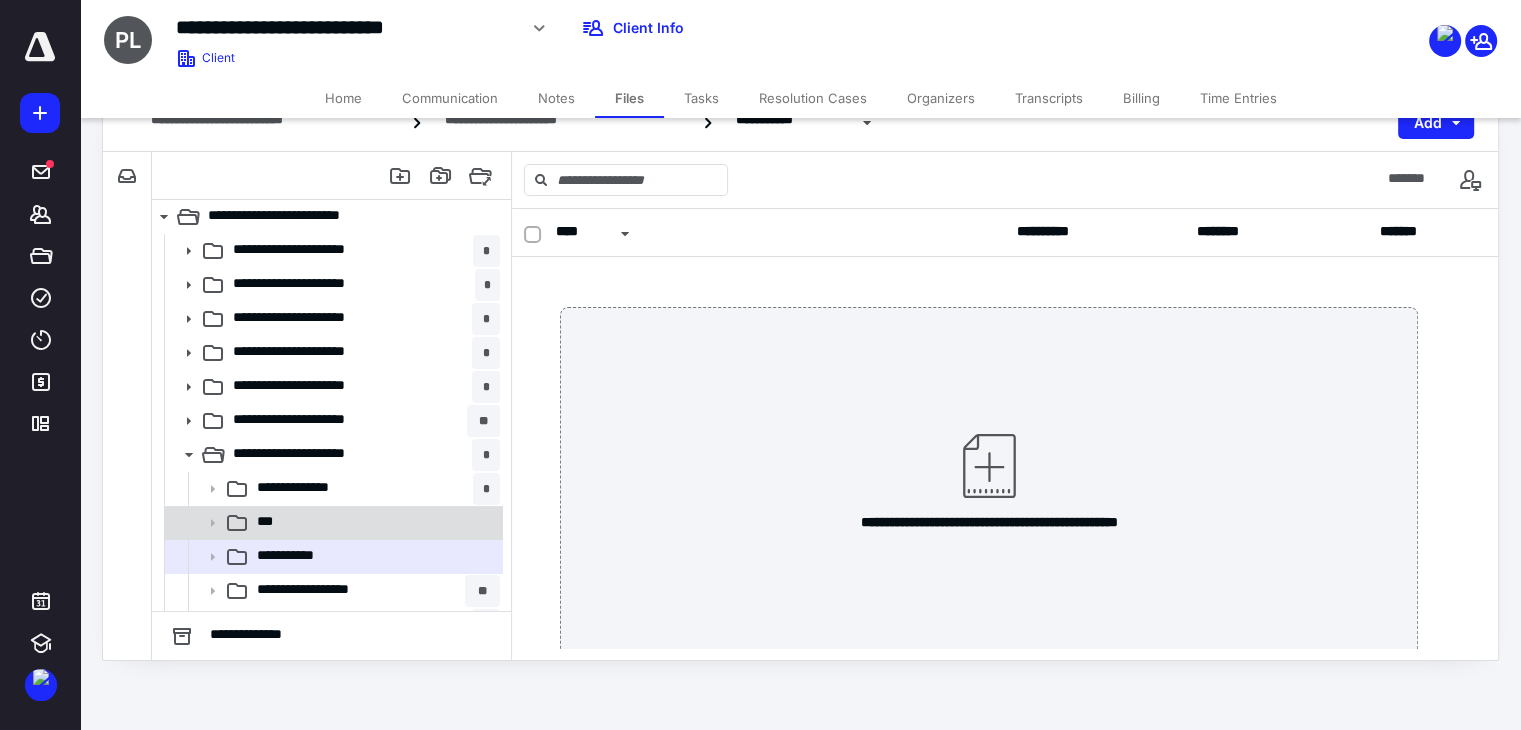 scroll, scrollTop: 75, scrollLeft: 0, axis: vertical 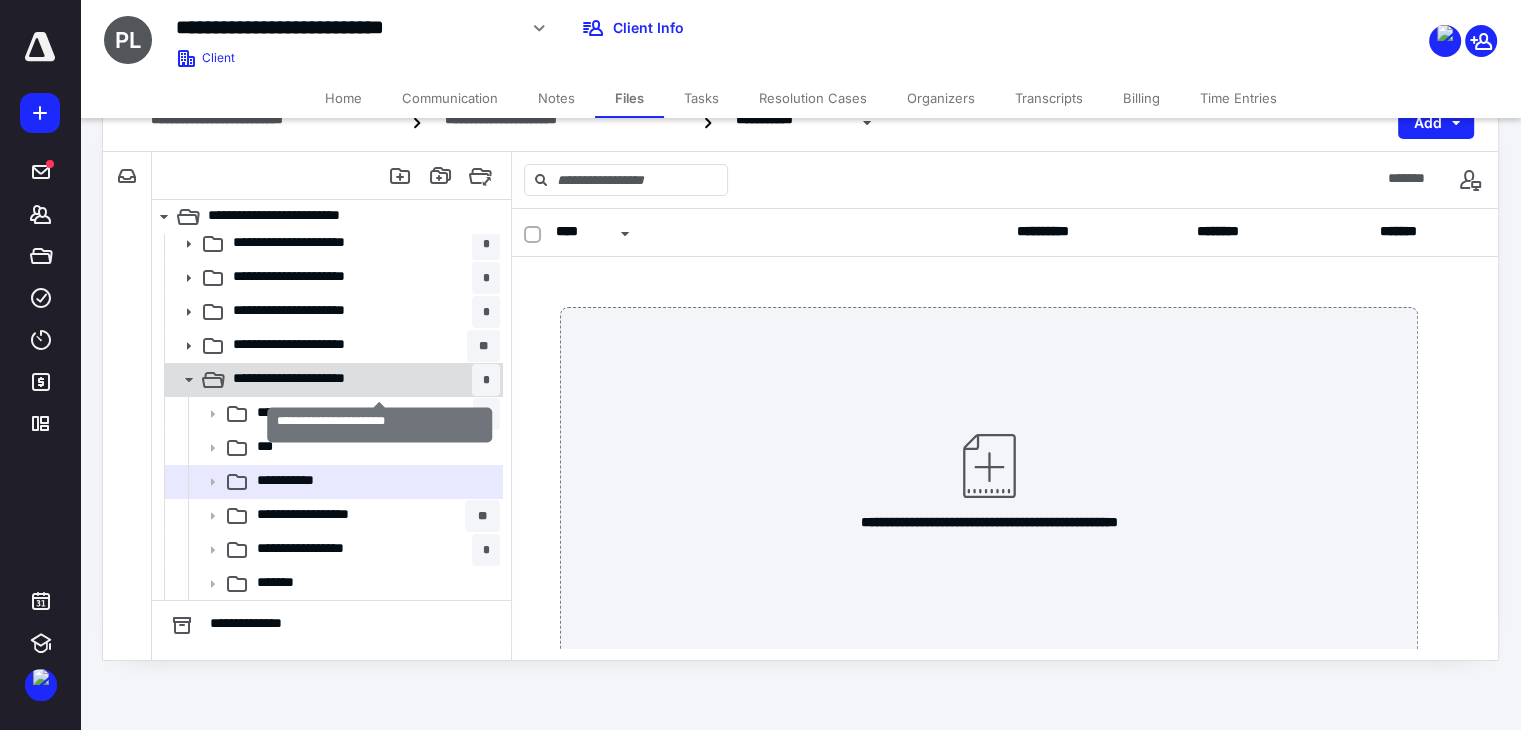click on "**********" at bounding box center [337, 380] 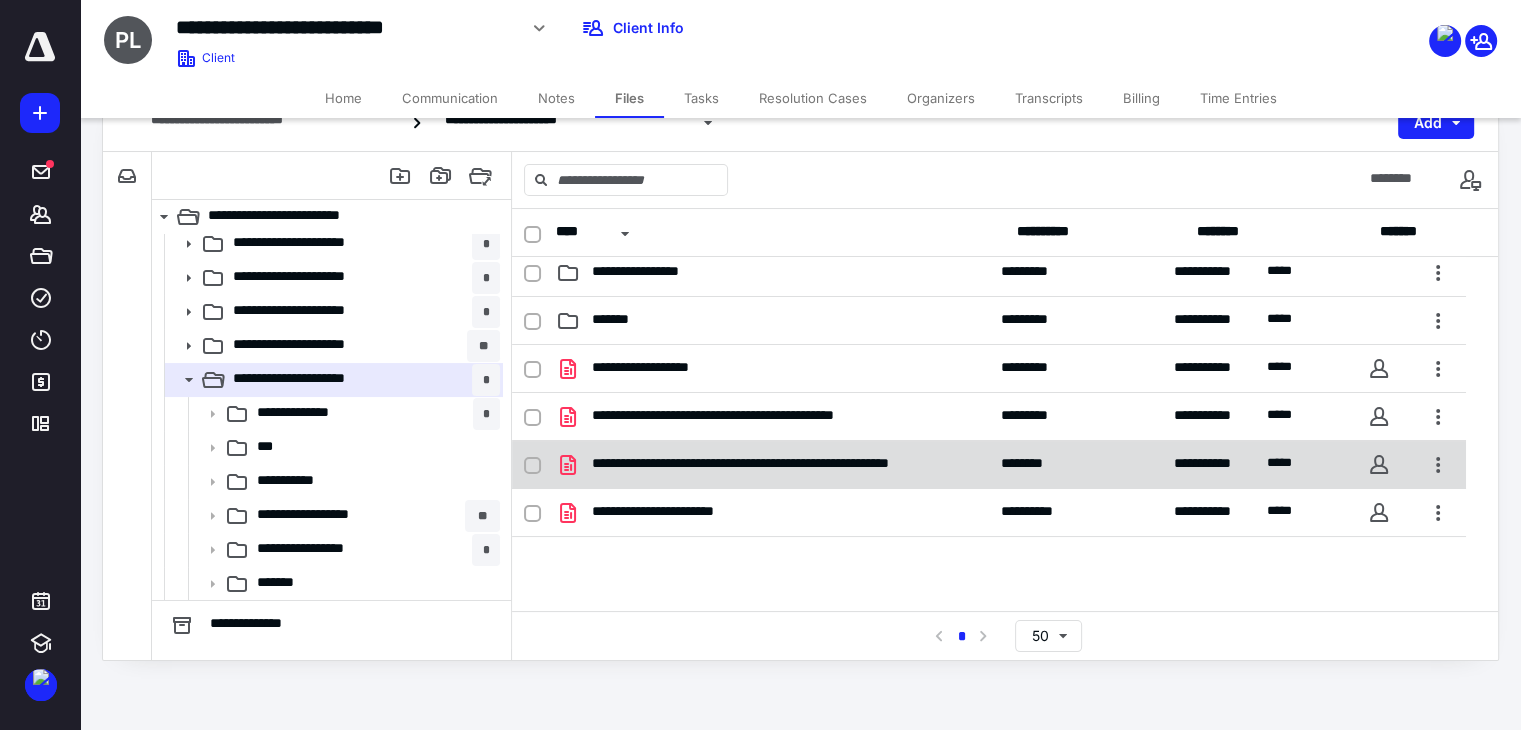 scroll, scrollTop: 300, scrollLeft: 0, axis: vertical 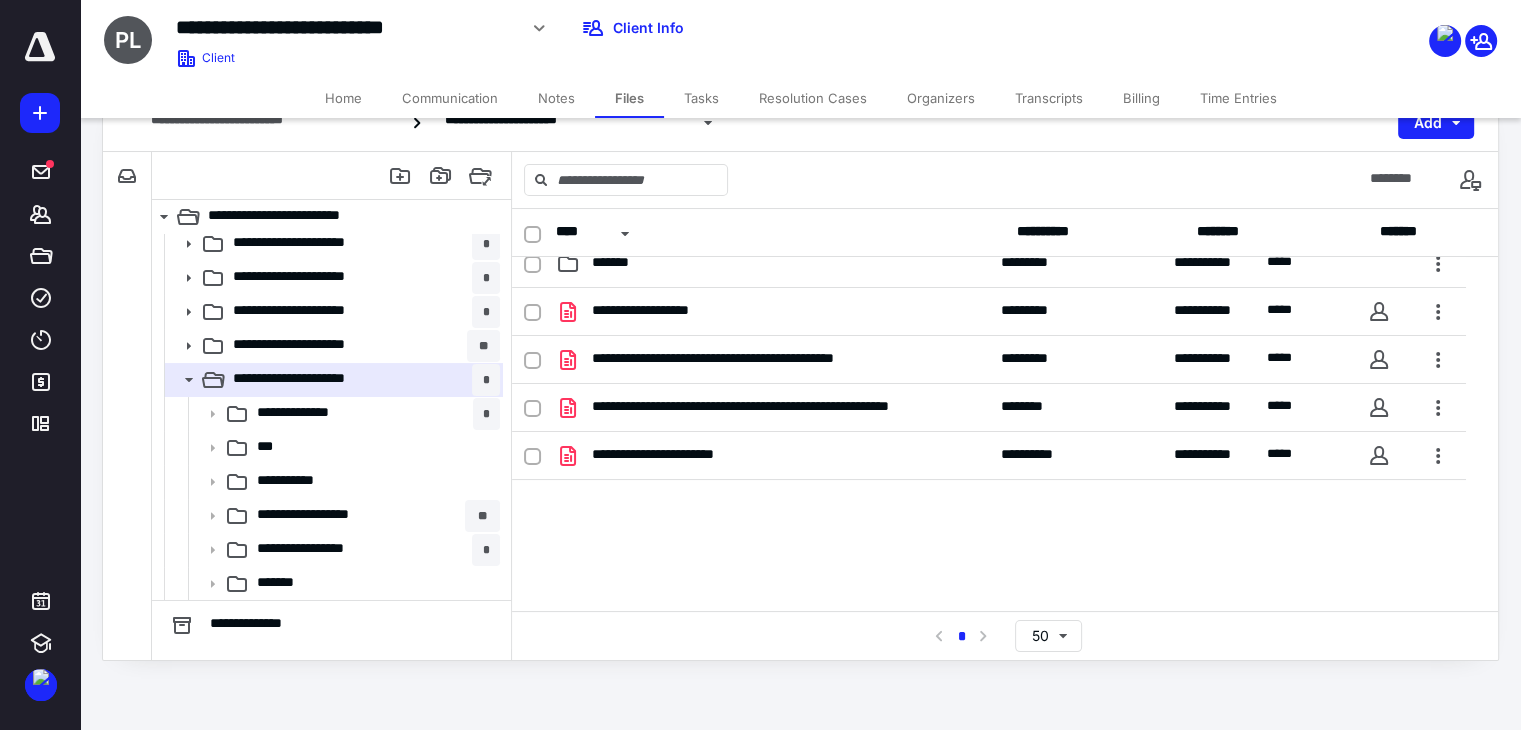 click on "Notes" at bounding box center (556, 98) 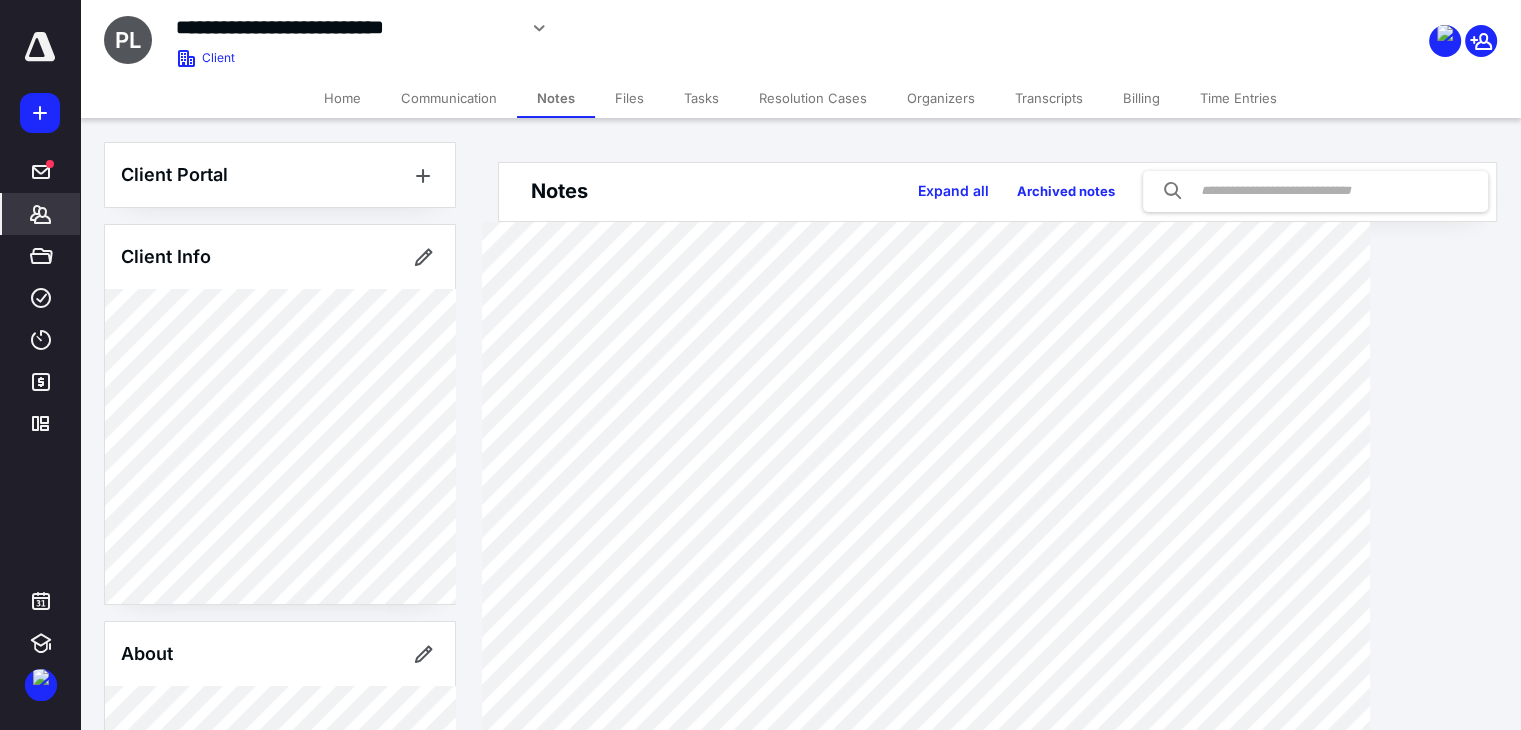 scroll, scrollTop: 0, scrollLeft: 0, axis: both 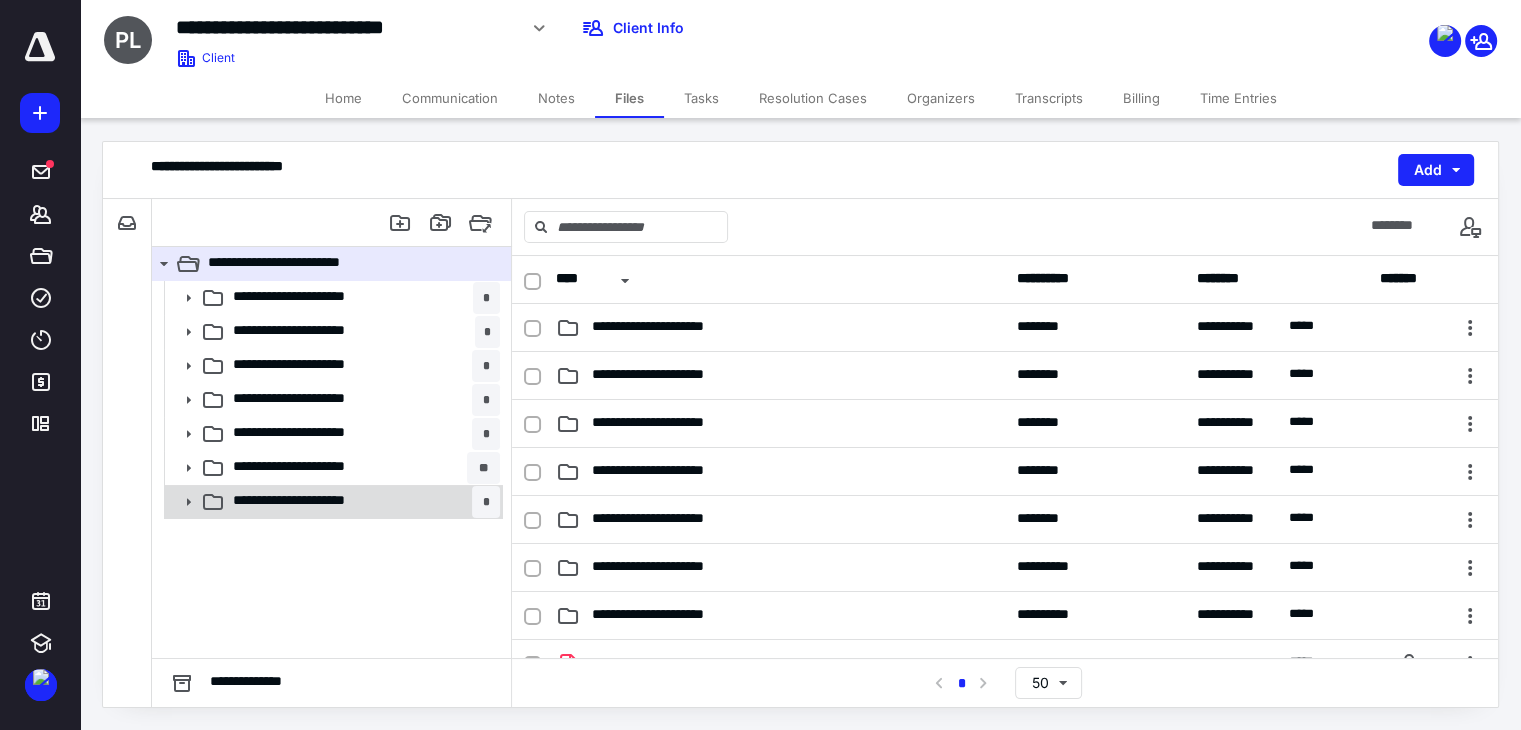 click on "**********" at bounding box center (344, 502) 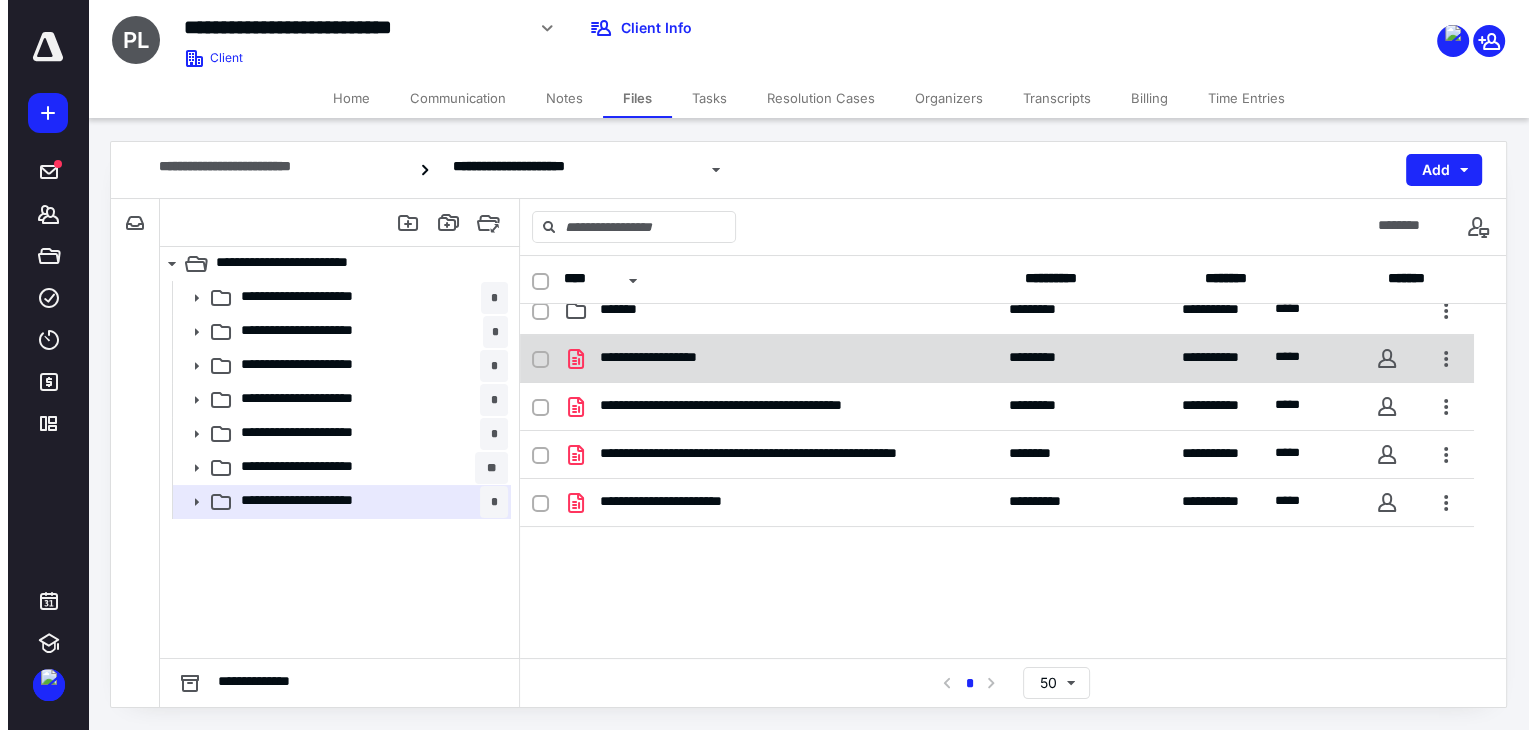 scroll, scrollTop: 325, scrollLeft: 0, axis: vertical 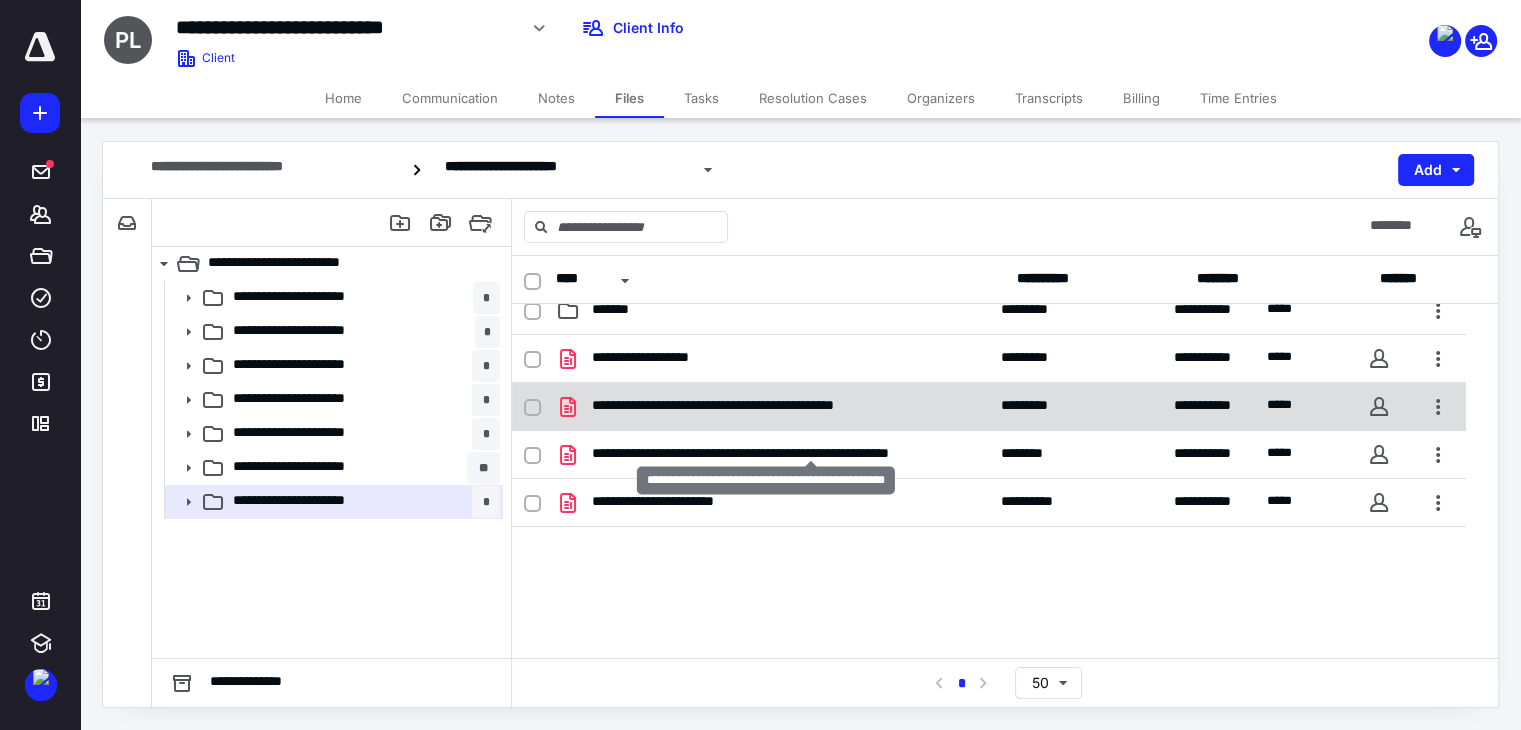 click on "**********" at bounding box center (776, 407) 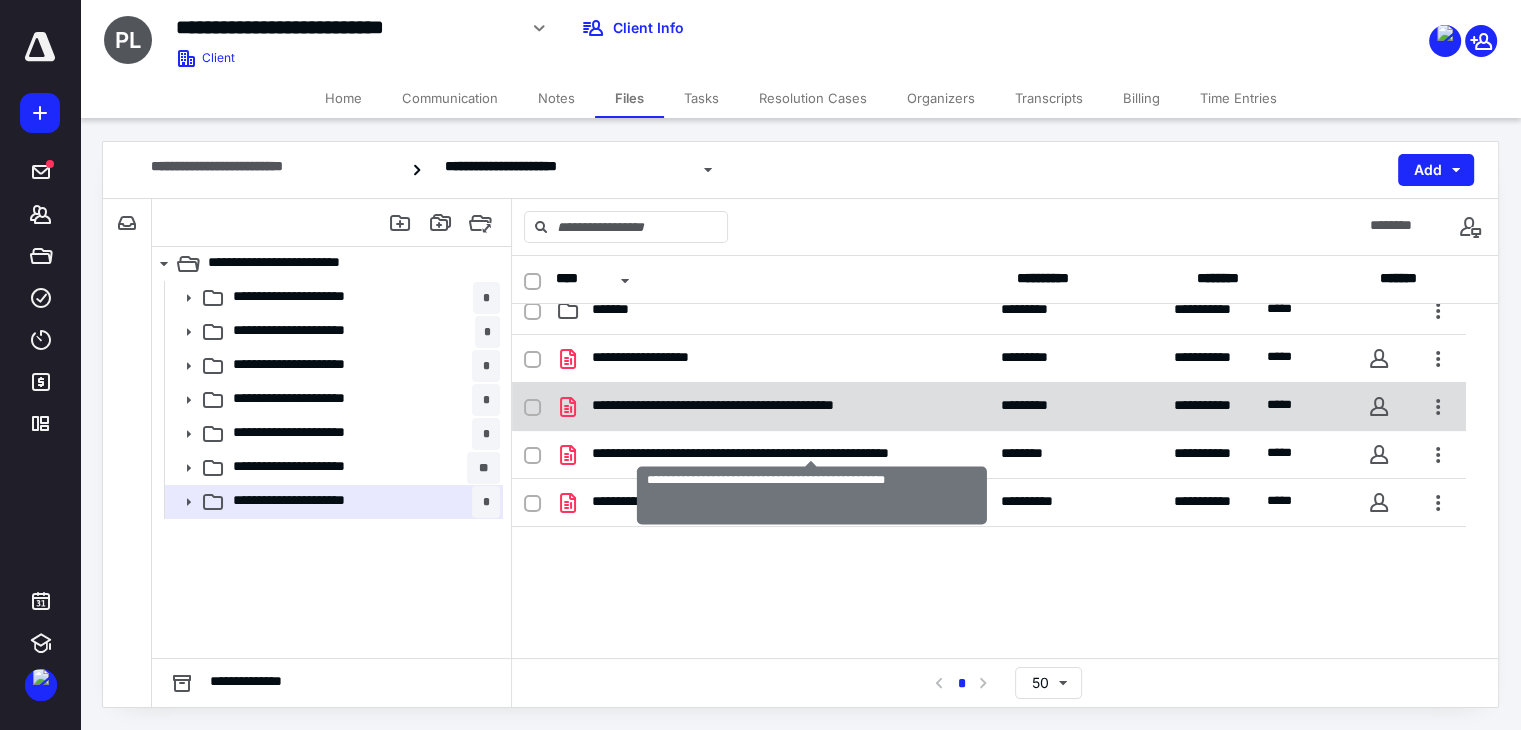 click on "**********" at bounding box center (776, 407) 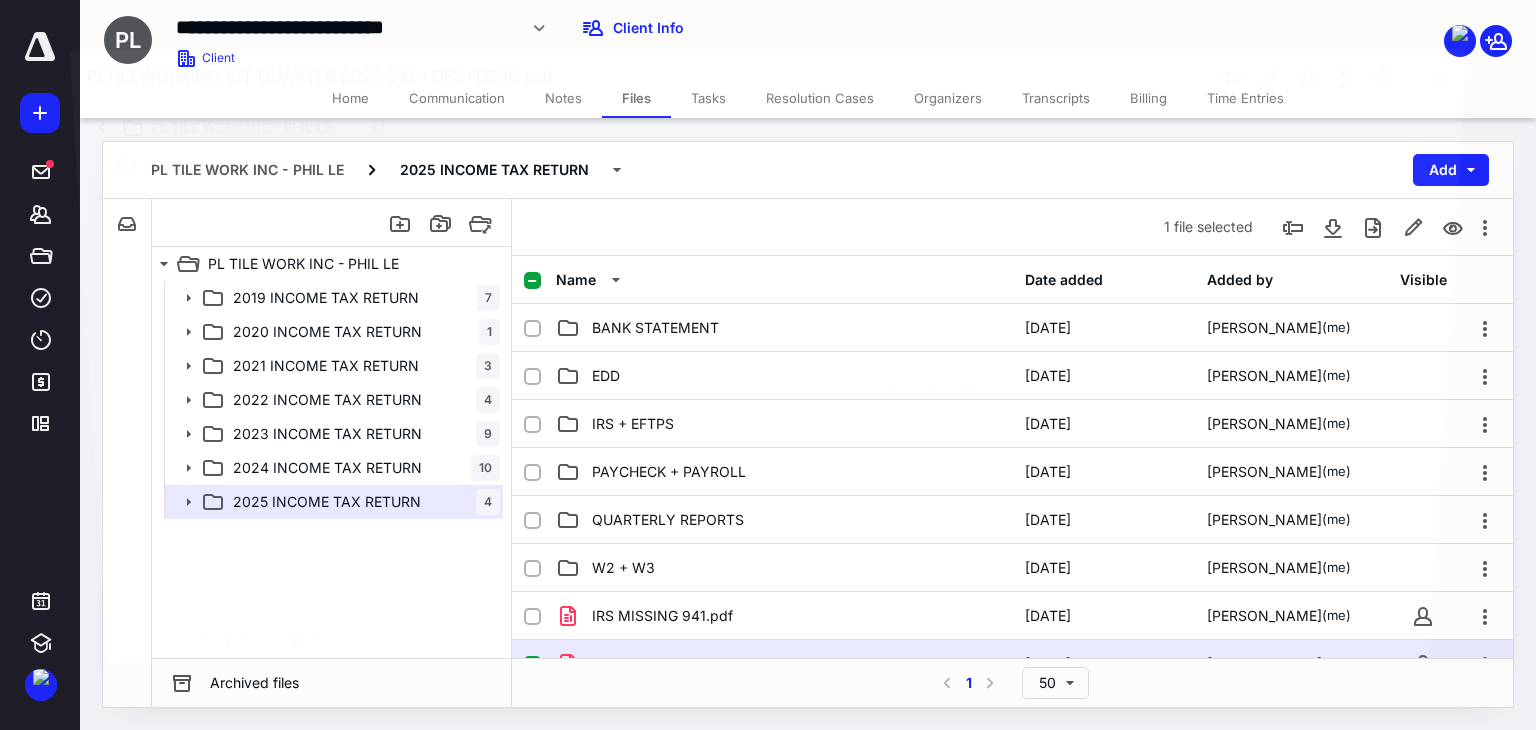 scroll, scrollTop: 325, scrollLeft: 0, axis: vertical 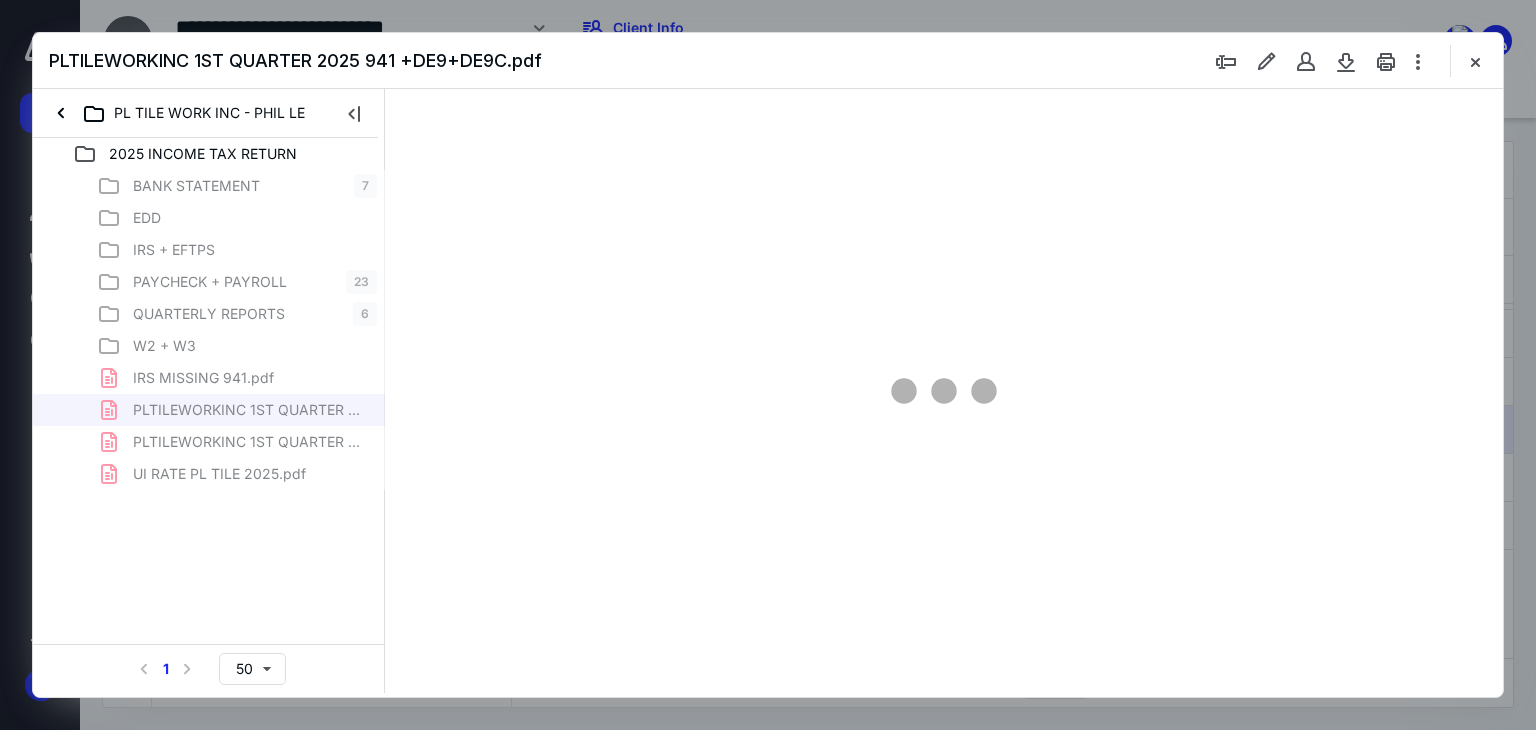 type on "63" 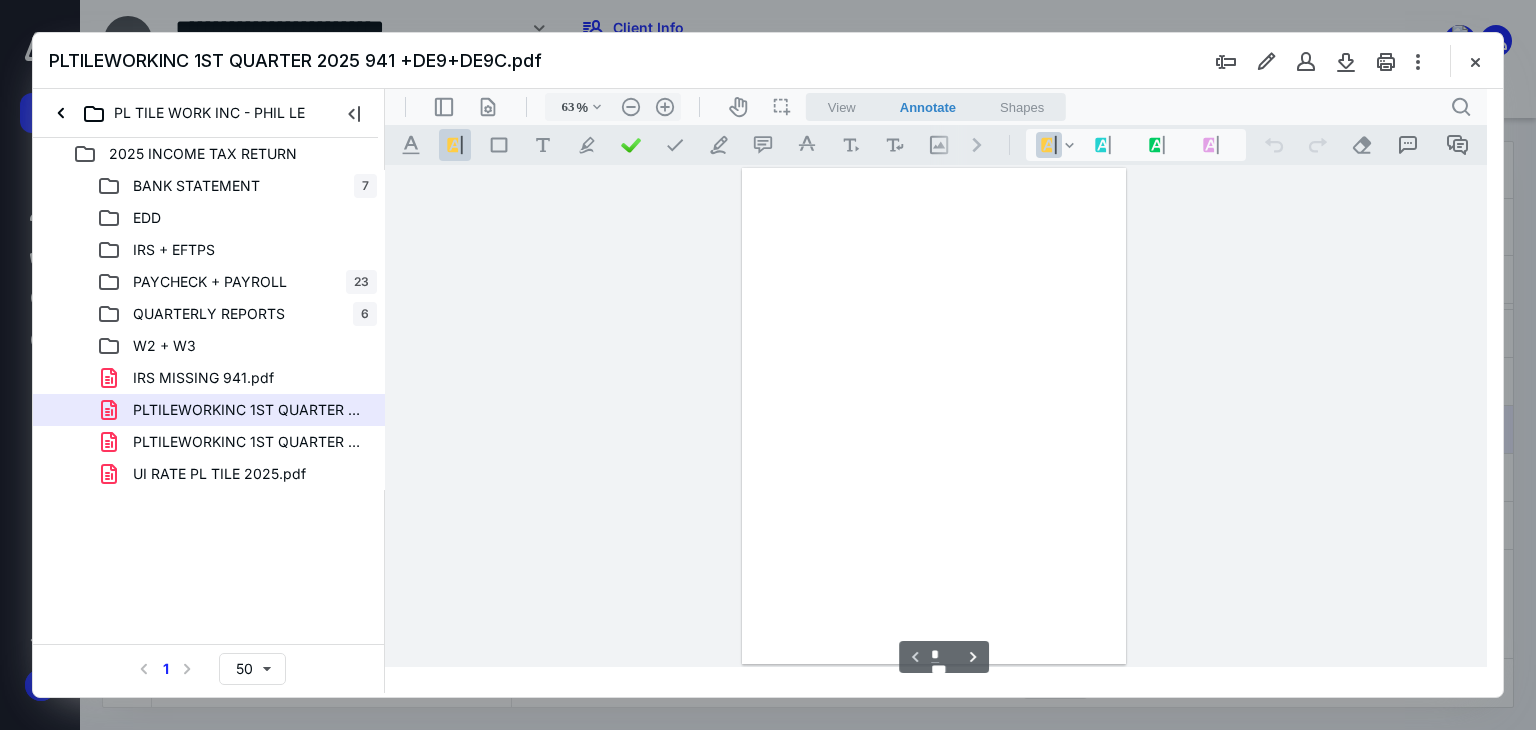 scroll, scrollTop: 79, scrollLeft: 0, axis: vertical 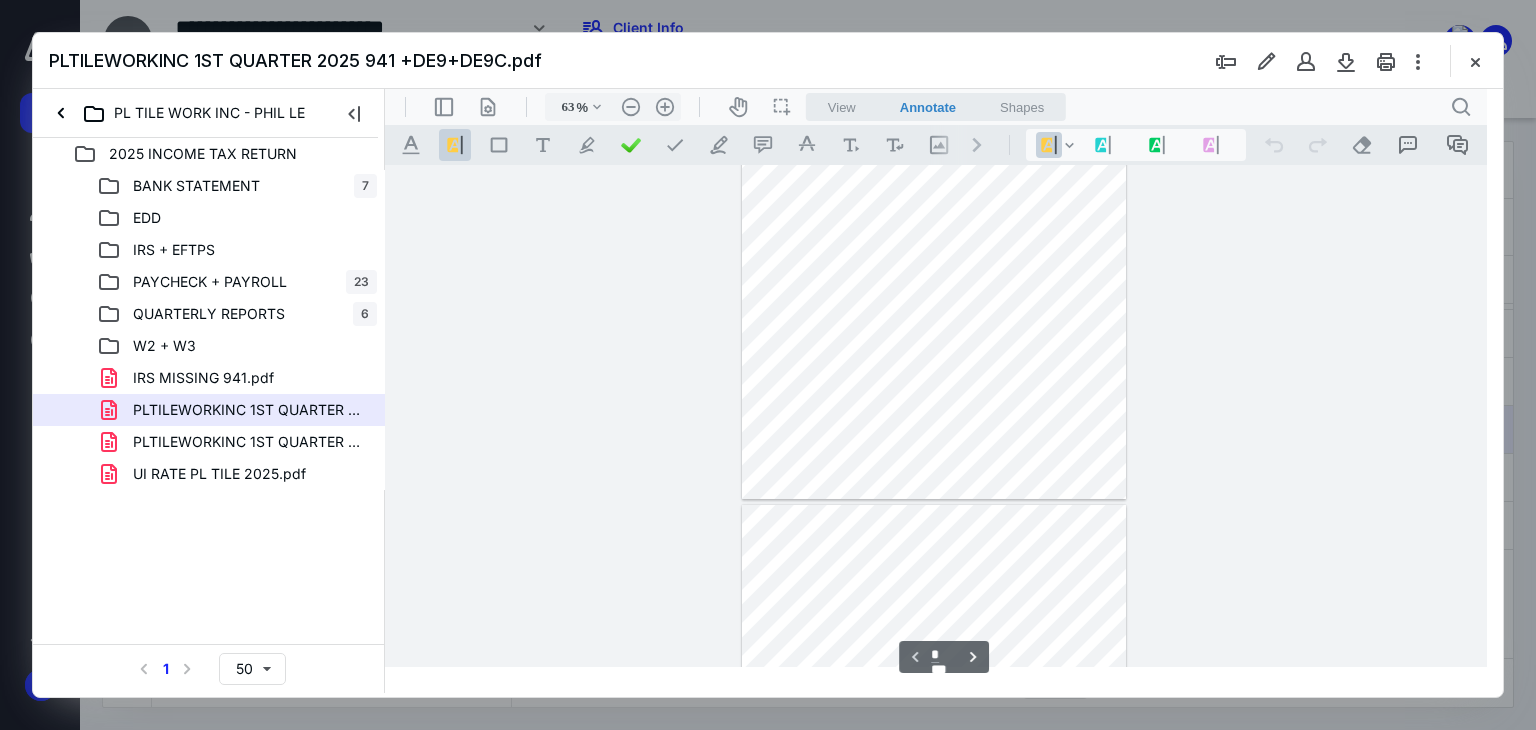 type on "*" 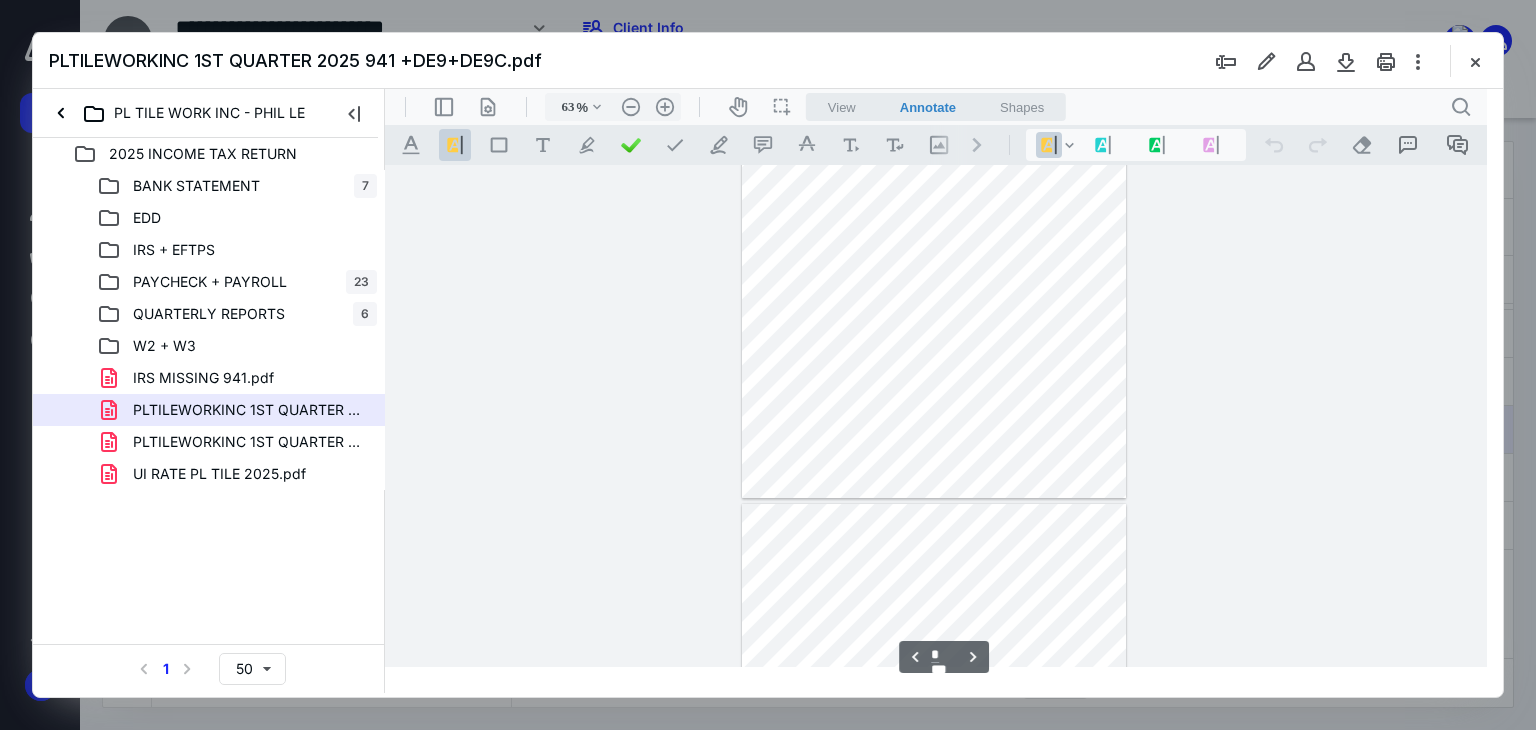 scroll, scrollTop: 679, scrollLeft: 0, axis: vertical 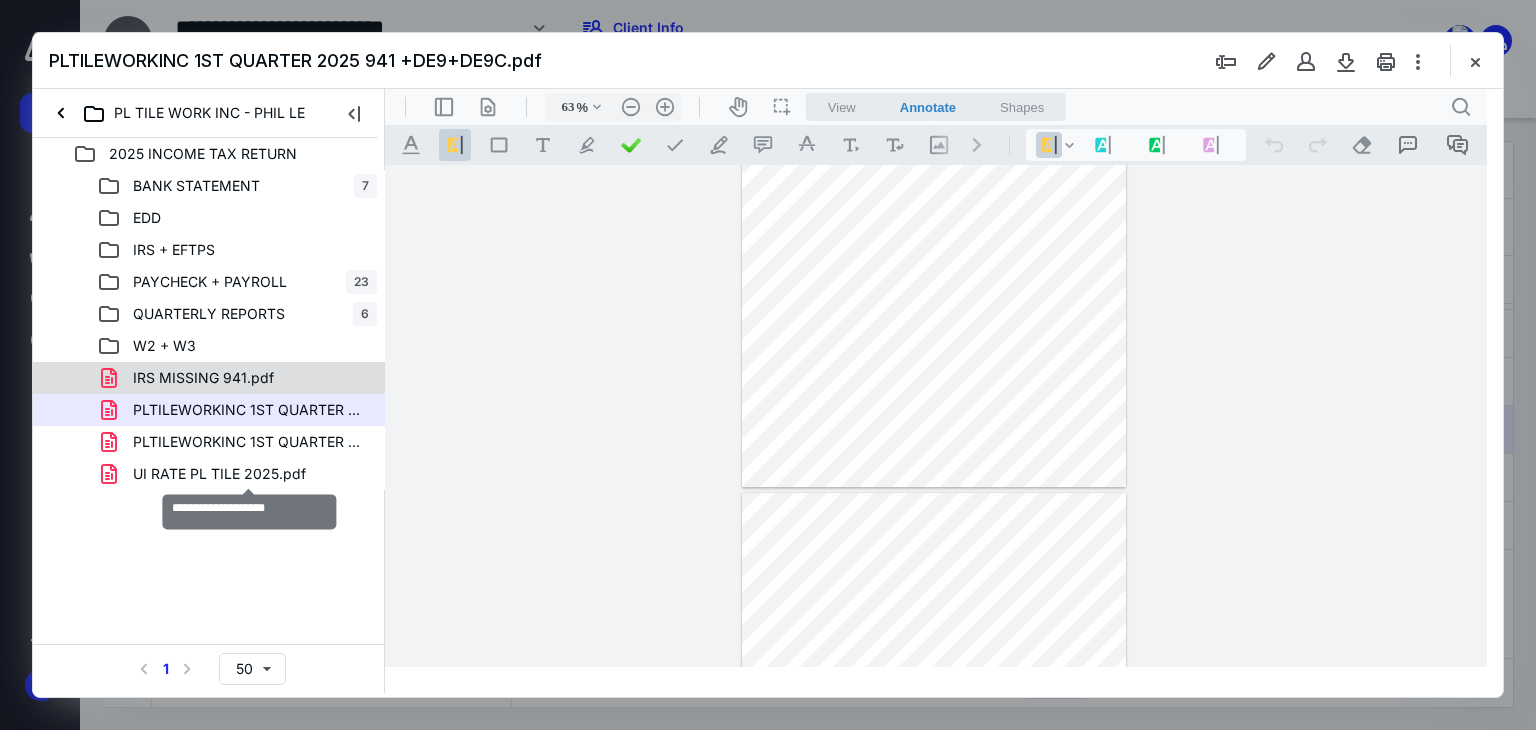click on "IRS MISSING 941.pdf" at bounding box center [203, 378] 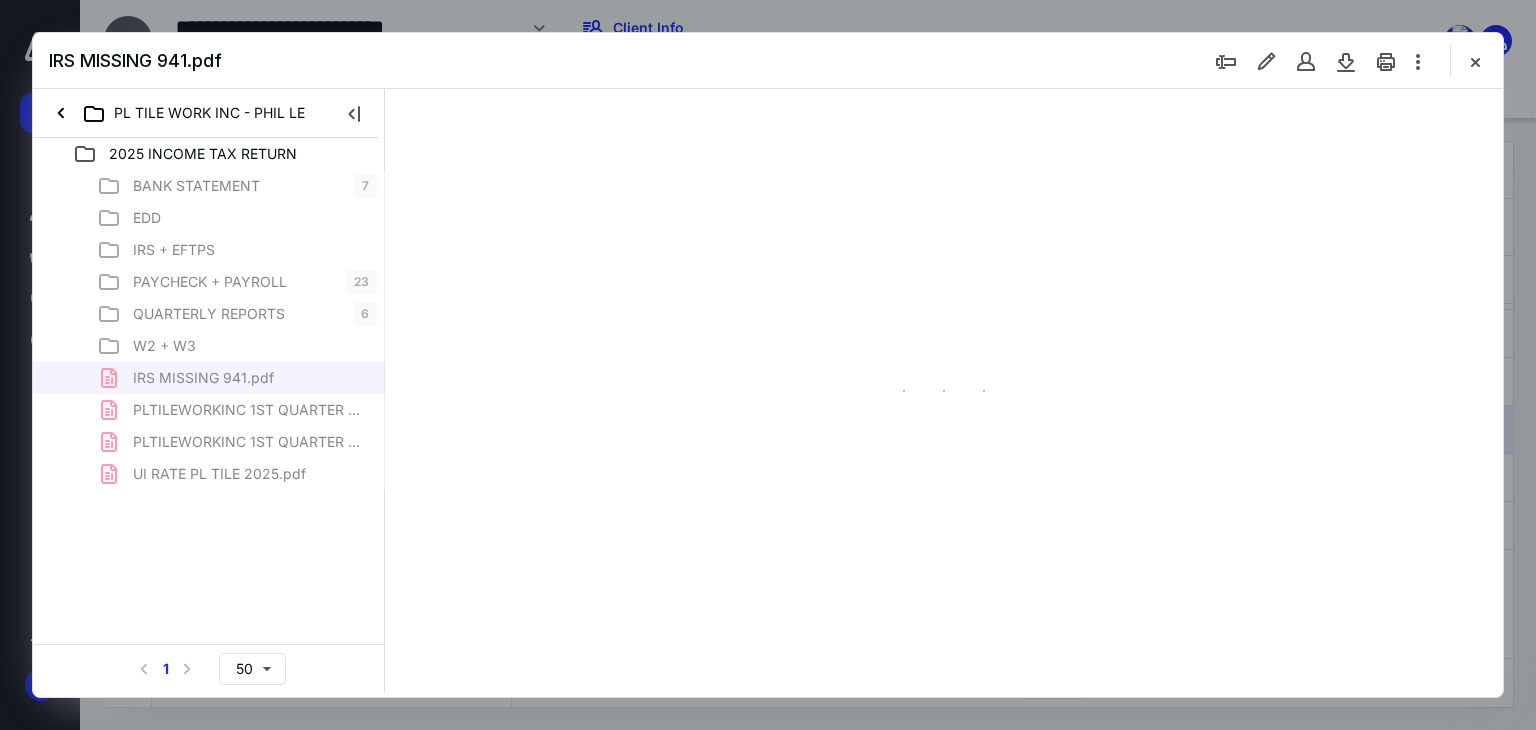 type on "63" 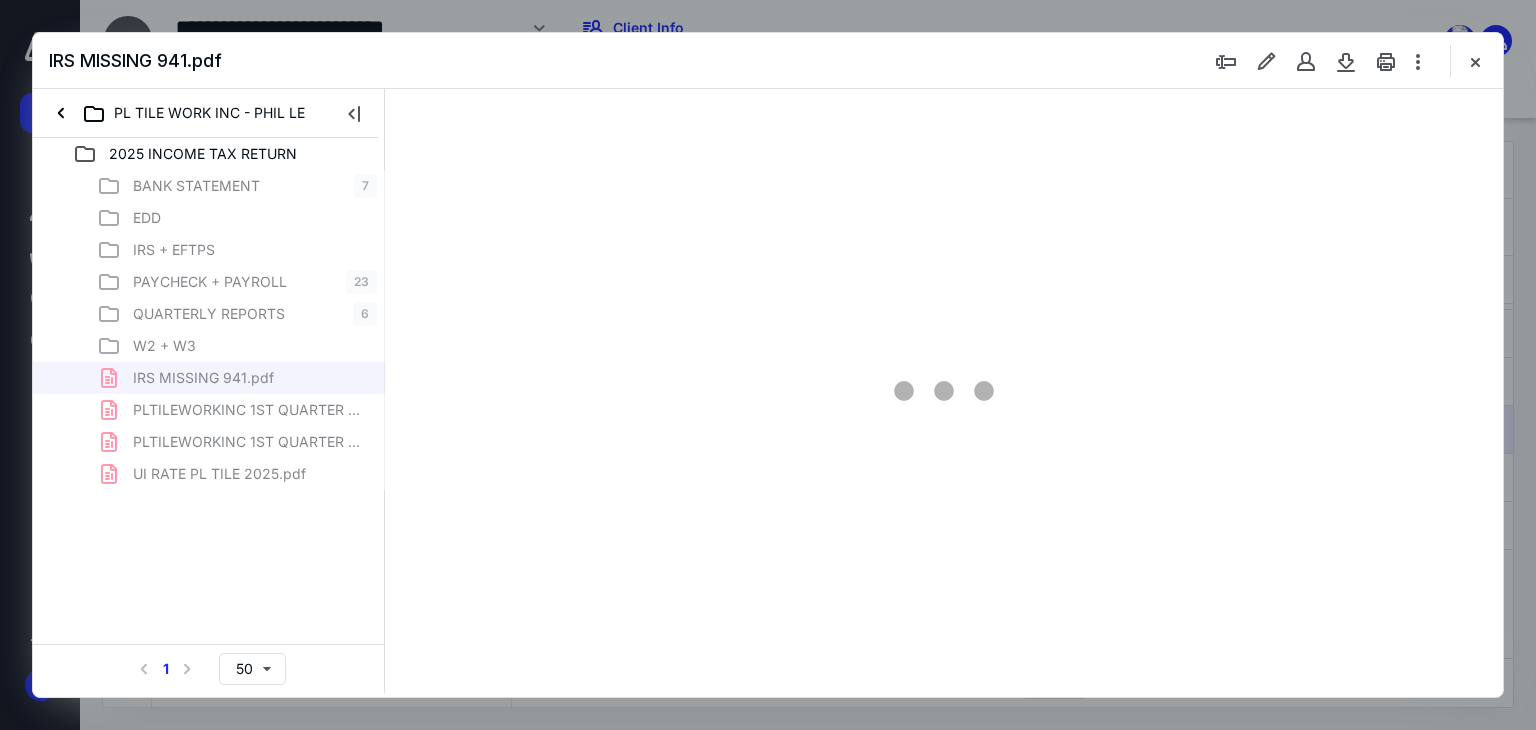 scroll, scrollTop: 79, scrollLeft: 0, axis: vertical 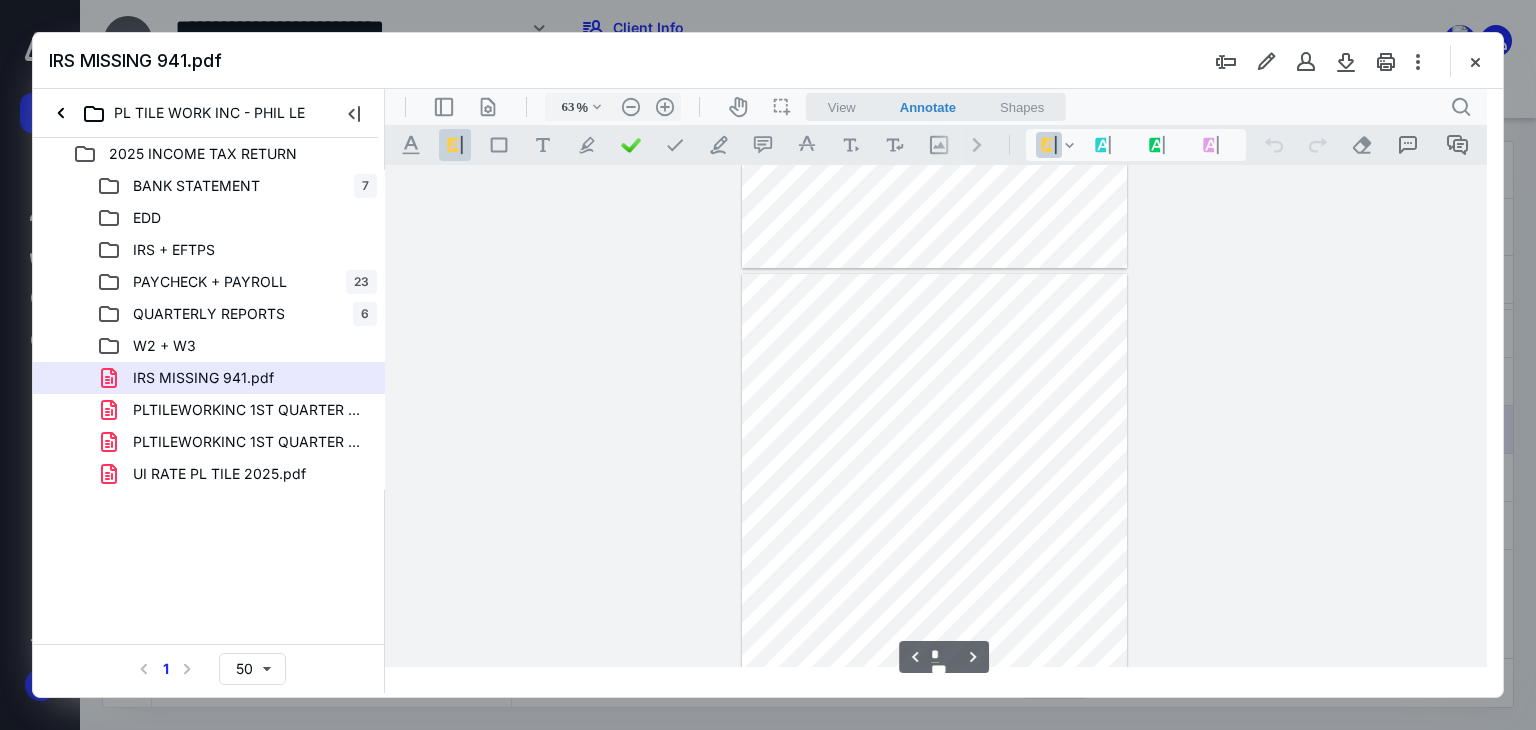 type on "*" 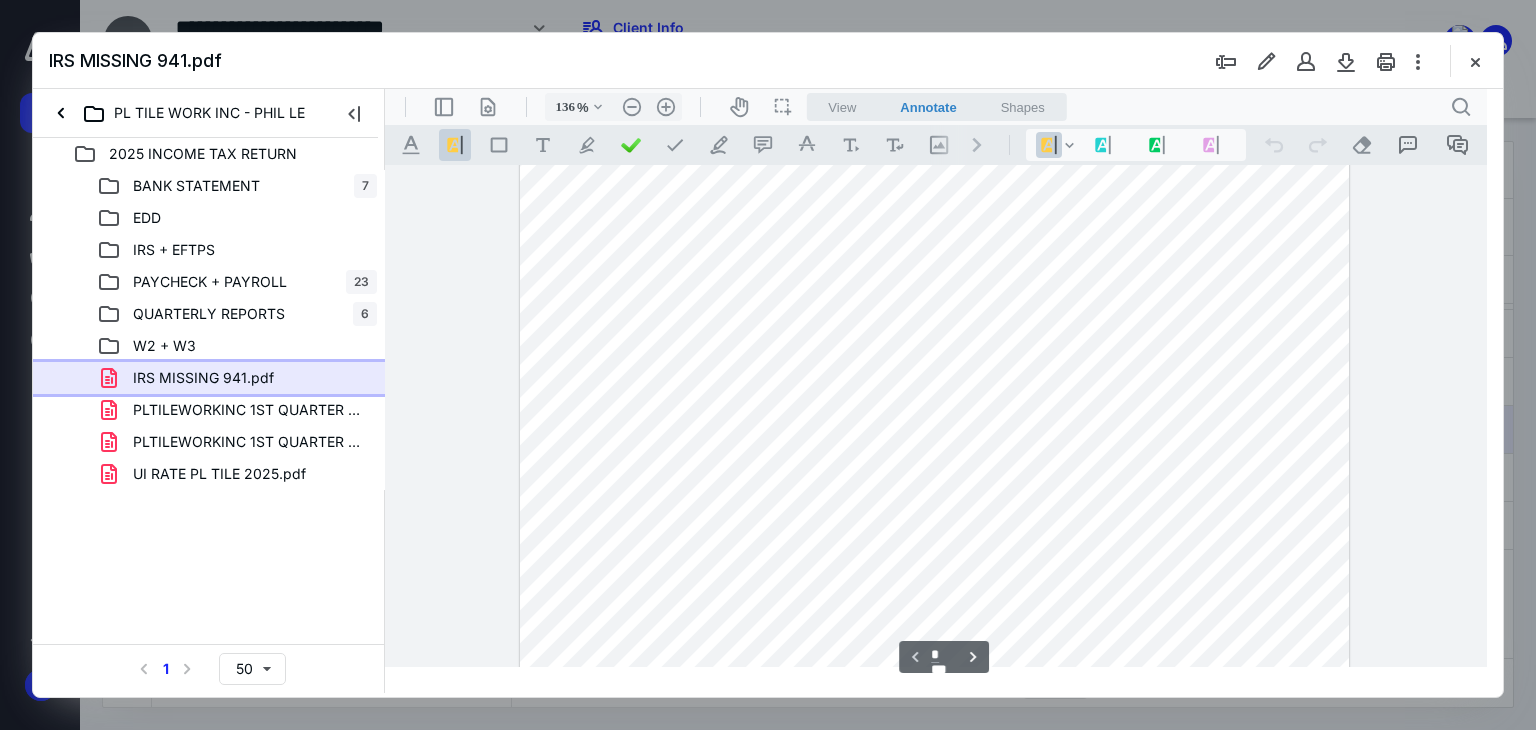 scroll, scrollTop: 56, scrollLeft: 0, axis: vertical 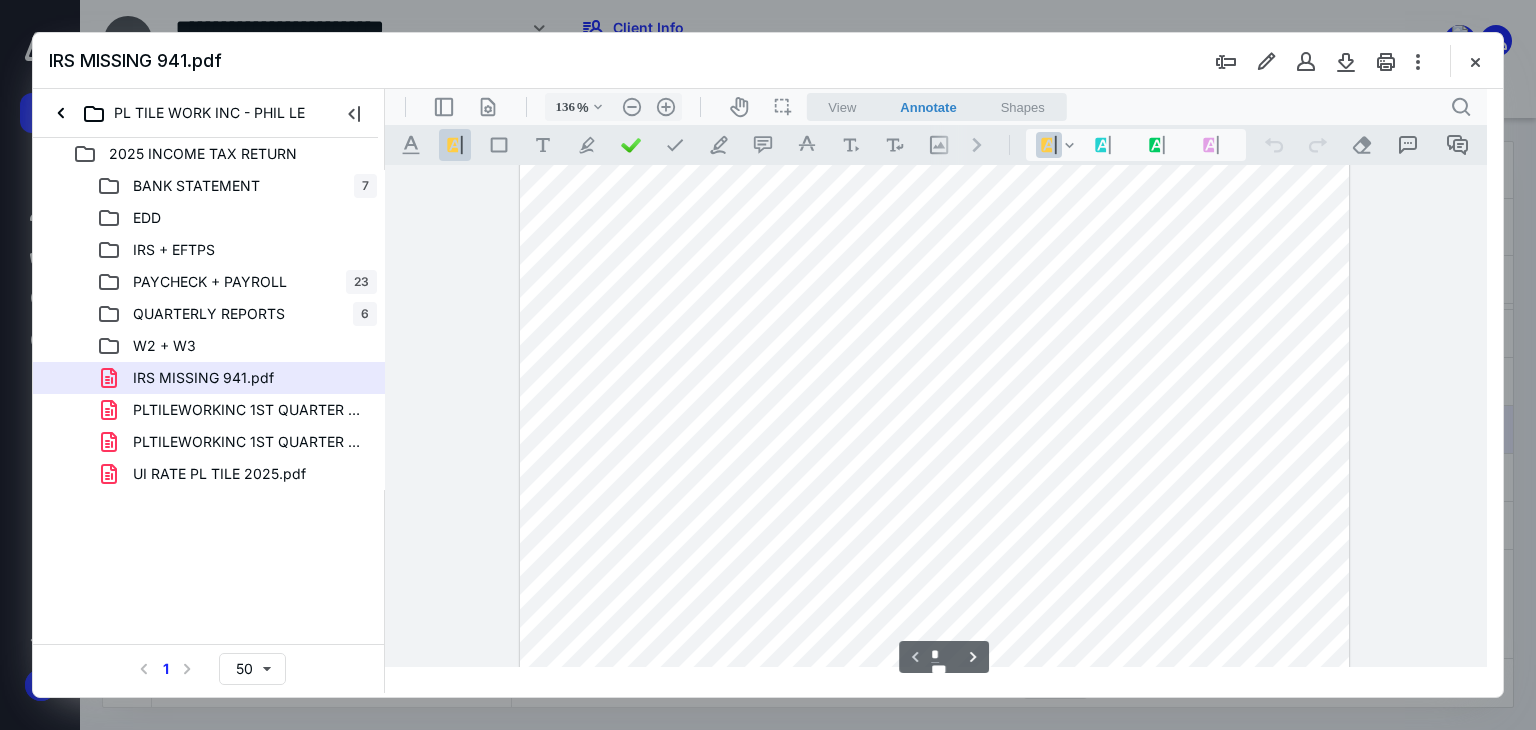click at bounding box center [934, 648] 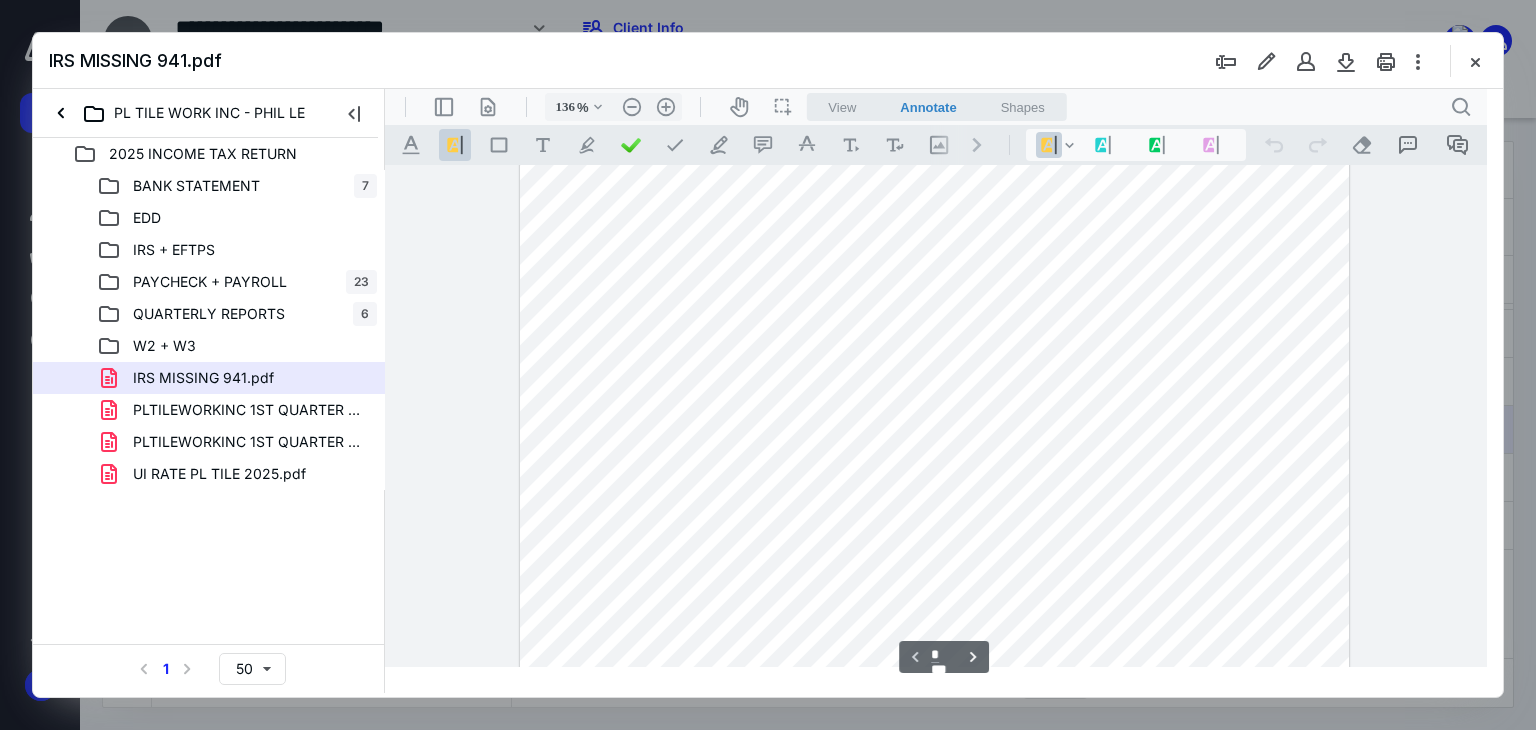 type on "161" 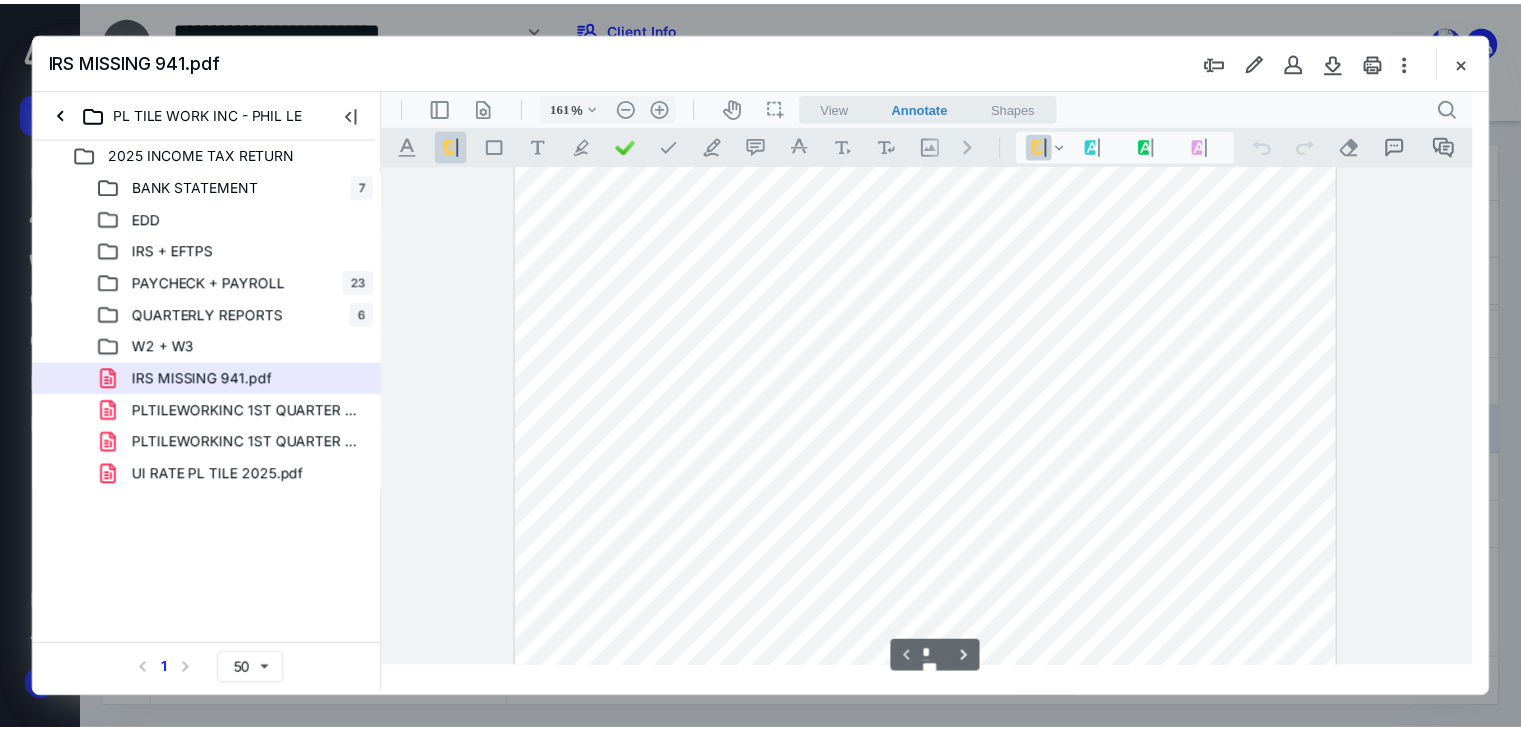 scroll, scrollTop: 122, scrollLeft: 0, axis: vertical 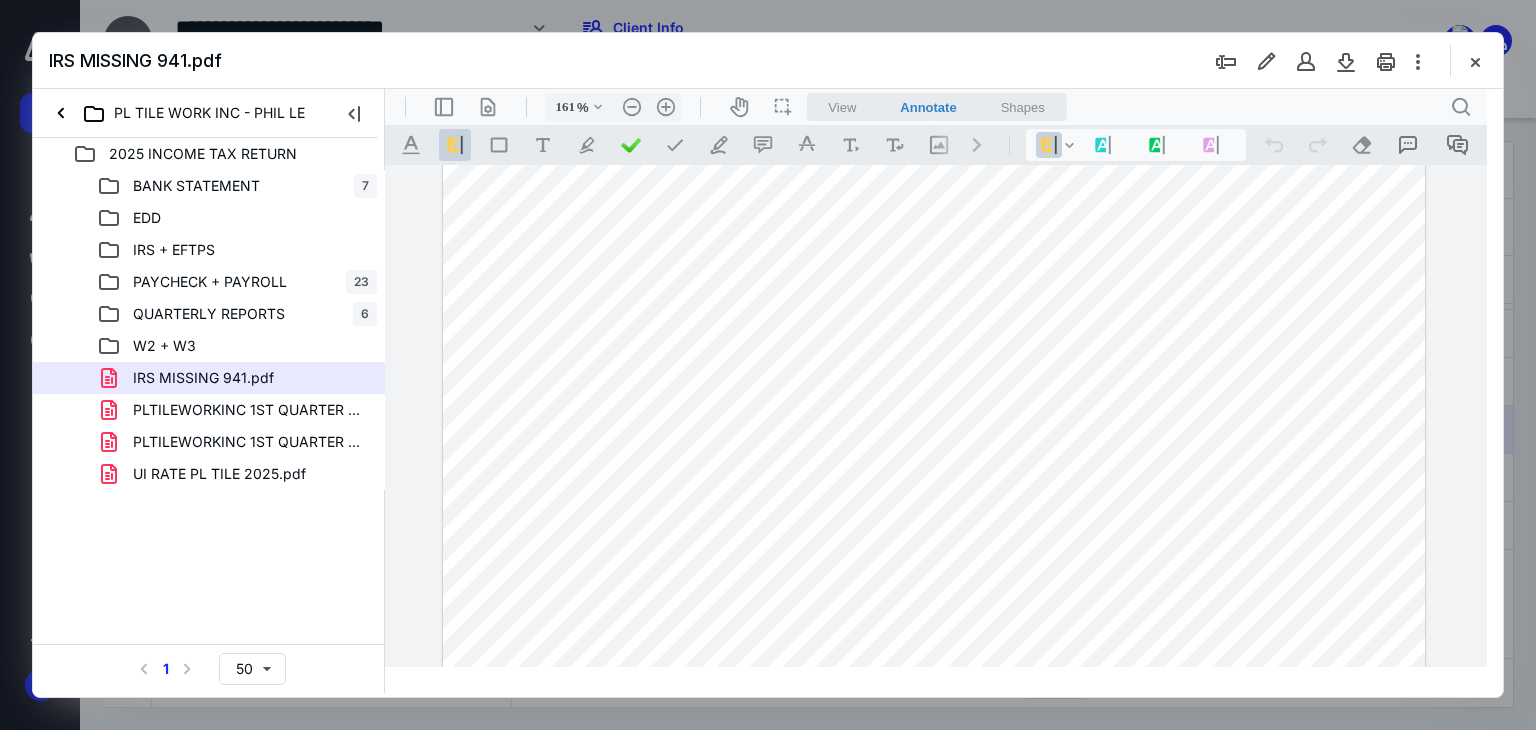 drag, startPoint x: 1462, startPoint y: 90, endPoint x: 1454, endPoint y: 99, distance: 12.0415945 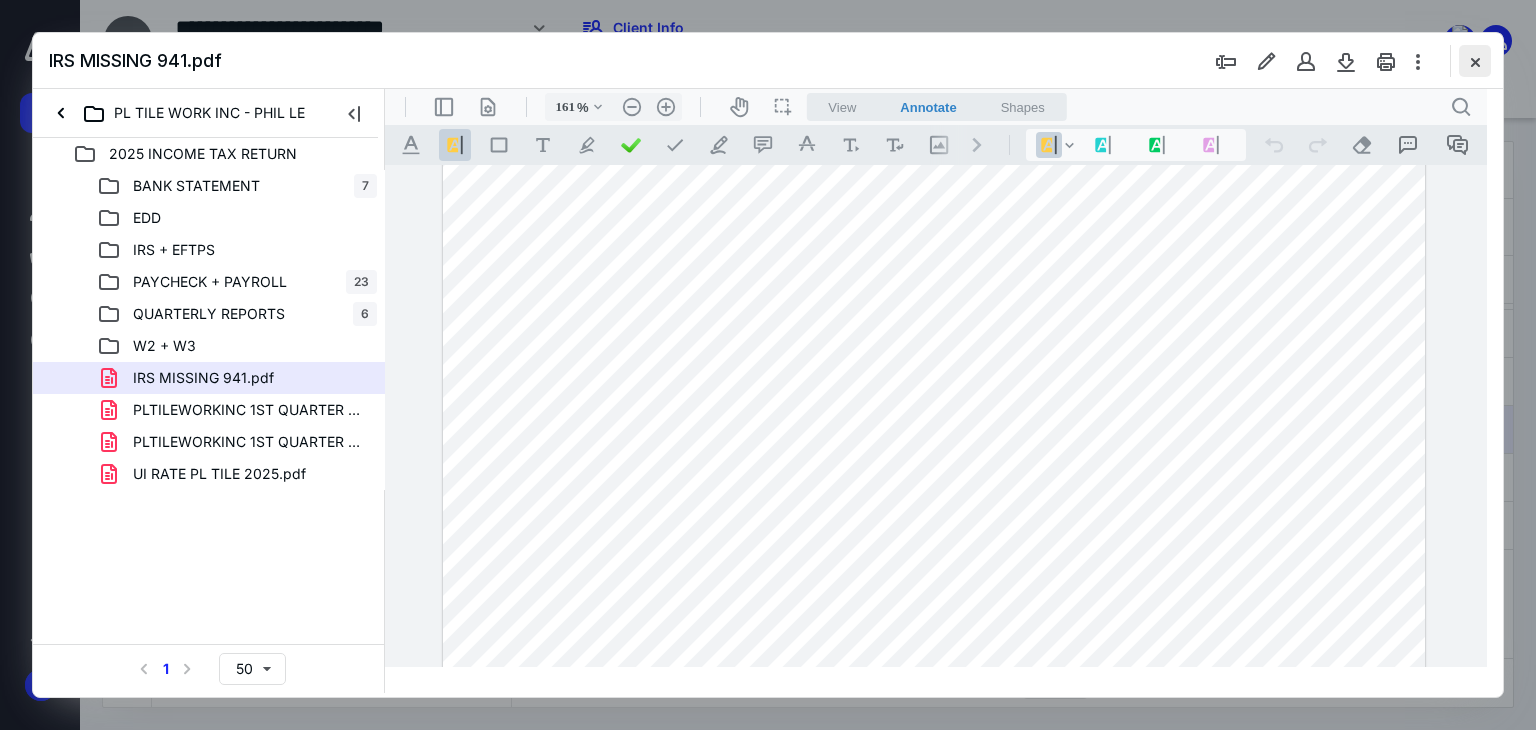 click at bounding box center [1475, 61] 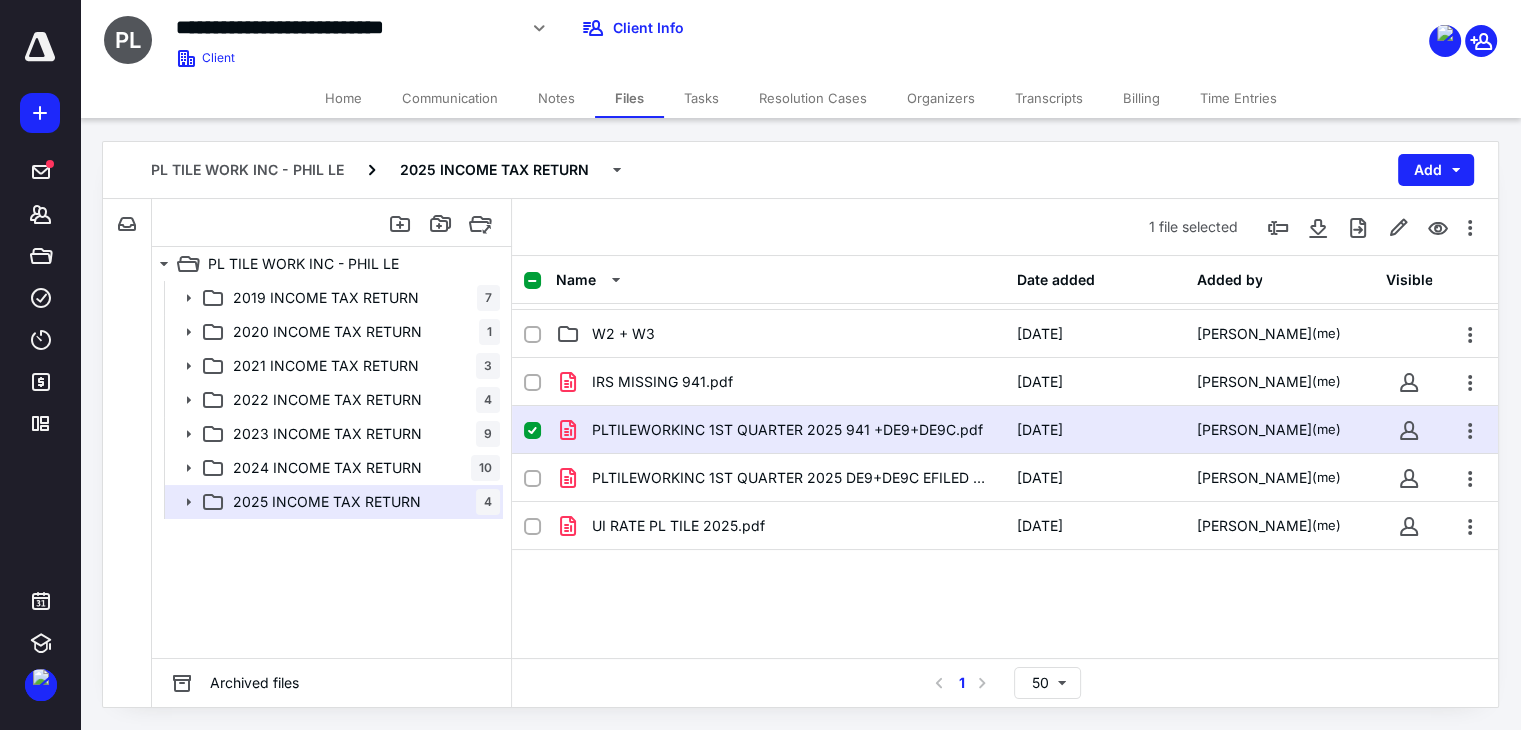 click on "Billing" at bounding box center [1141, 98] 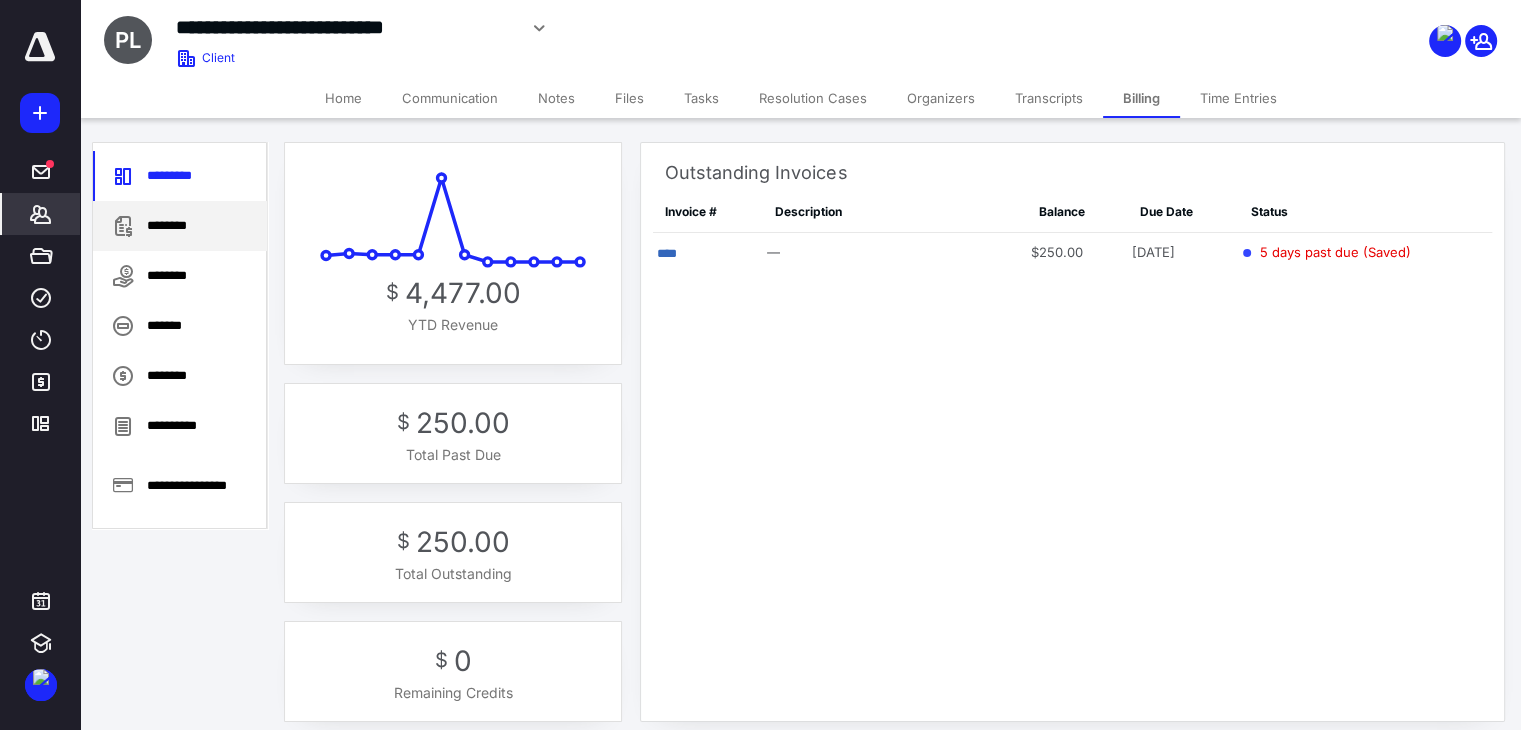 click on "********" at bounding box center [180, 226] 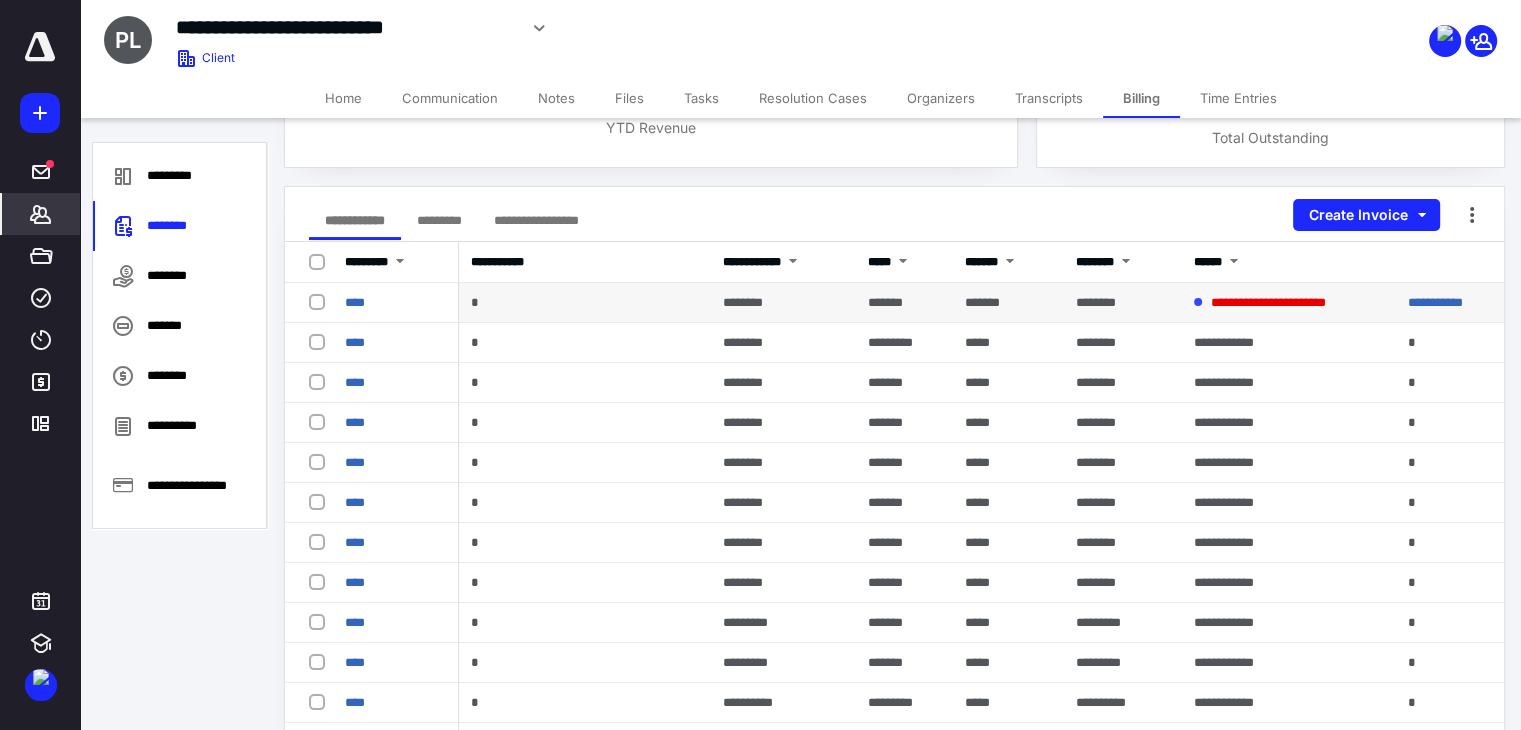 scroll, scrollTop: 200, scrollLeft: 0, axis: vertical 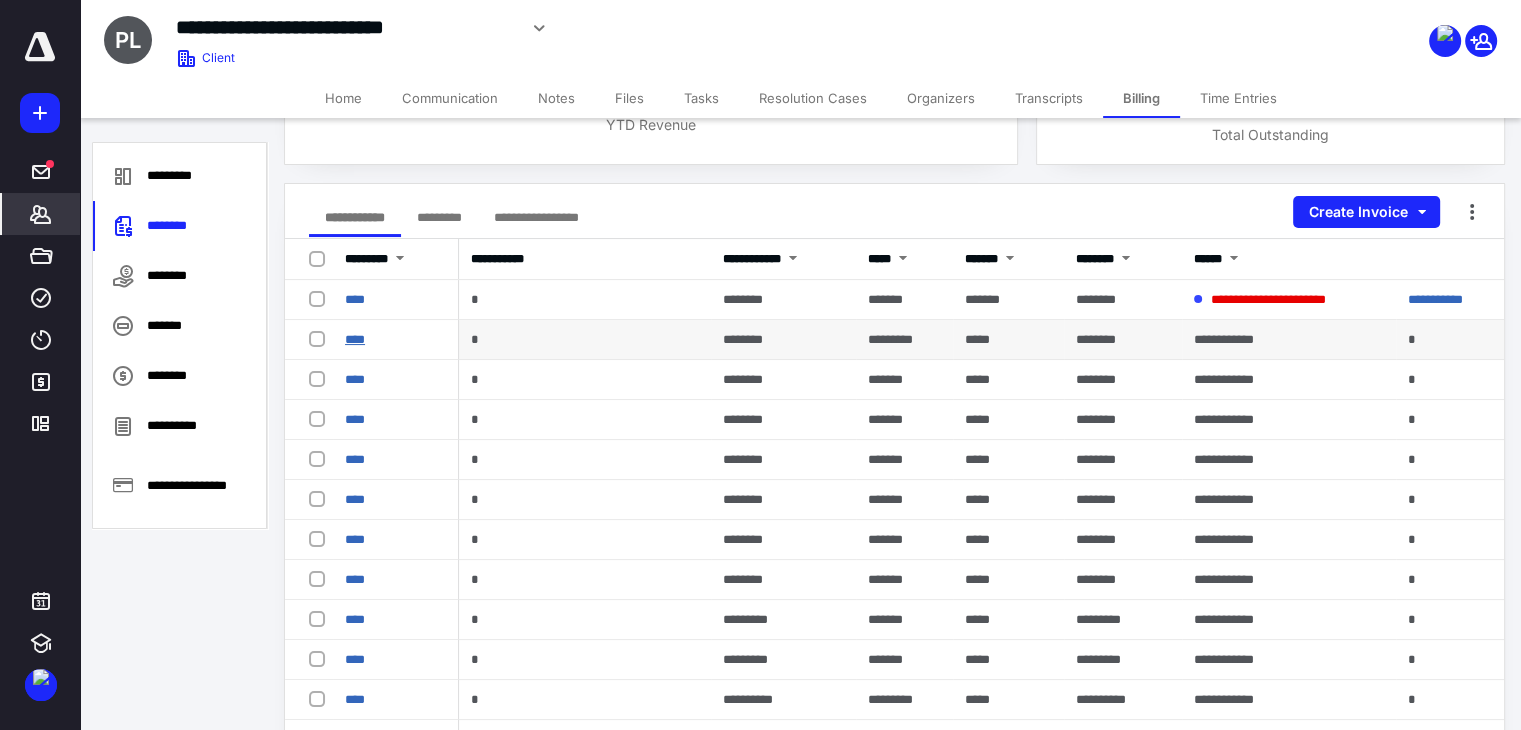 click on "****" at bounding box center [355, 339] 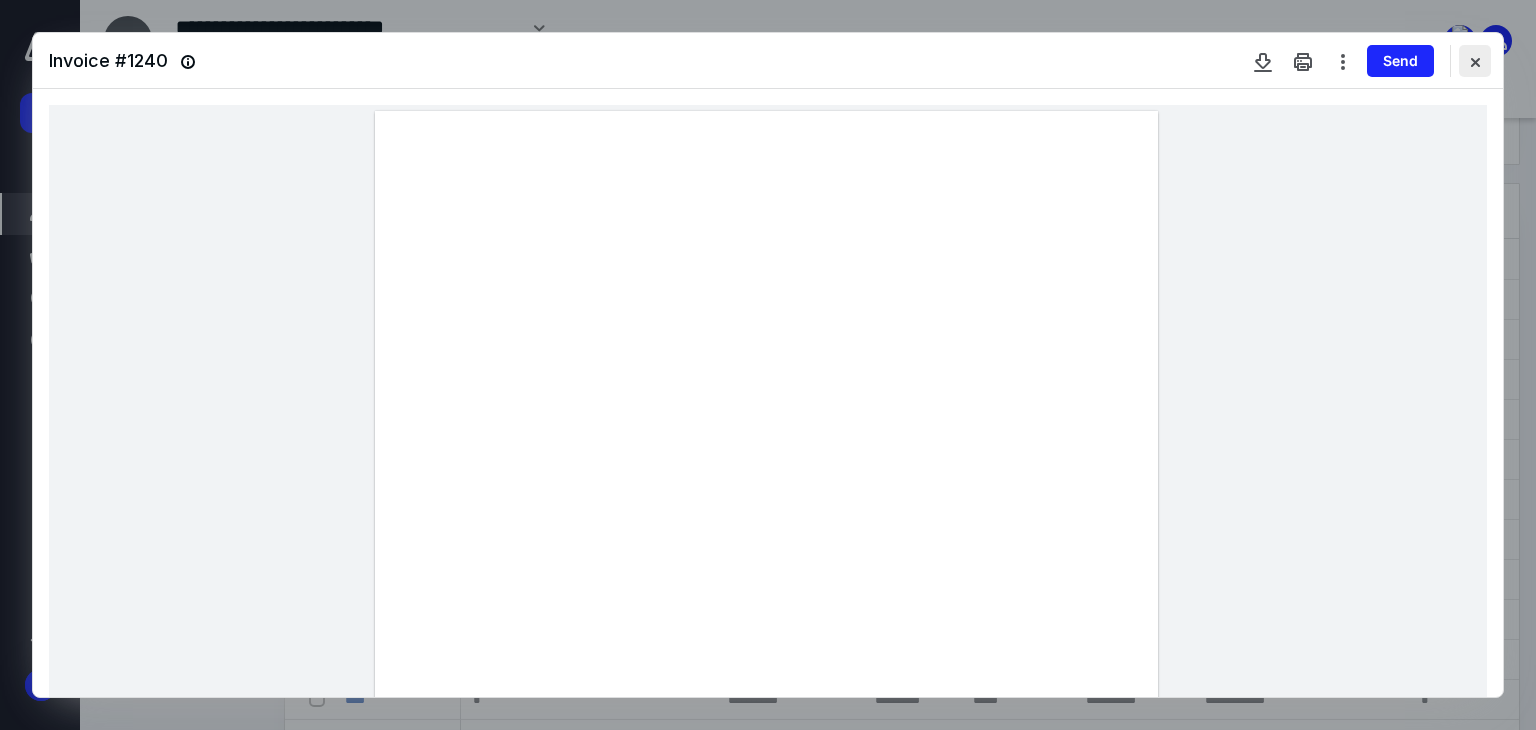 click at bounding box center (1475, 61) 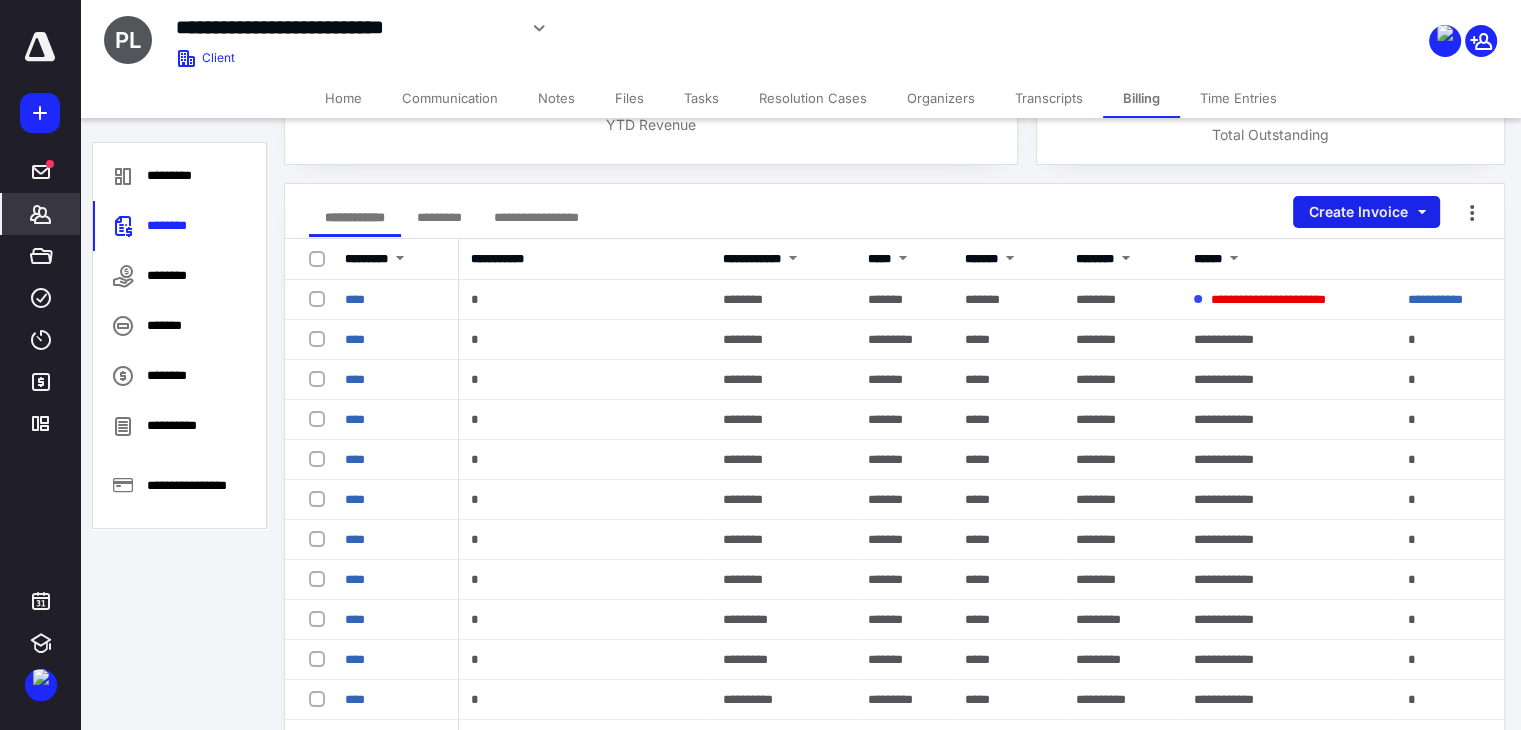 click on "Create Invoice" at bounding box center [1366, 212] 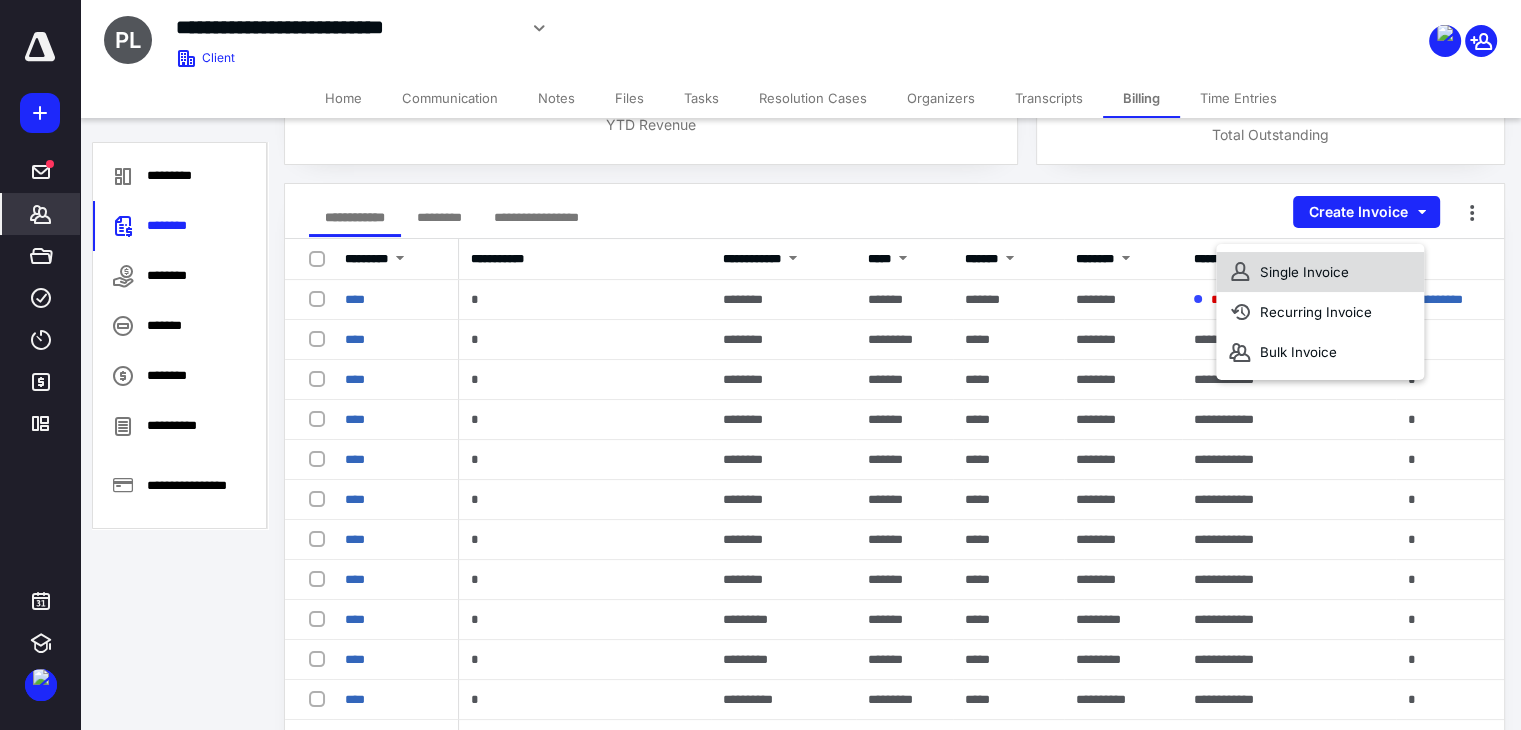 click on "Single Invoice" at bounding box center [1320, 272] 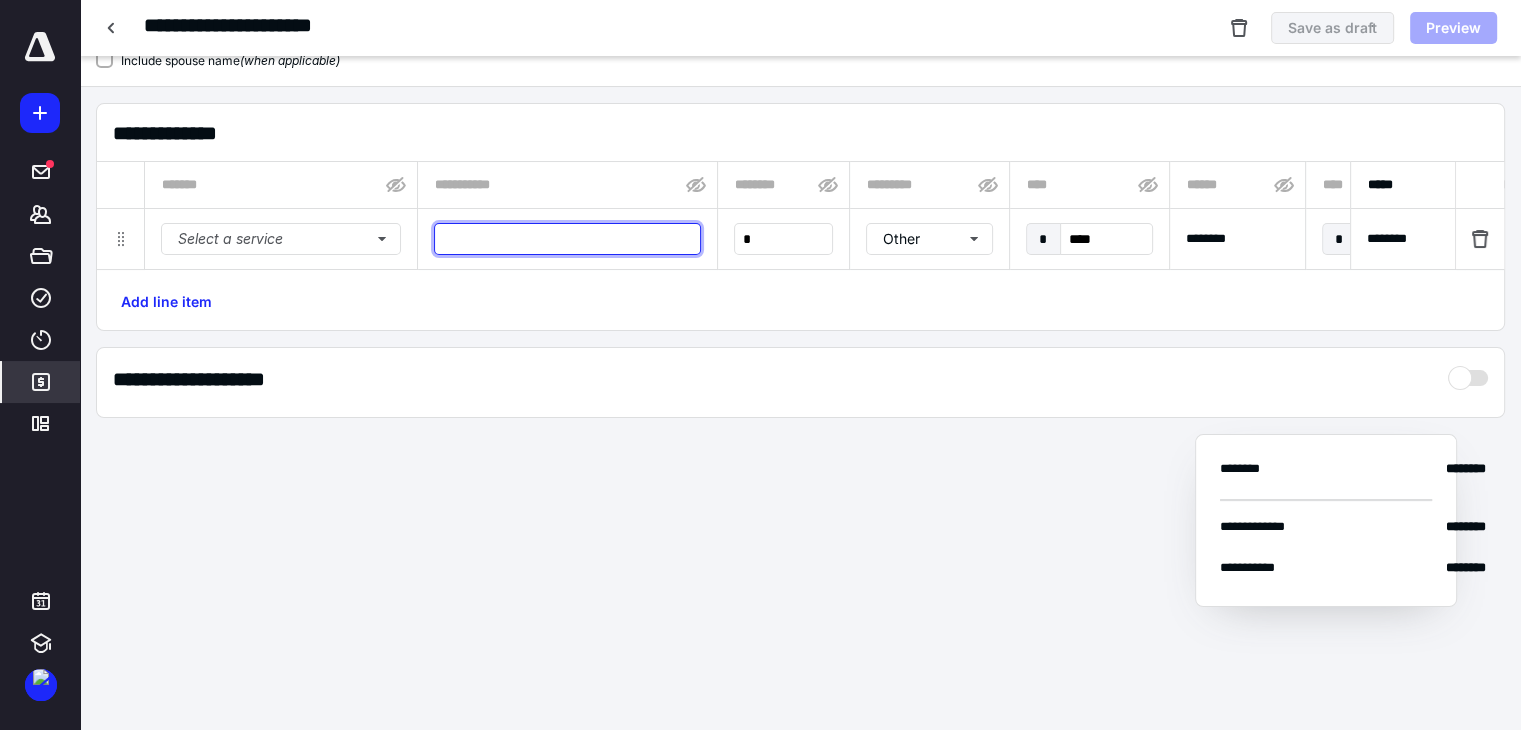 type on "****" 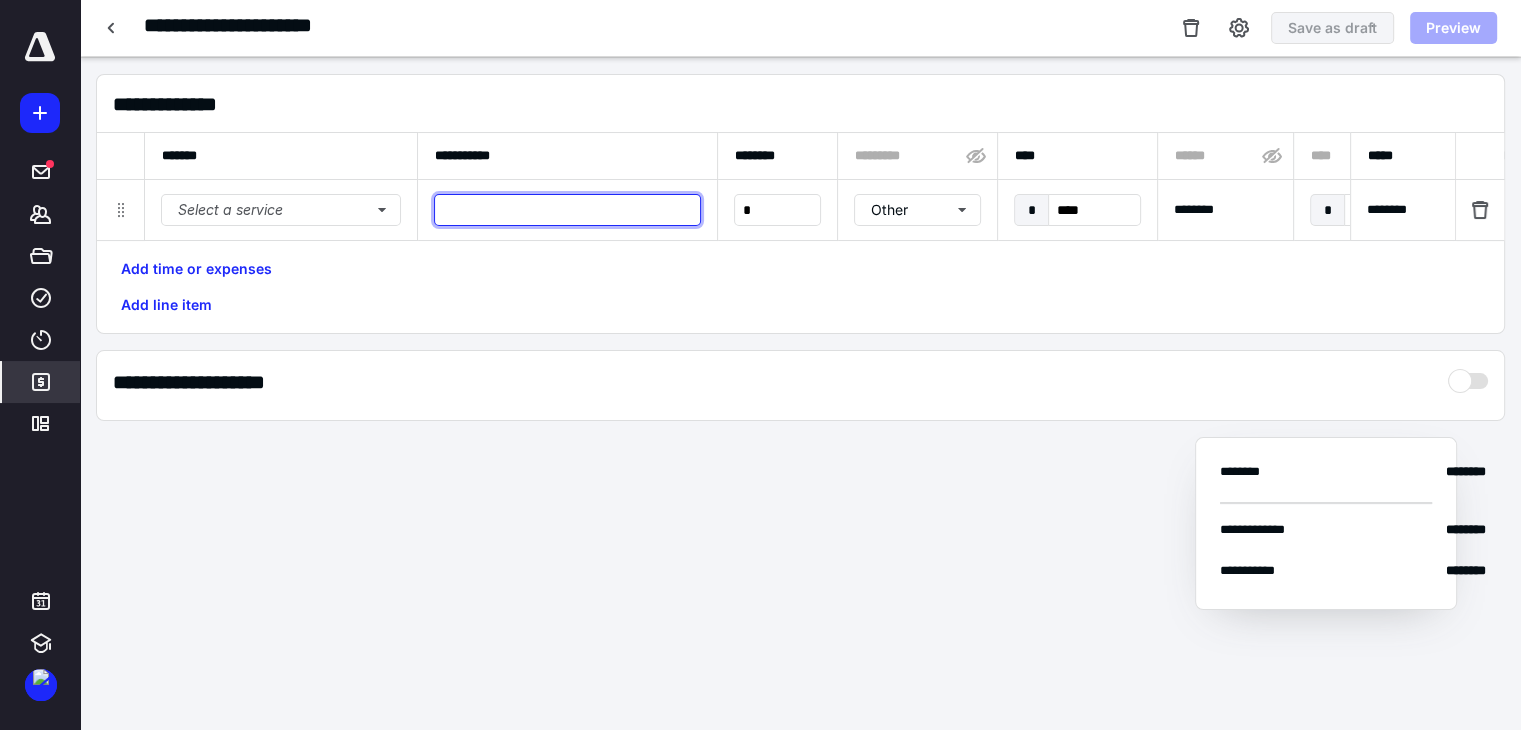 paste on "**********" 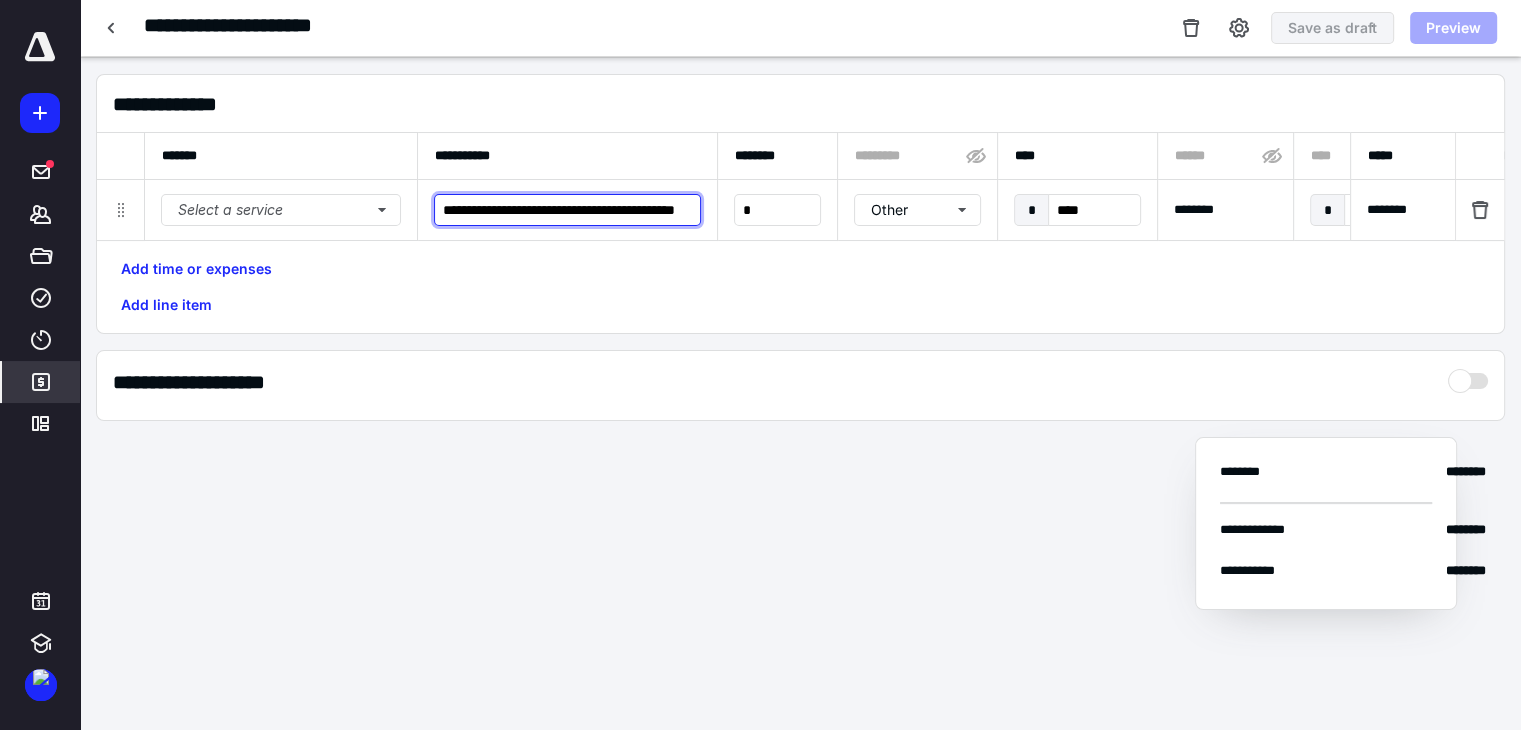scroll, scrollTop: 0, scrollLeft: 233, axis: horizontal 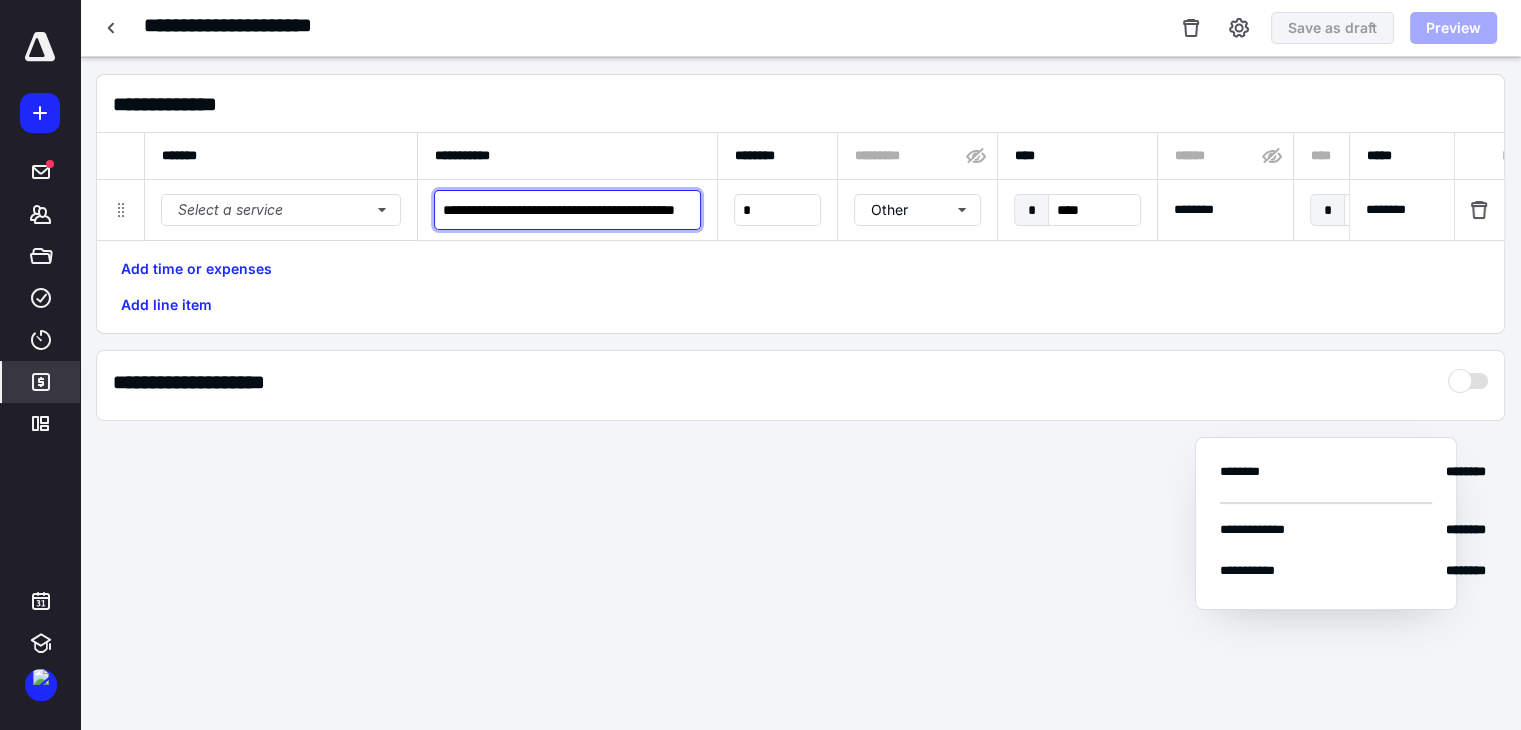 type on "**********" 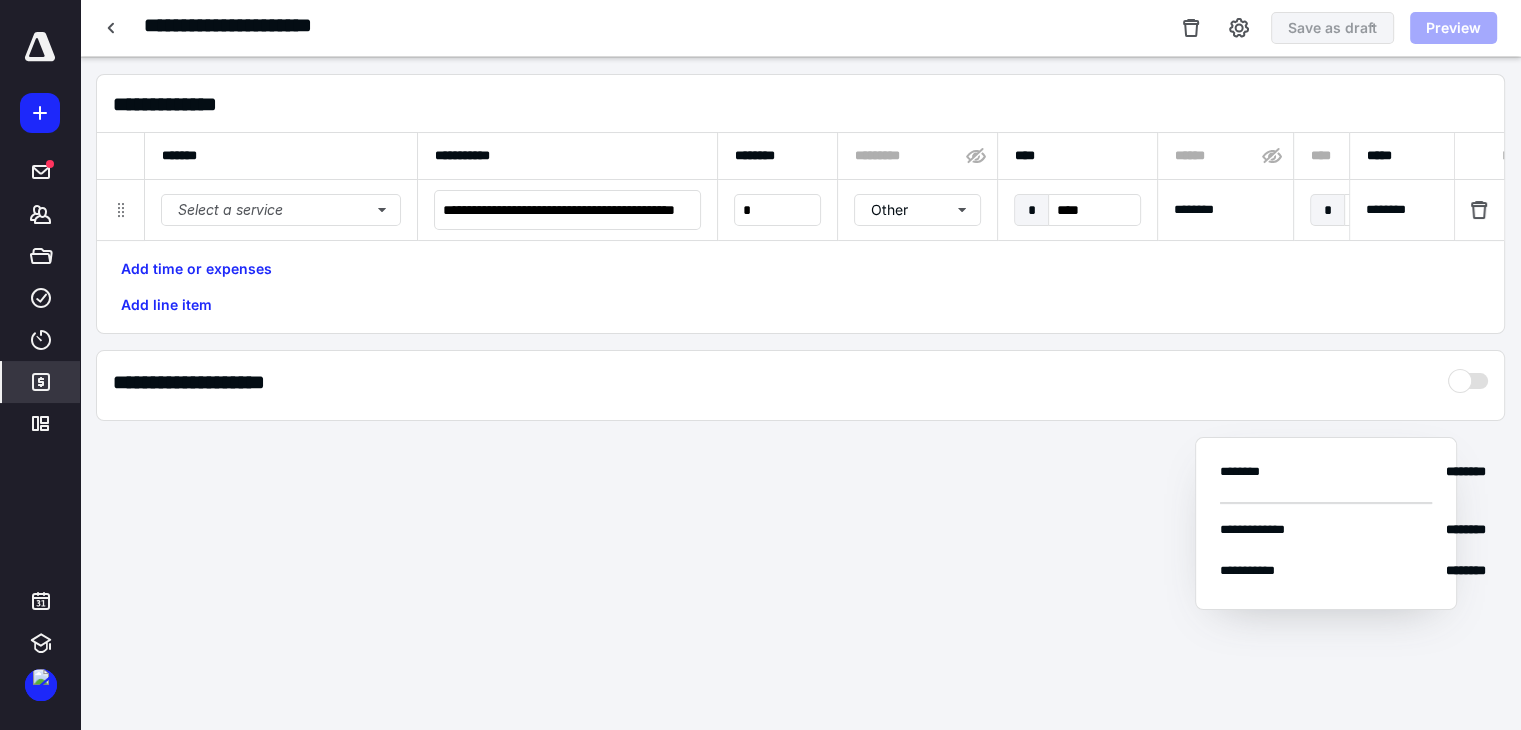 scroll, scrollTop: 0, scrollLeft: 0, axis: both 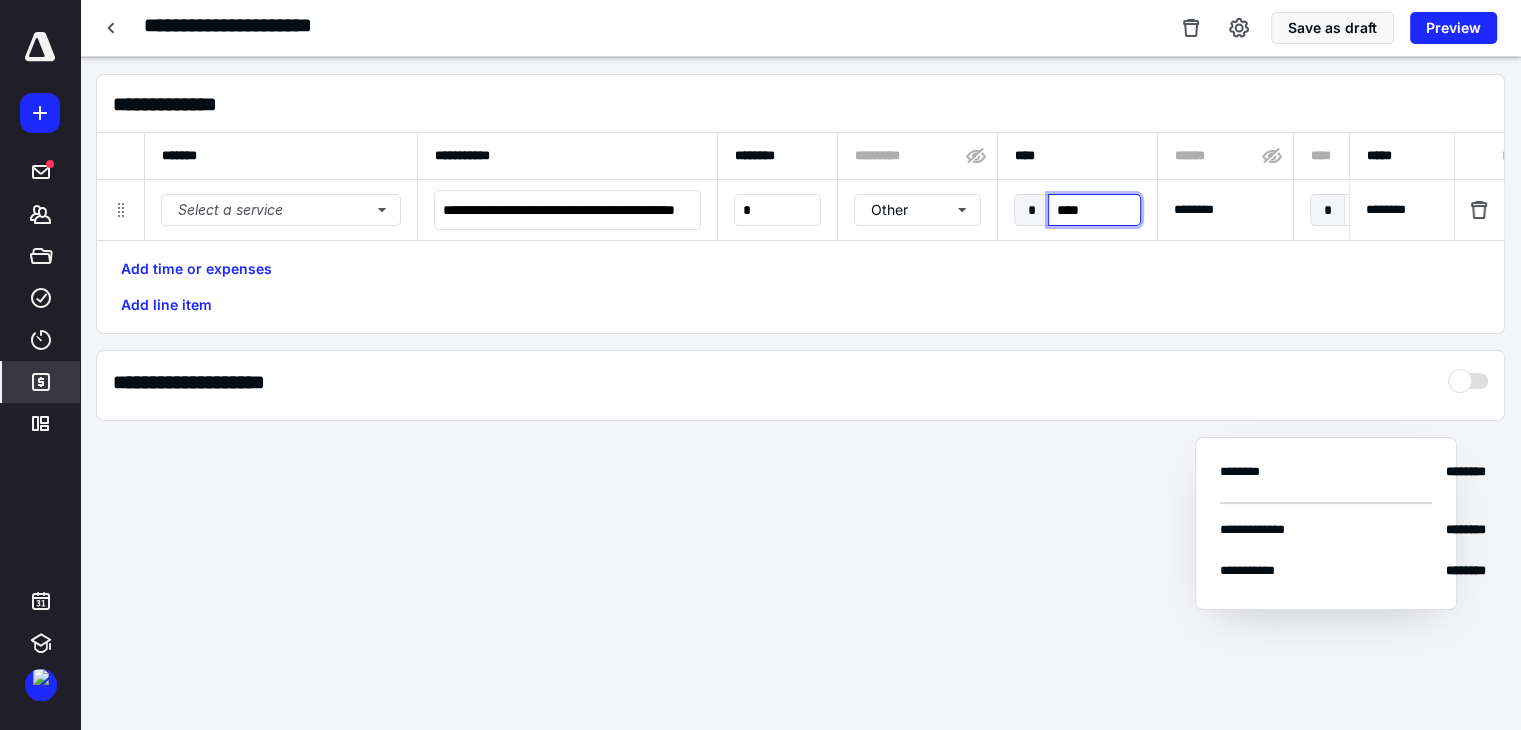 click on "****" at bounding box center [1094, 210] 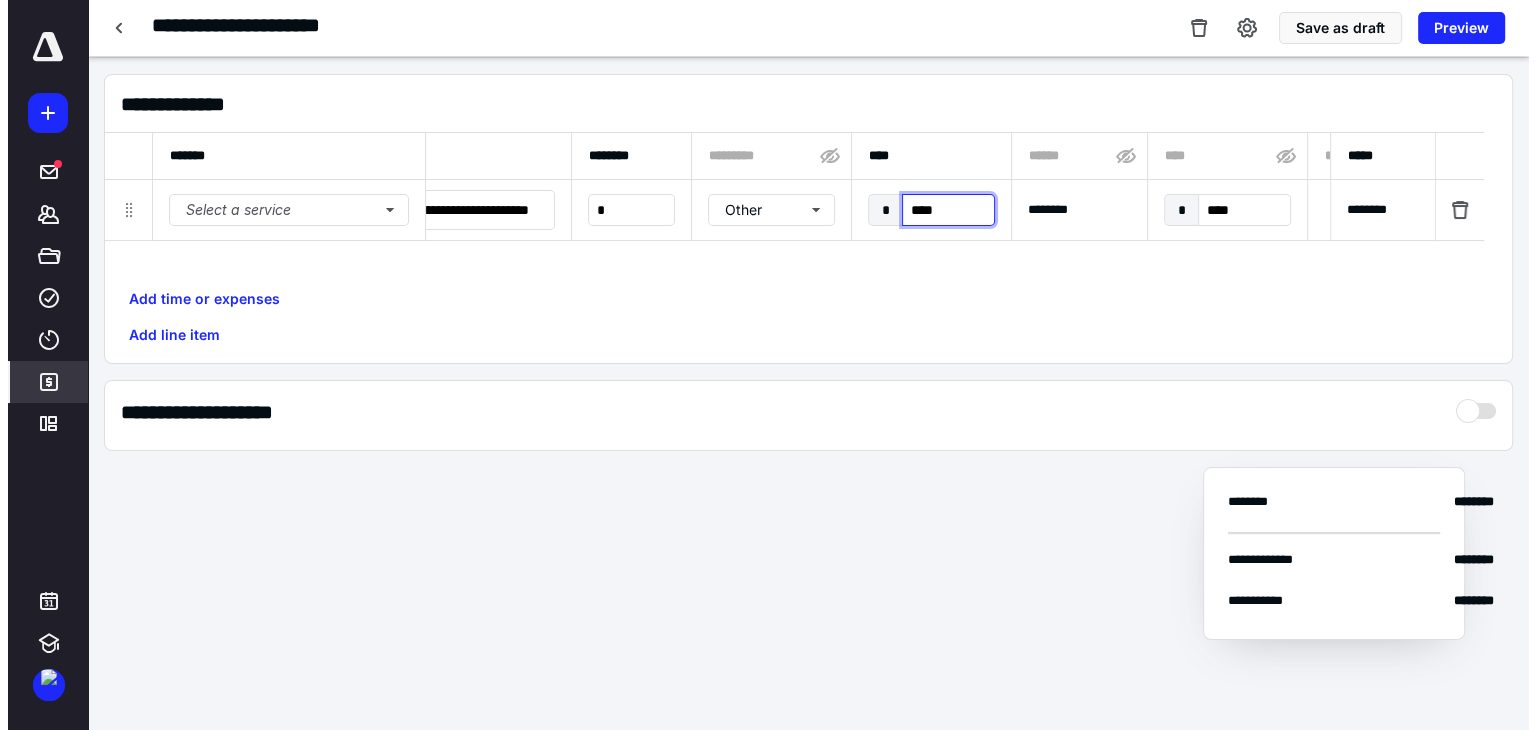 scroll, scrollTop: 0, scrollLeft: 152, axis: horizontal 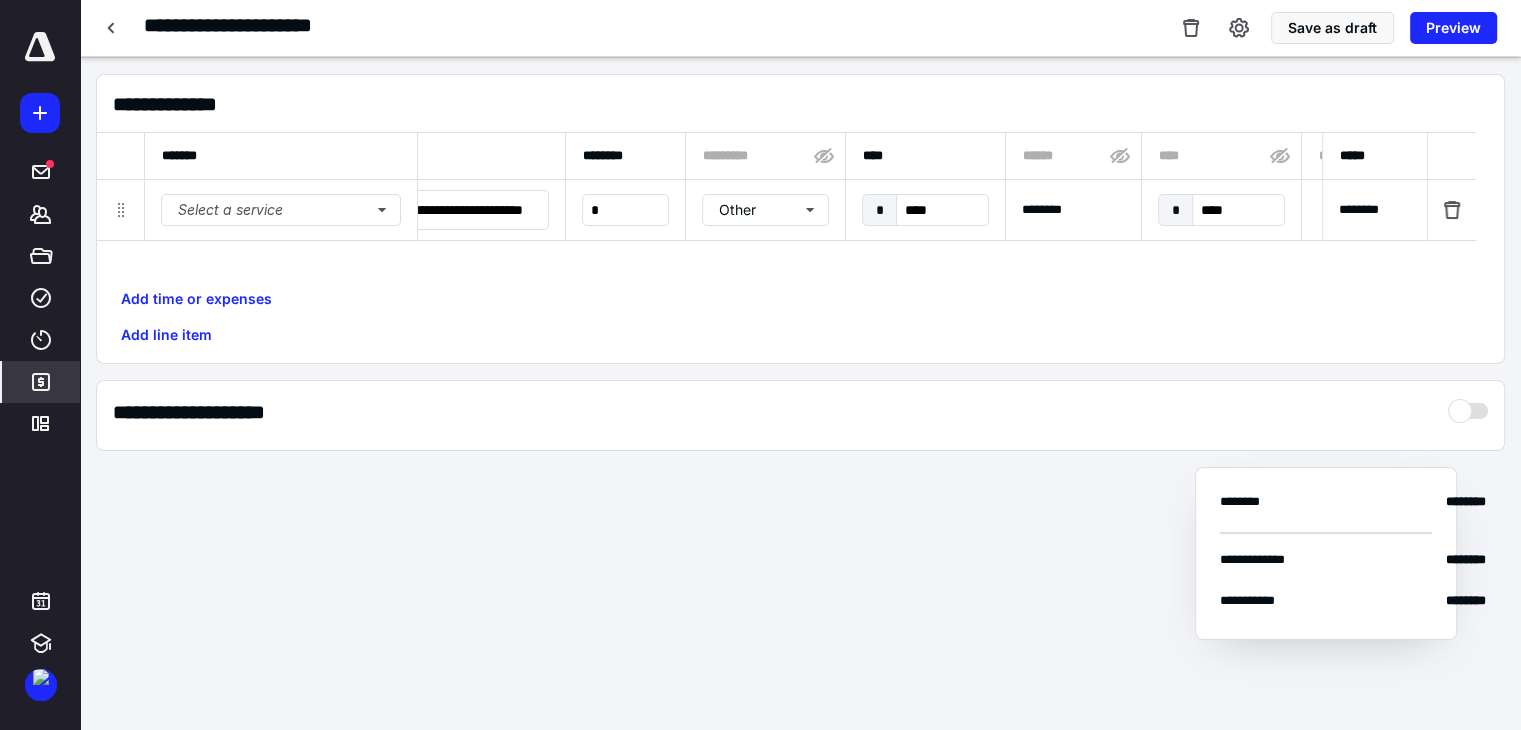 type on "********" 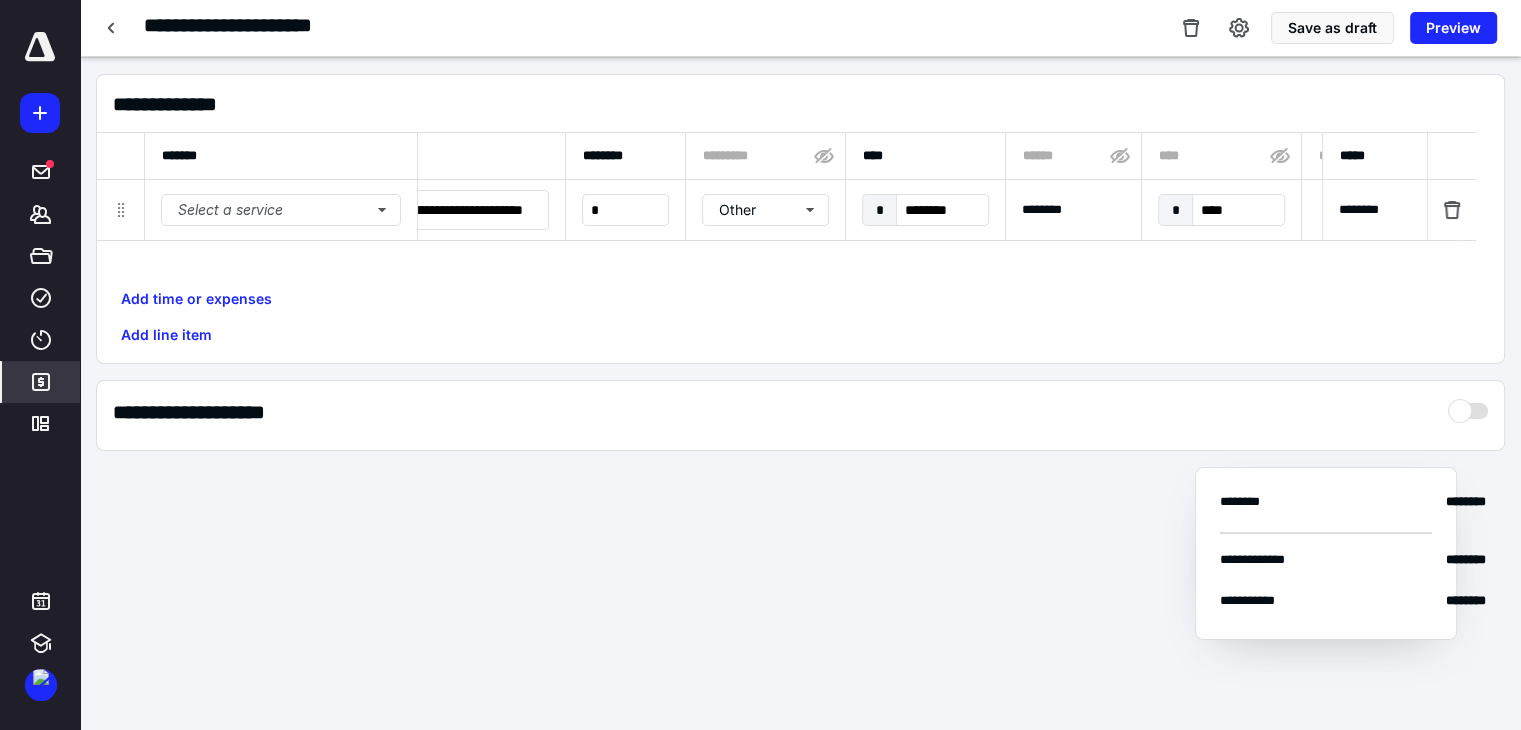 click on "Add time or expenses Add line item" at bounding box center (800, 317) 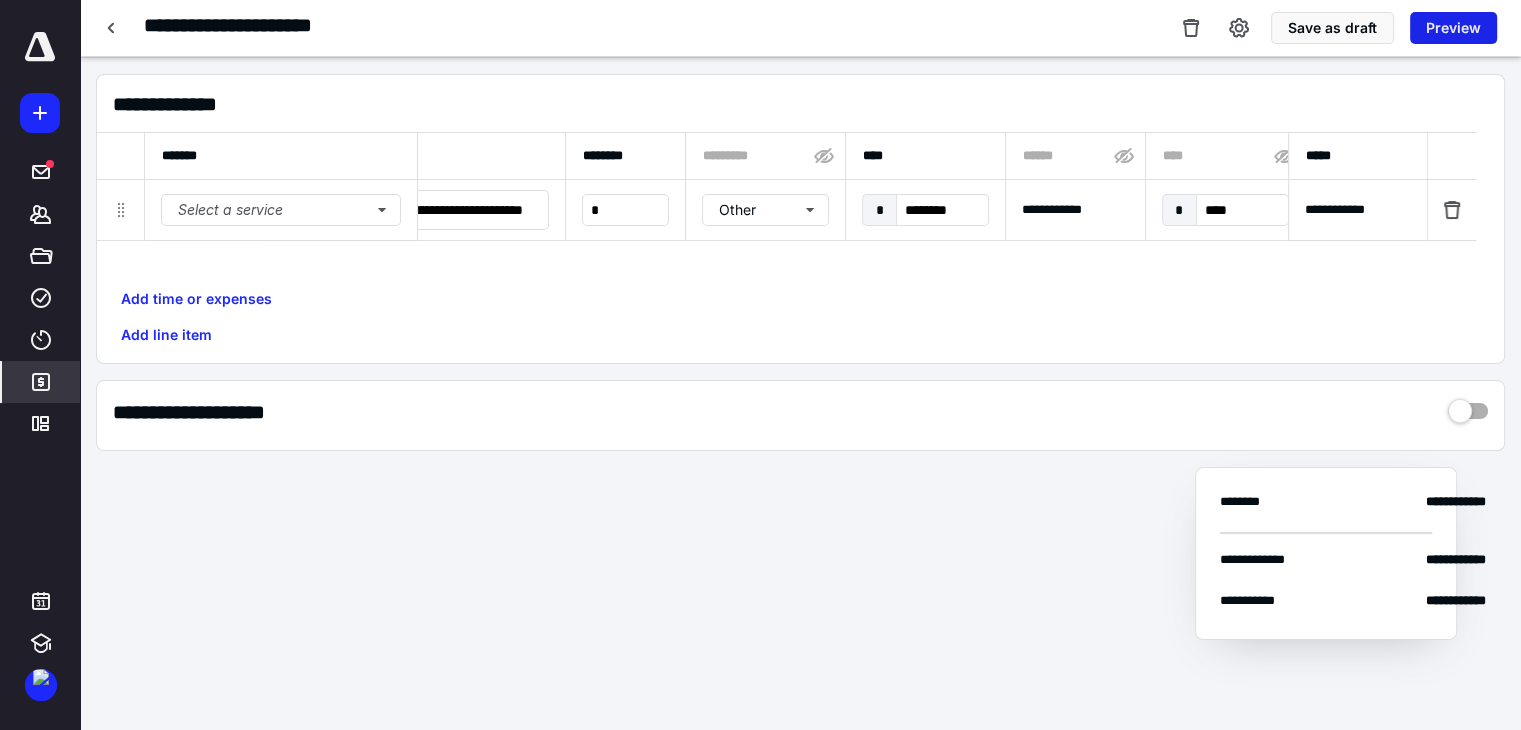 click on "Preview" at bounding box center [1453, 28] 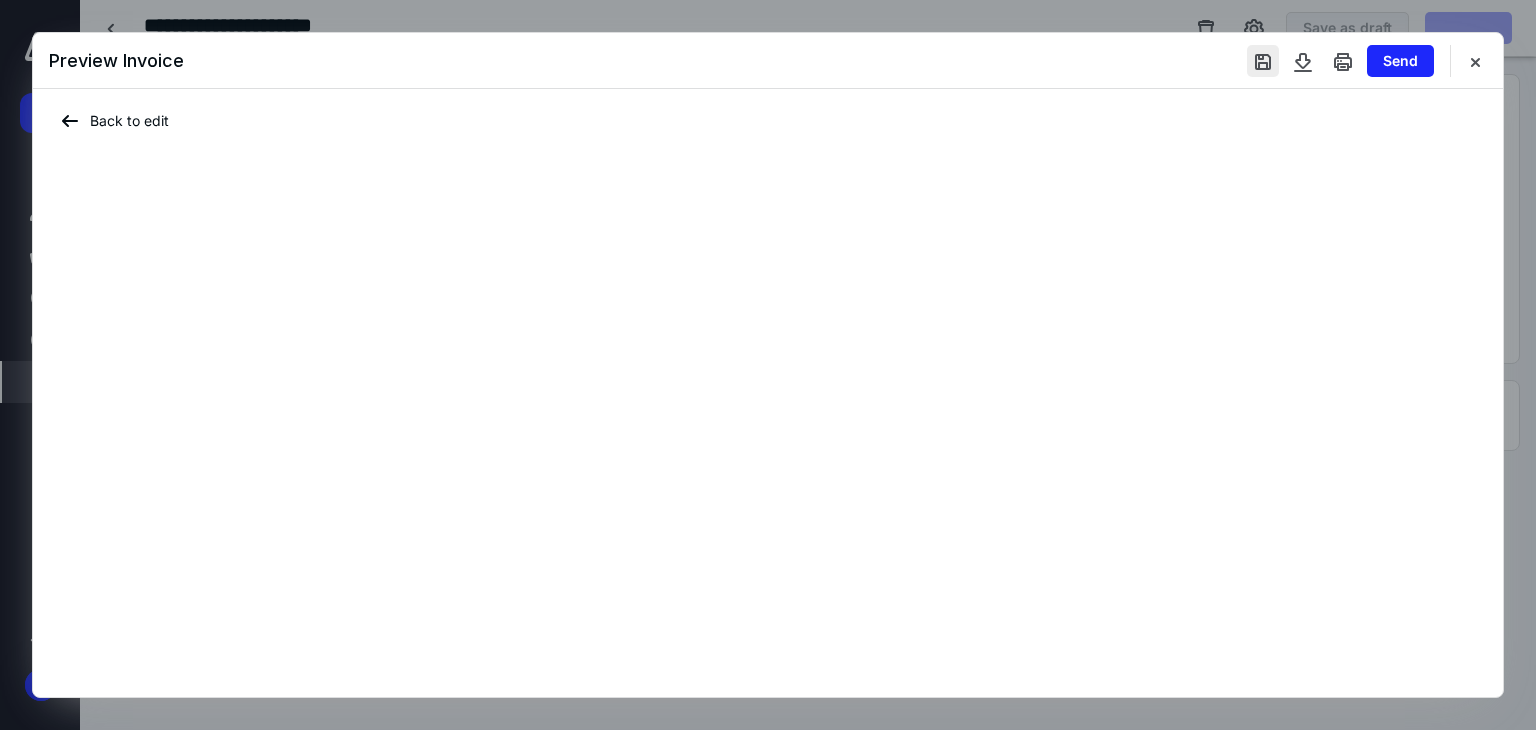 click at bounding box center [1263, 61] 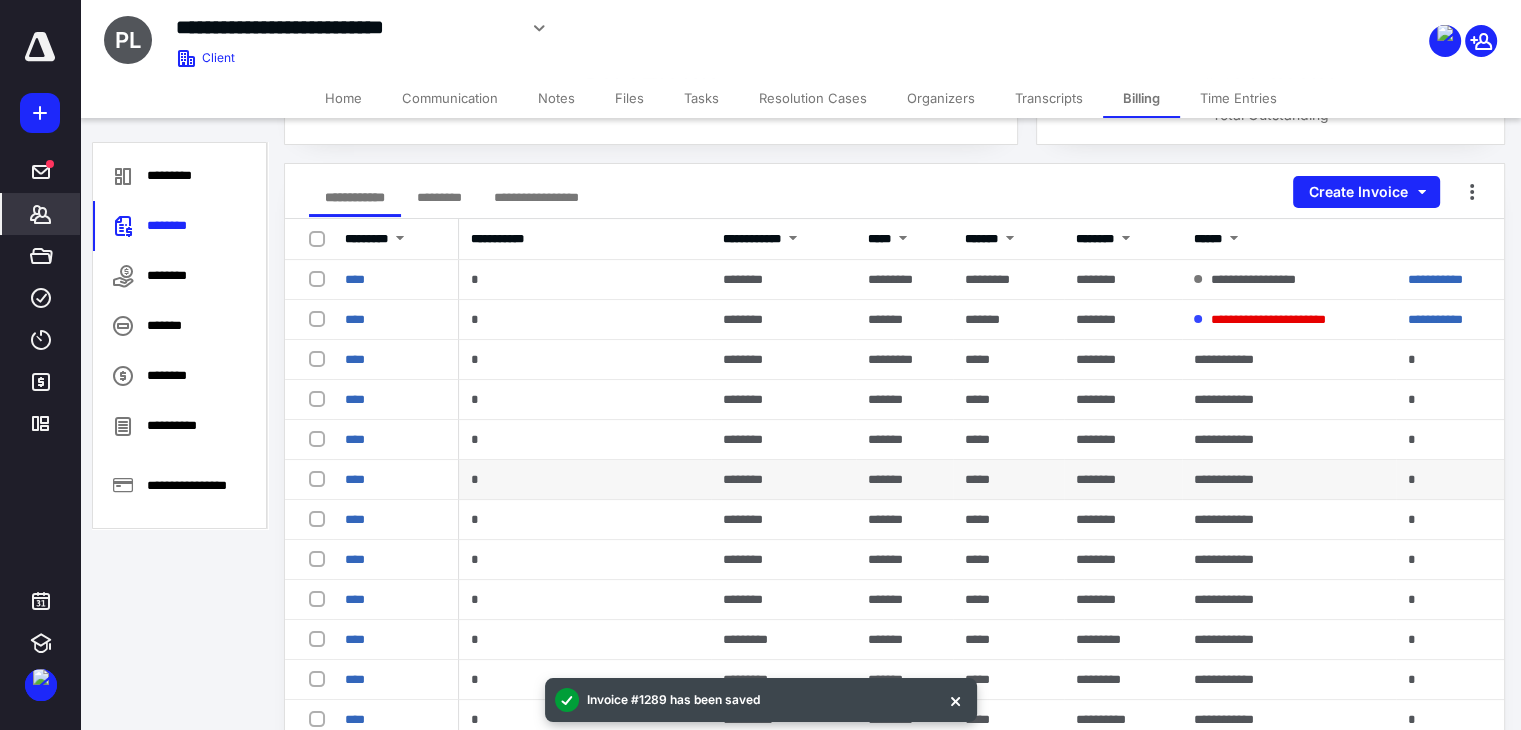 scroll, scrollTop: 200, scrollLeft: 0, axis: vertical 